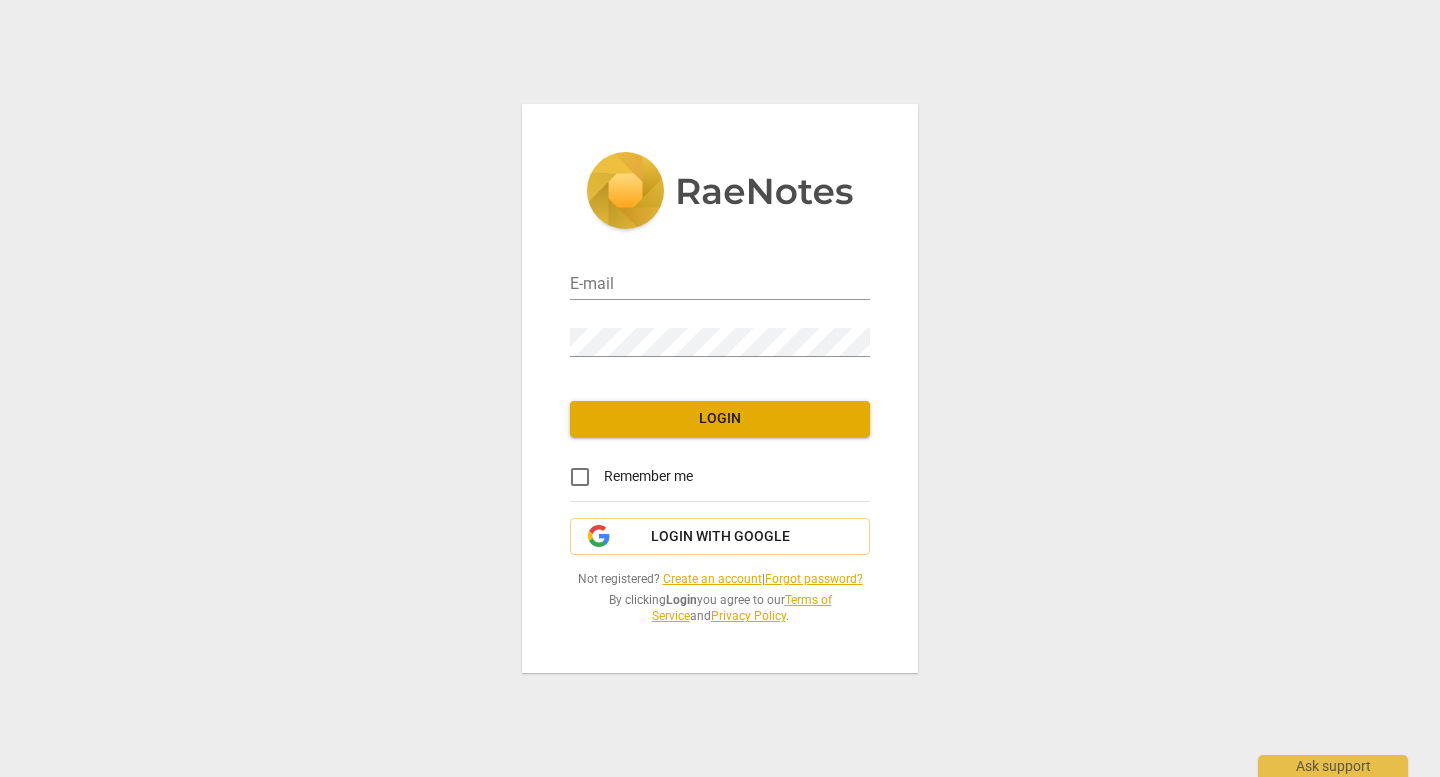 scroll, scrollTop: 0, scrollLeft: 0, axis: both 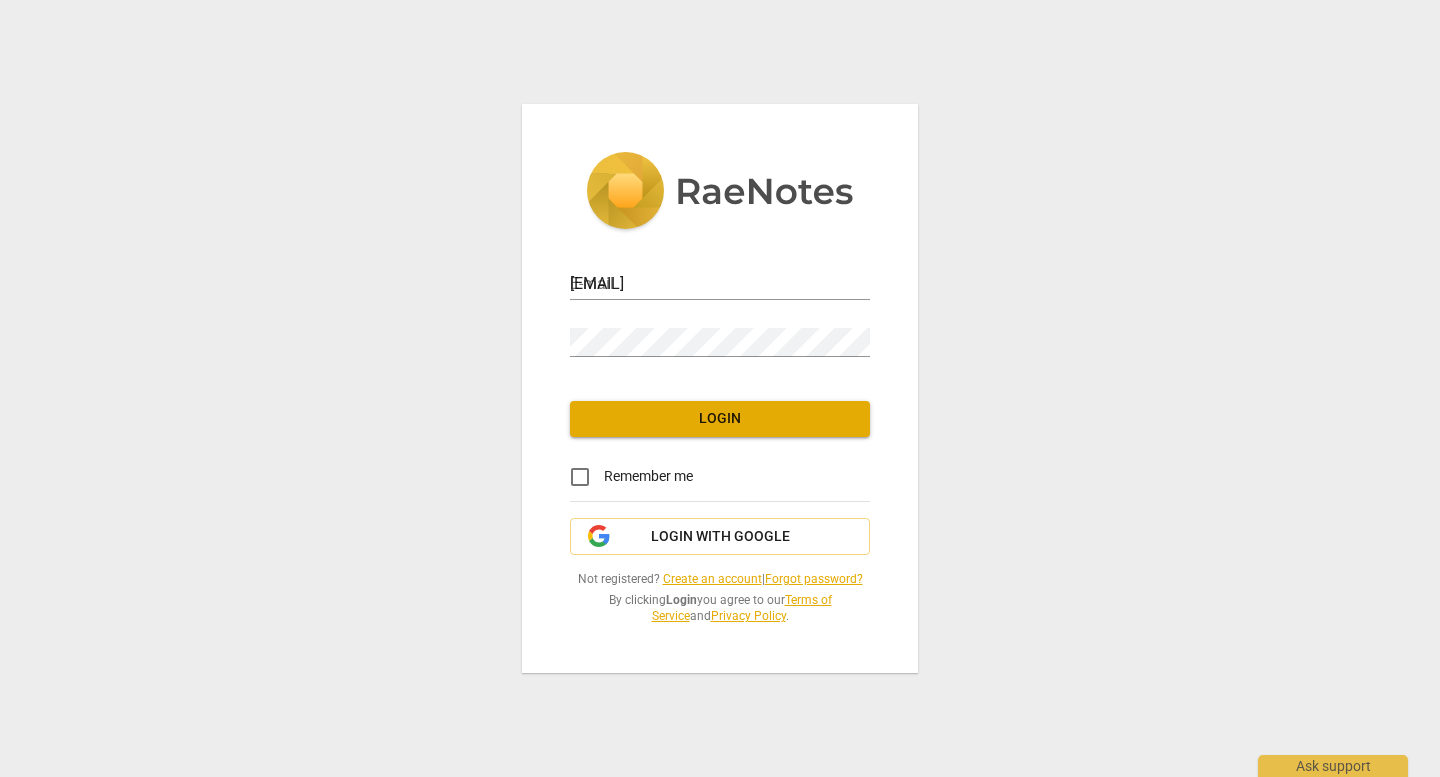 click on "Login" at bounding box center [720, 419] 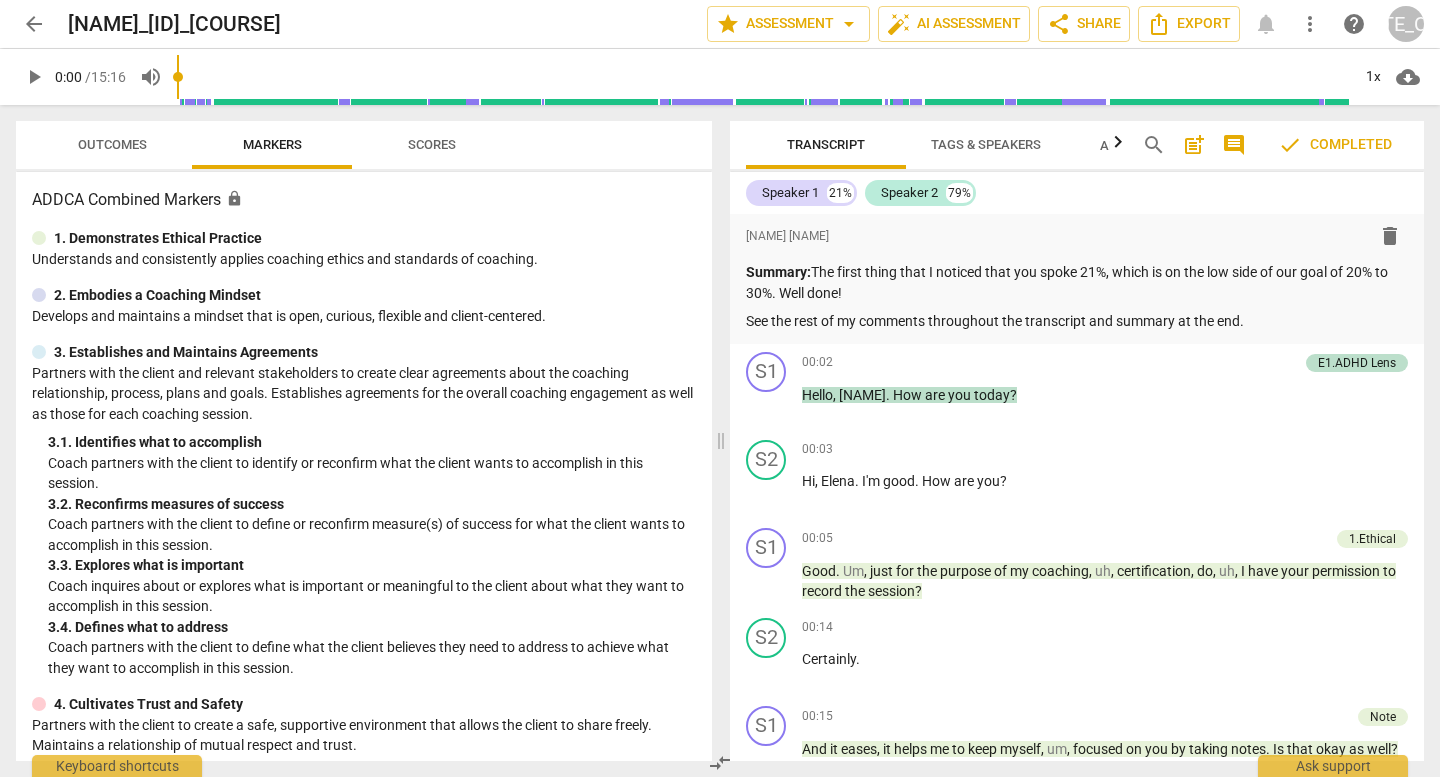 click on "arrow_back" at bounding box center (34, 24) 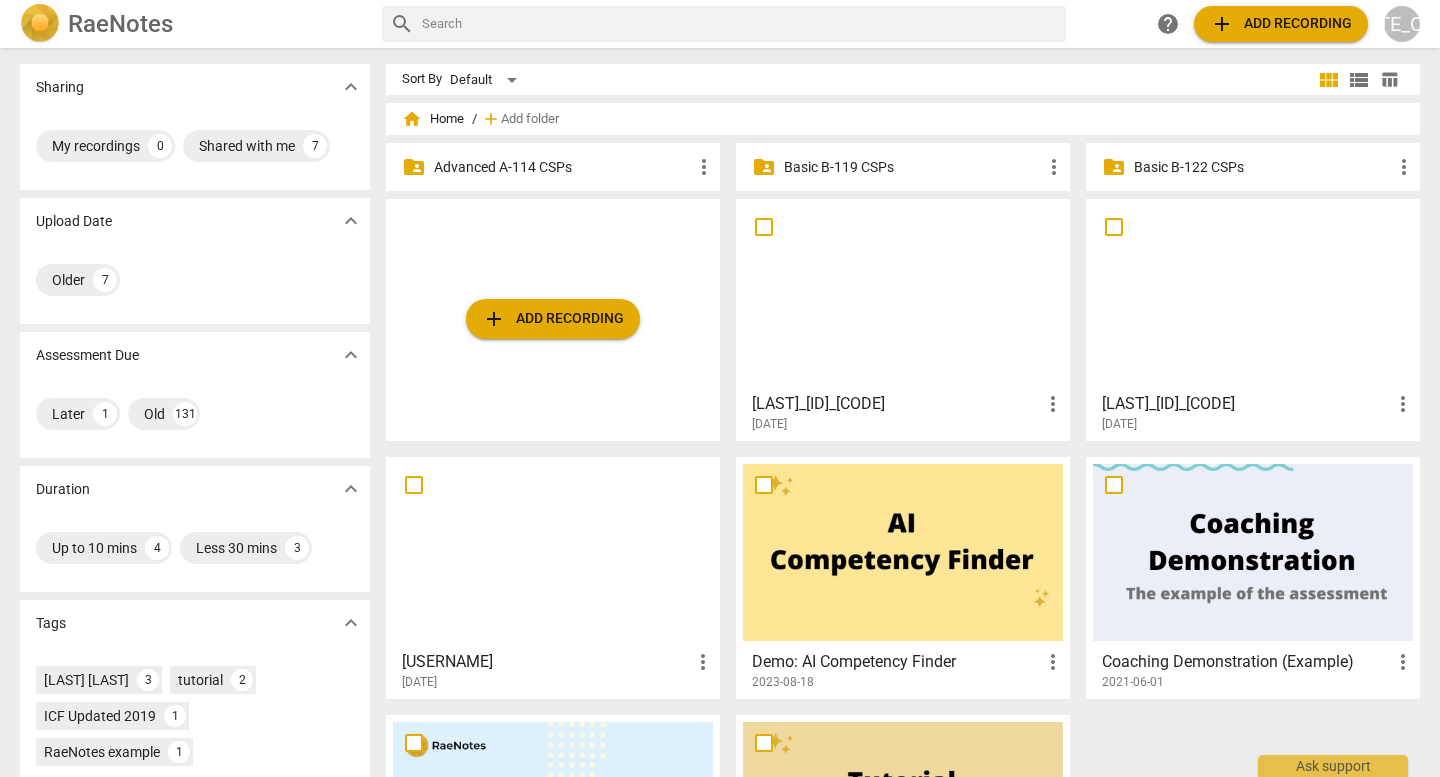 click on "Advanced A-114 CSPs" at bounding box center (563, 167) 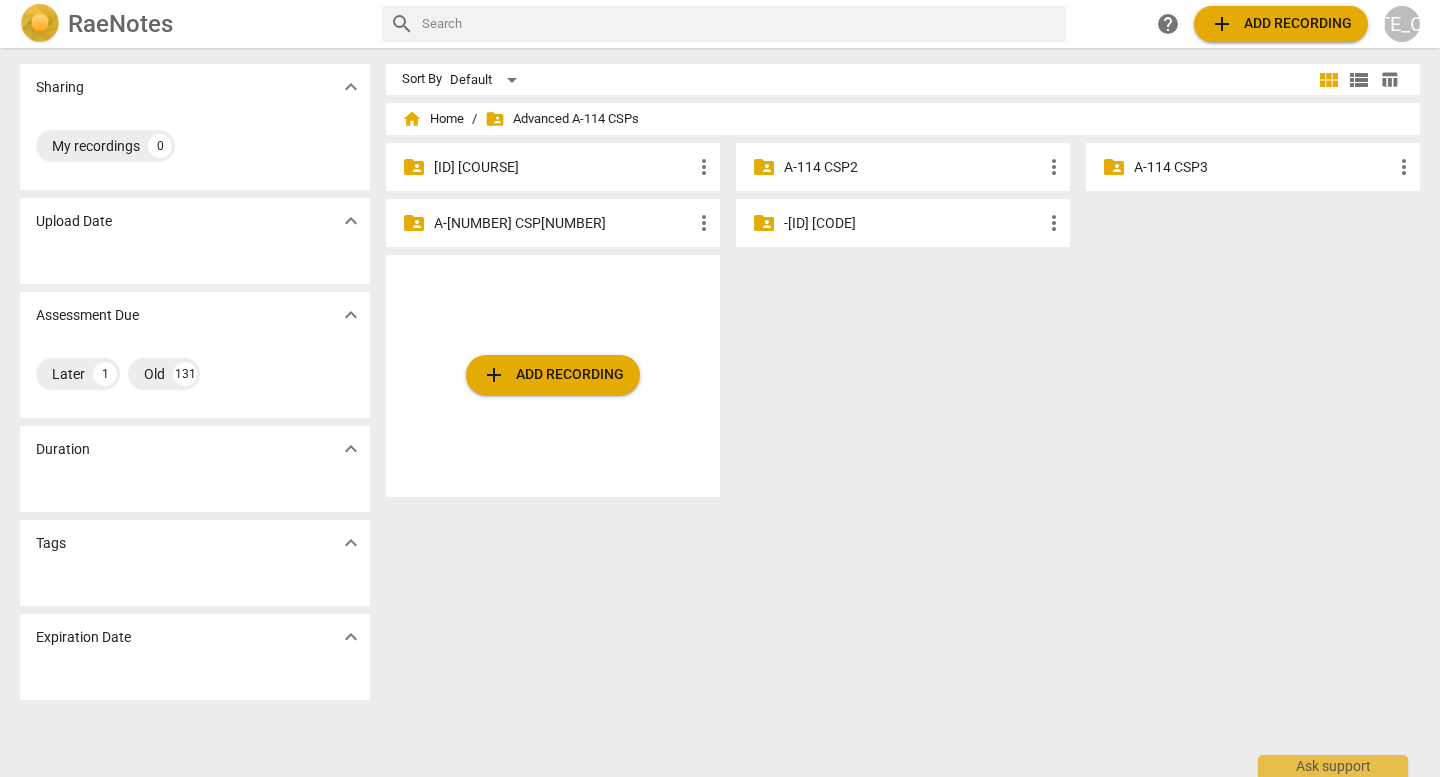 click on "A-114 CSP2" at bounding box center [913, 167] 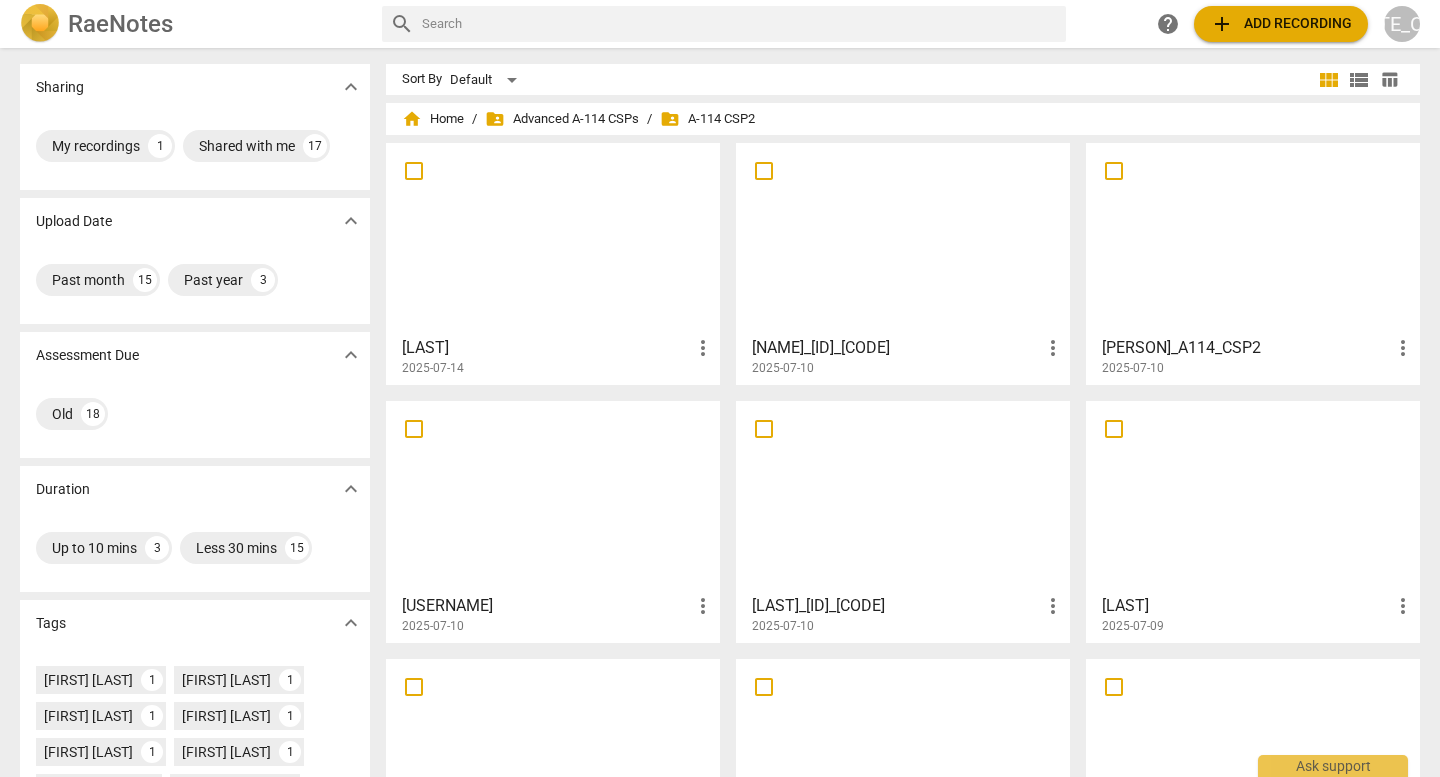 click on "[LAST]" at bounding box center [546, 348] 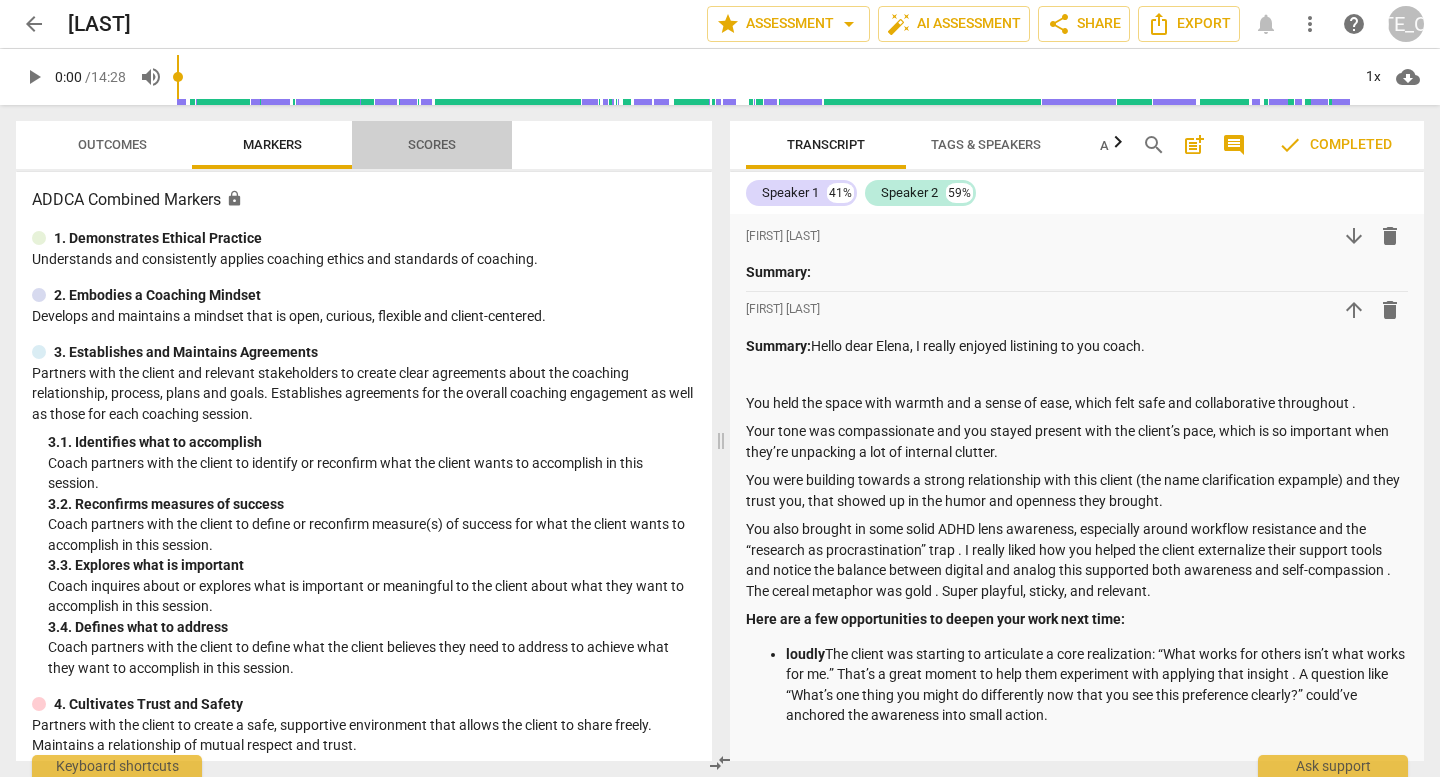 click on "Scores" at bounding box center [432, 144] 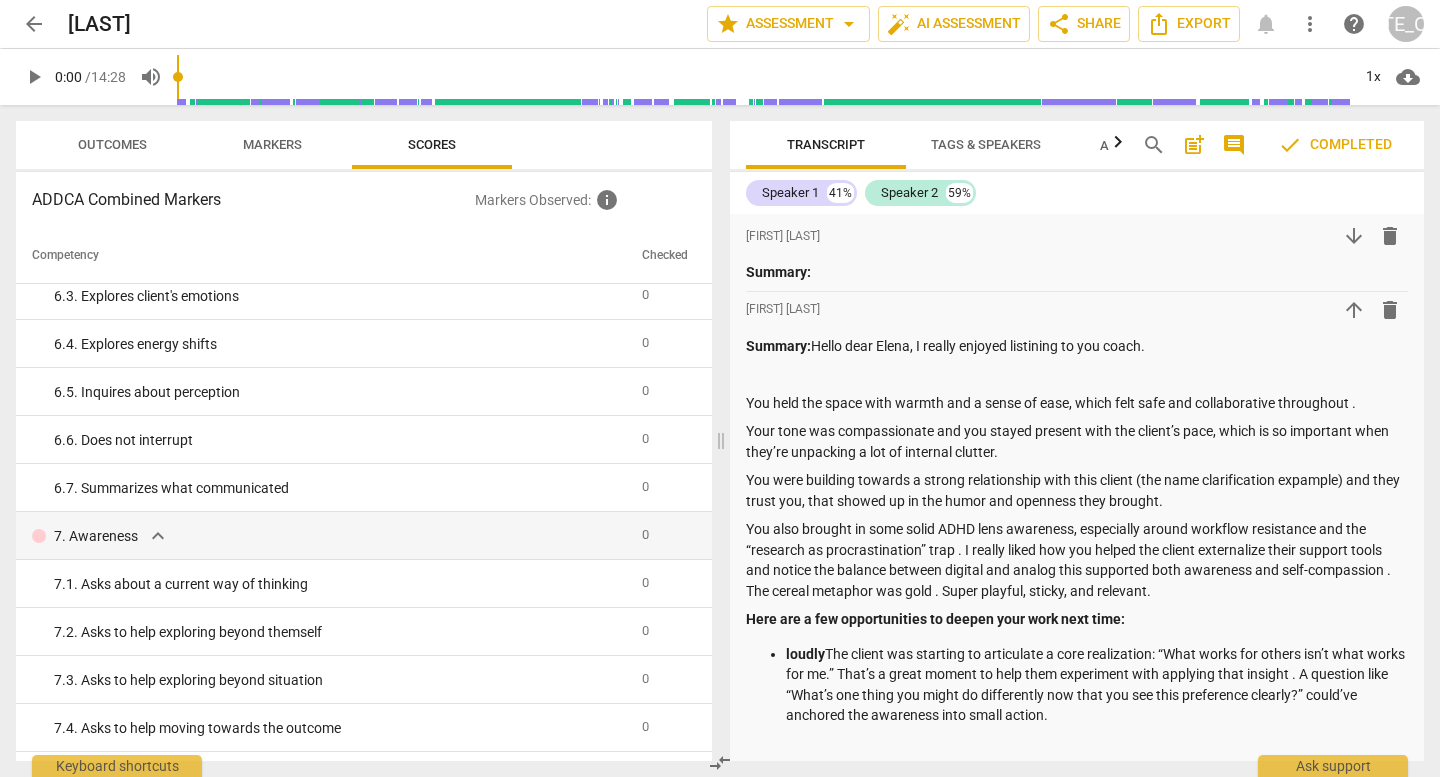 scroll, scrollTop: 1026, scrollLeft: 0, axis: vertical 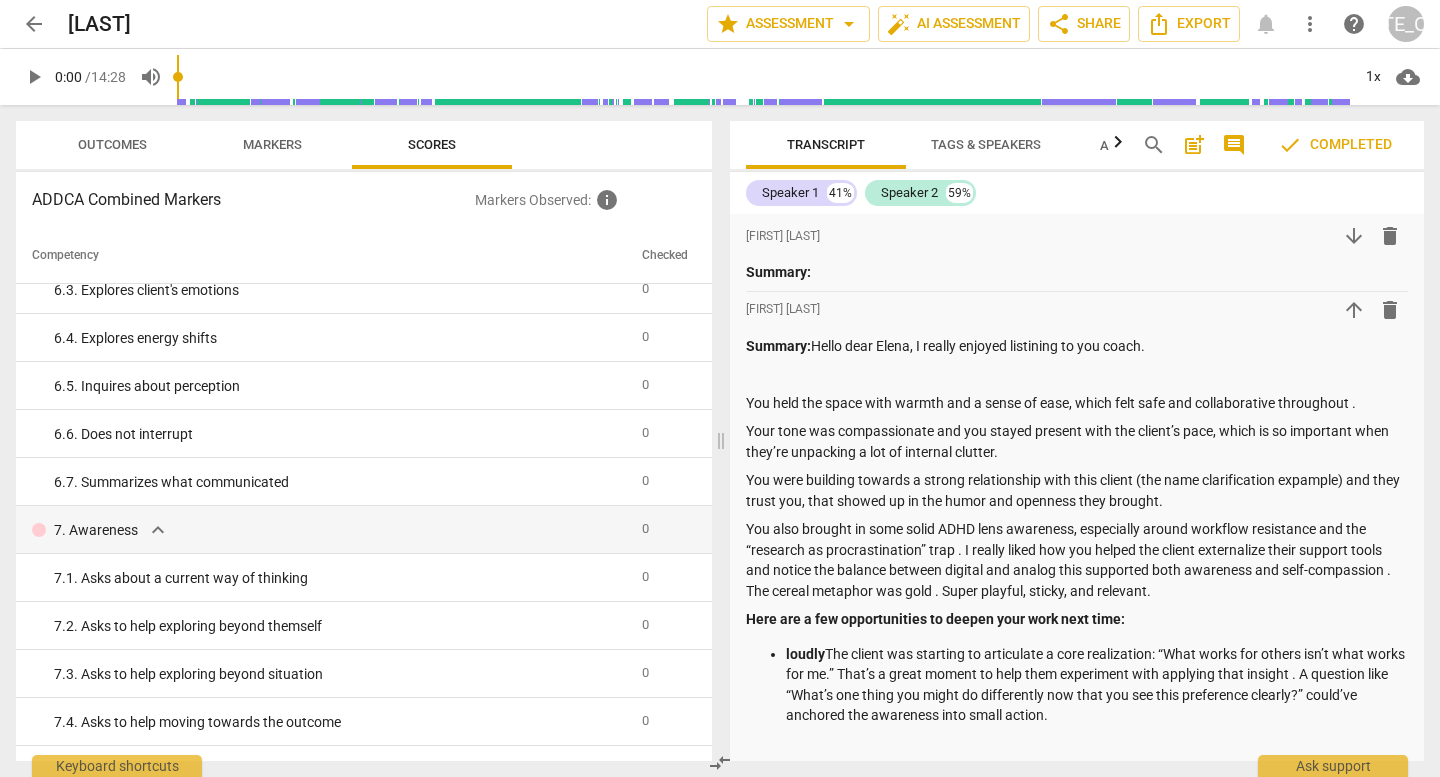 click on "Outcomes" at bounding box center (112, 144) 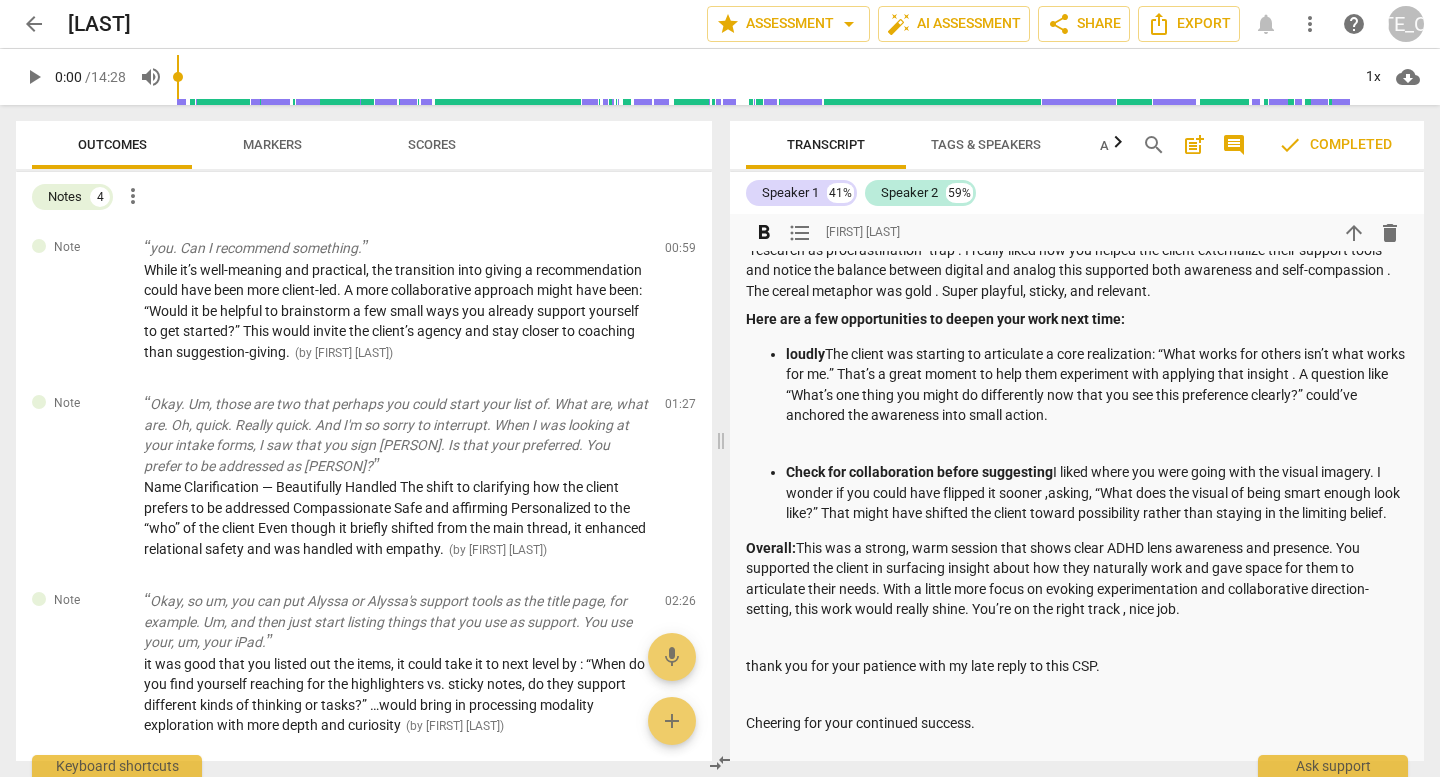 scroll, scrollTop: 298, scrollLeft: 0, axis: vertical 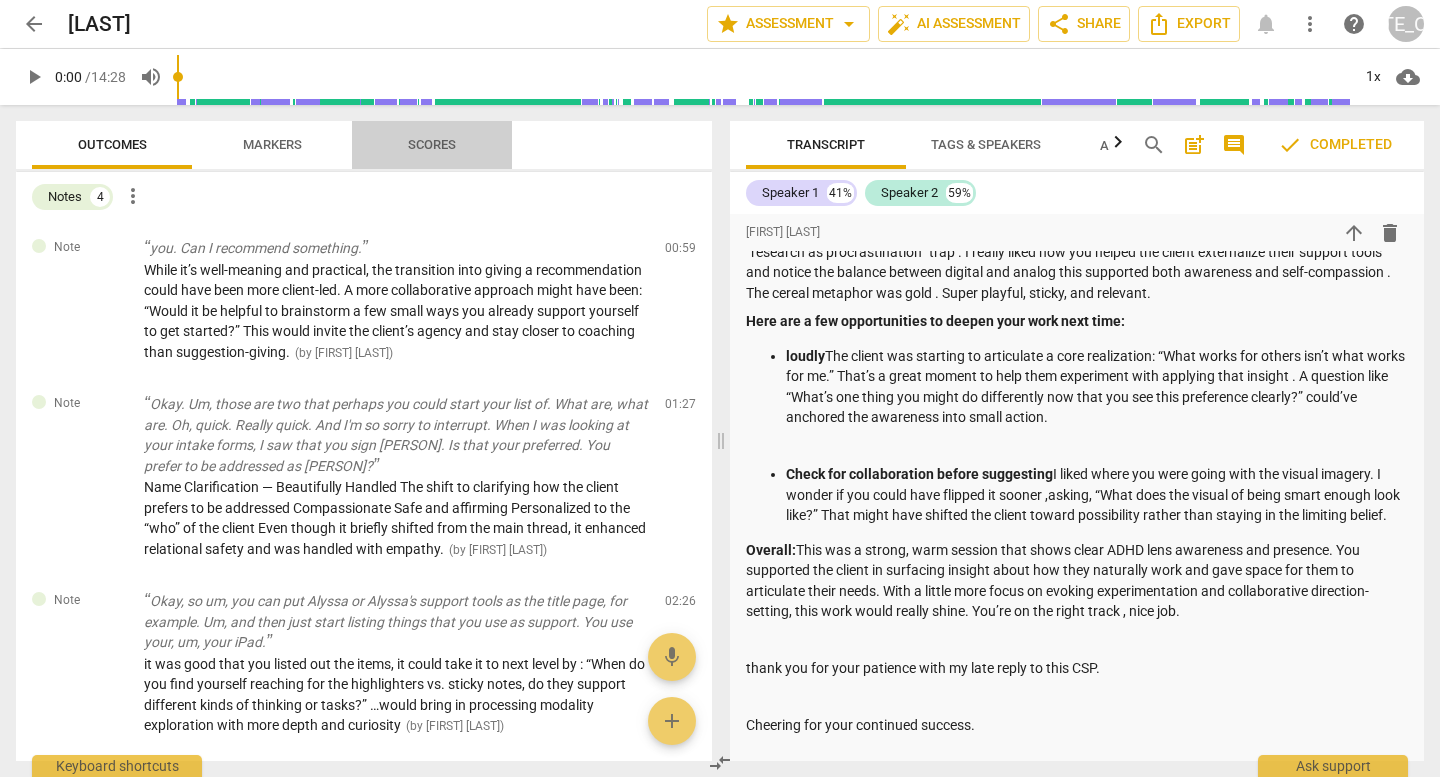 click on "Scores" at bounding box center (432, 144) 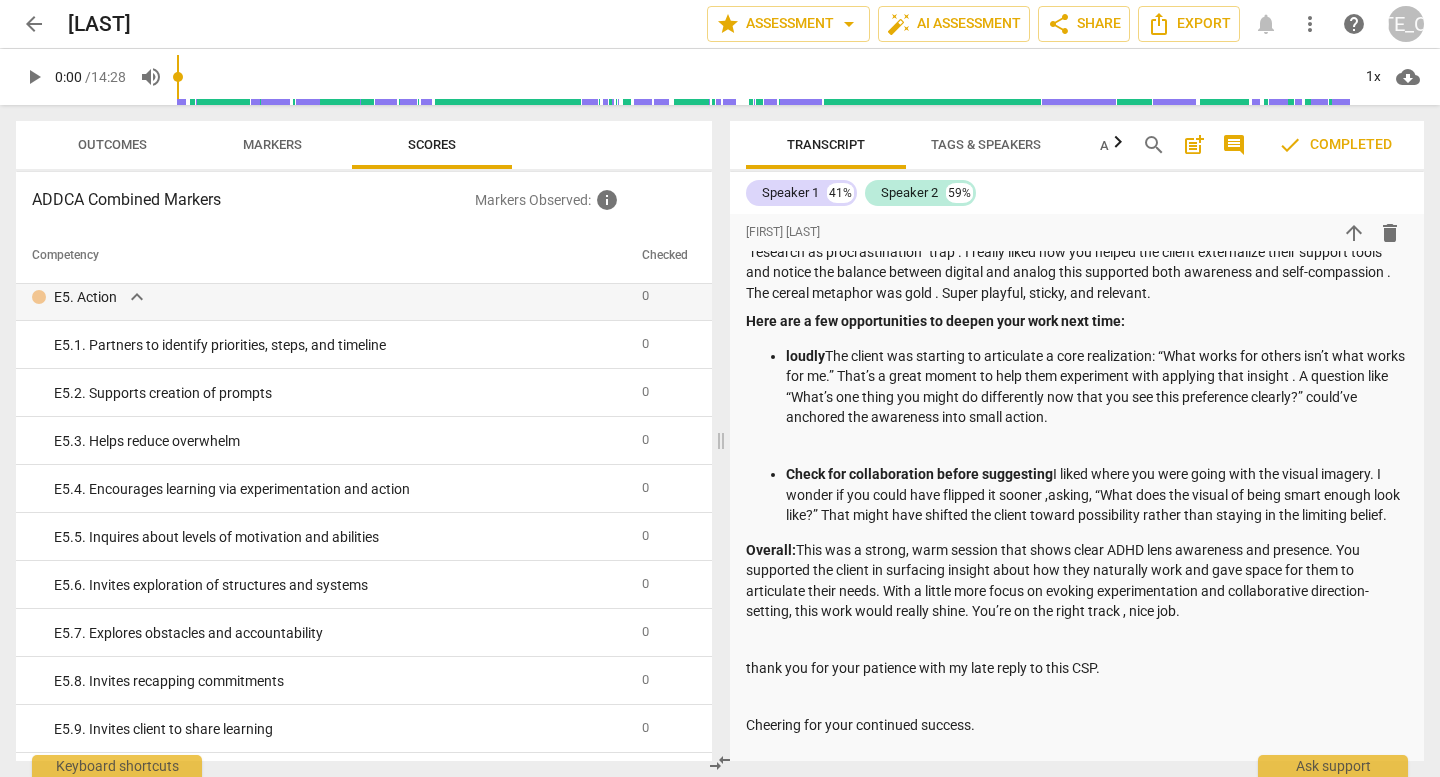 scroll, scrollTop: 3997, scrollLeft: 0, axis: vertical 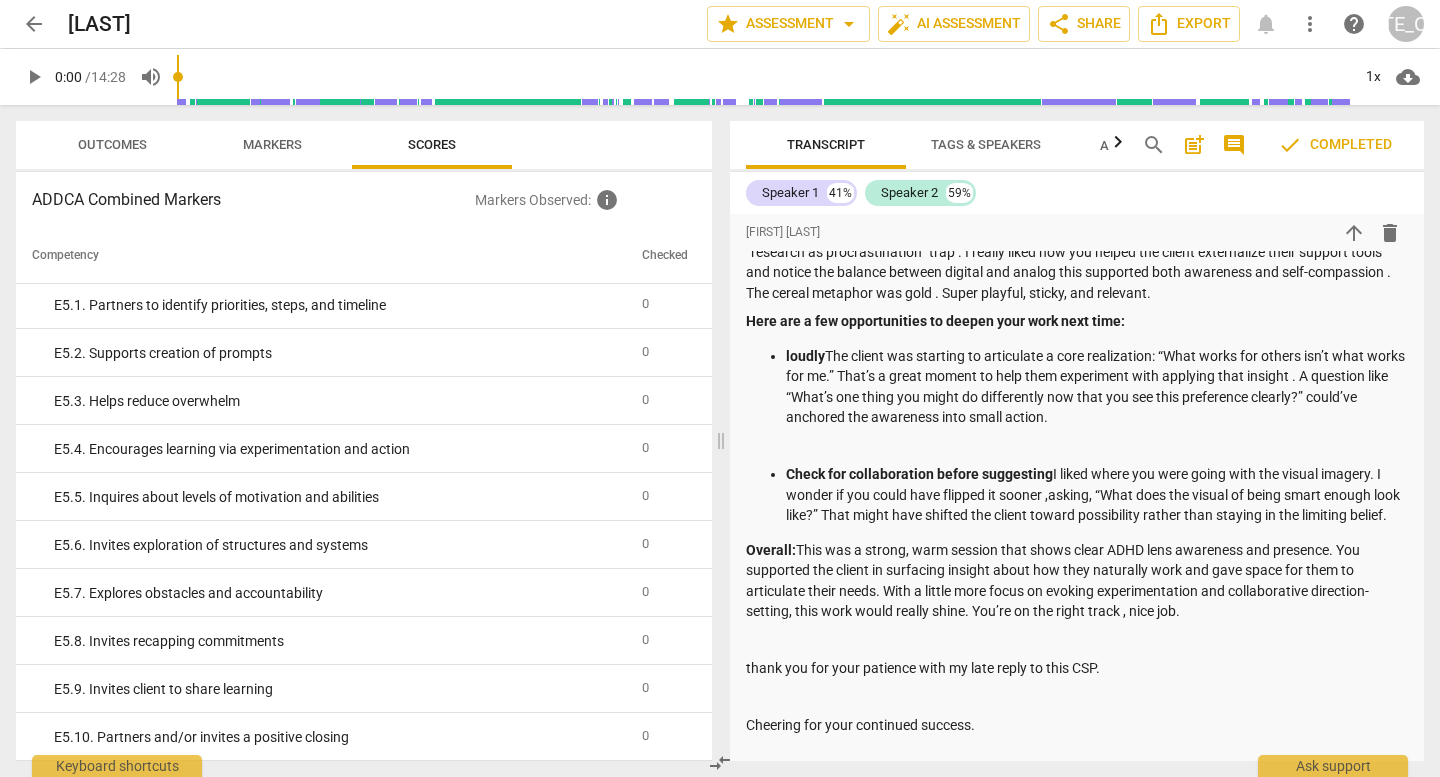 click on "Markers" at bounding box center (272, 145) 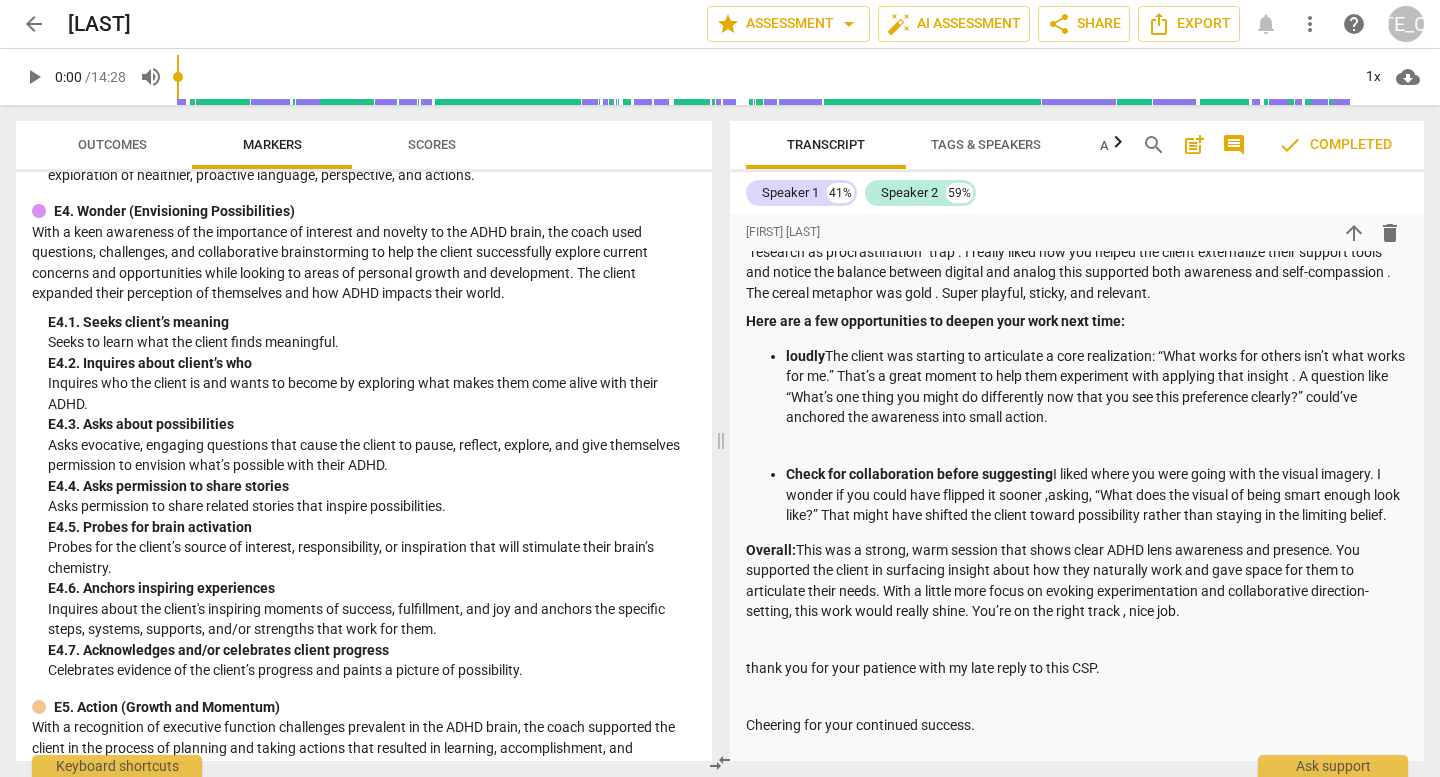scroll, scrollTop: 5175, scrollLeft: 0, axis: vertical 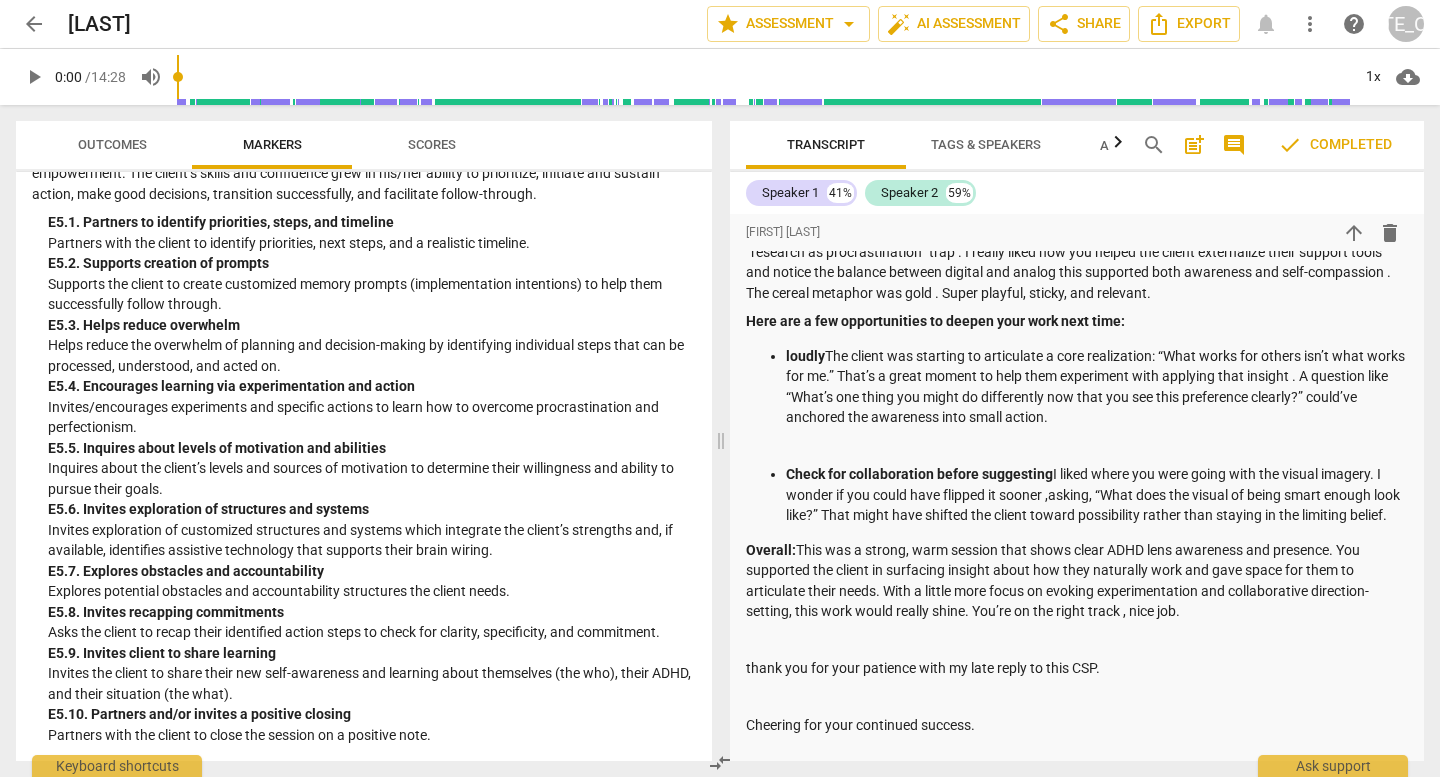 click on "Outcomes" at bounding box center (112, 145) 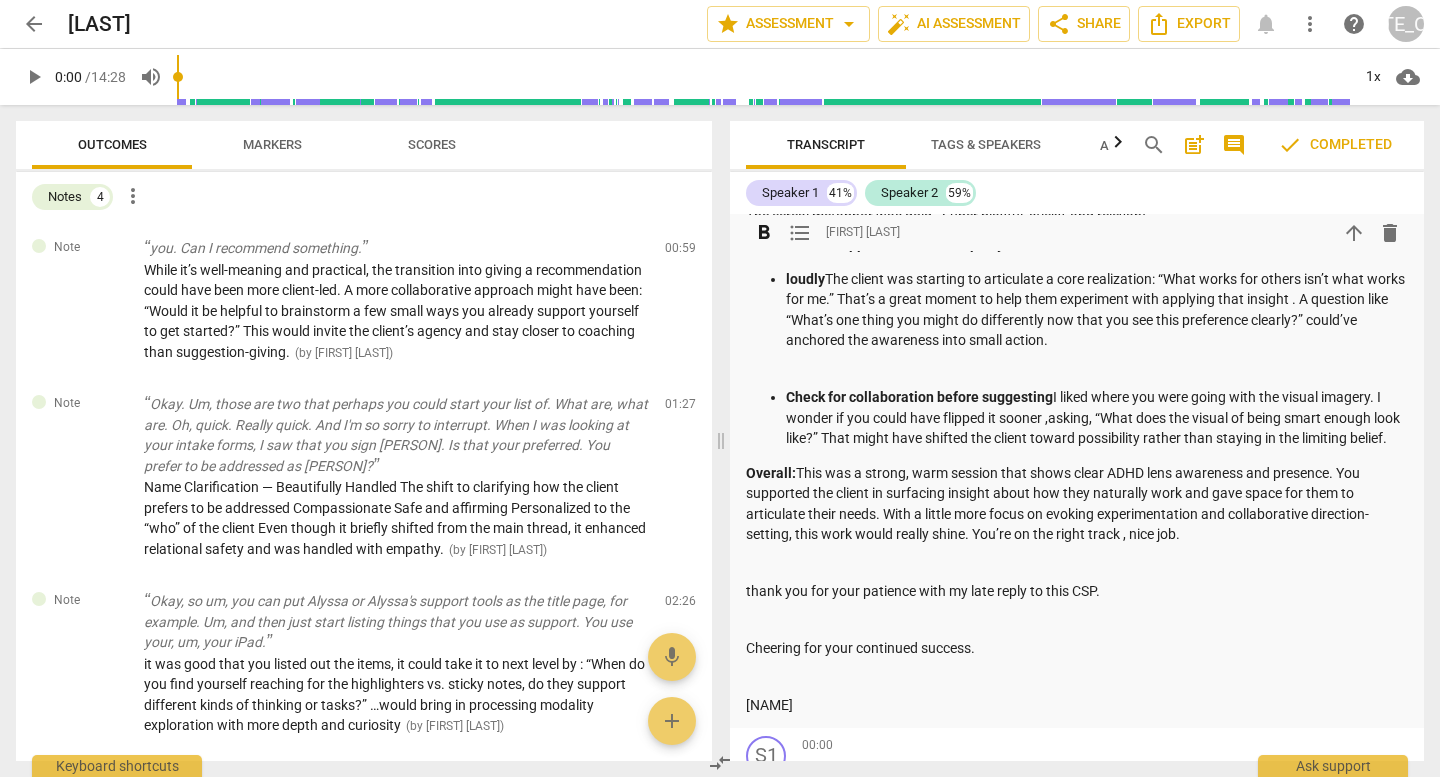 scroll, scrollTop: 373, scrollLeft: 0, axis: vertical 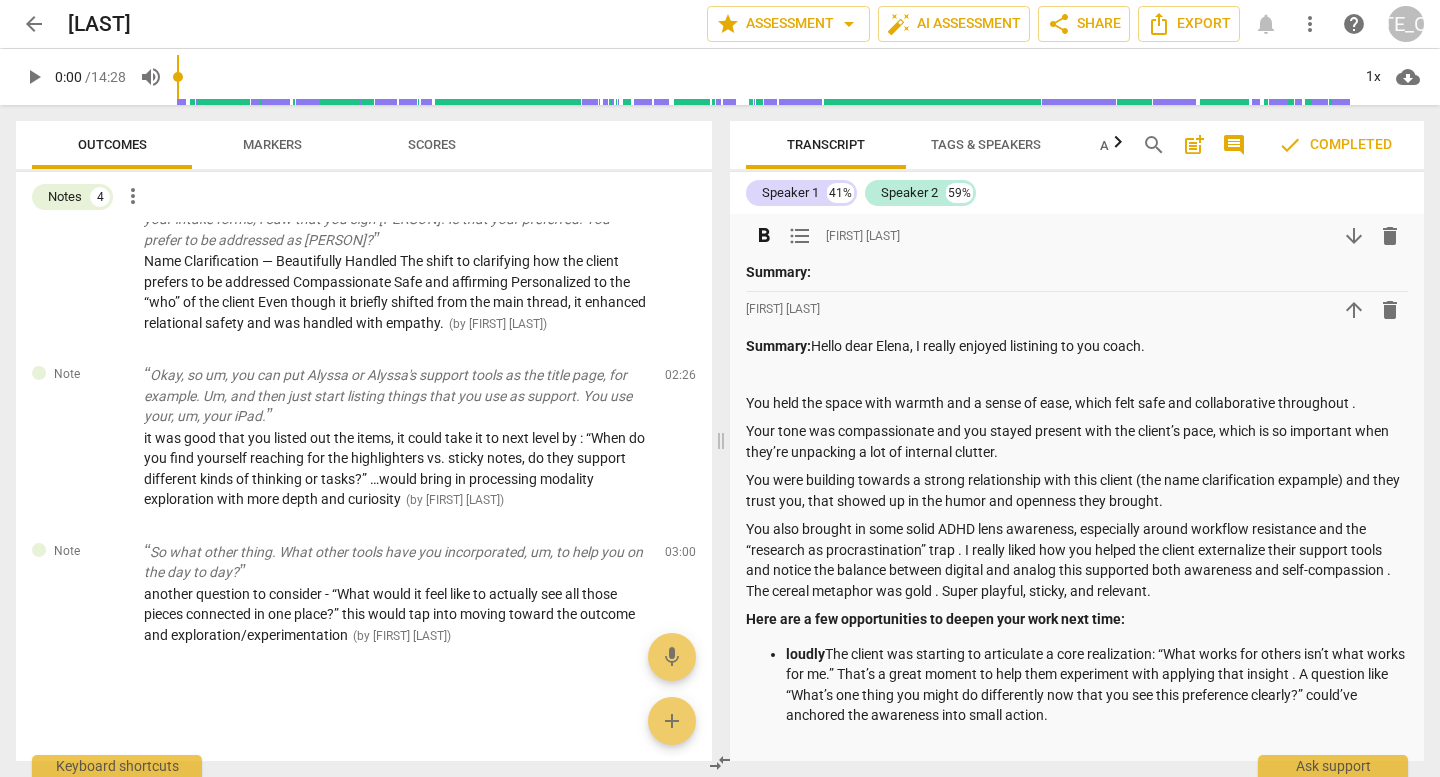 click on "arrow_downward" at bounding box center (1354, 236) 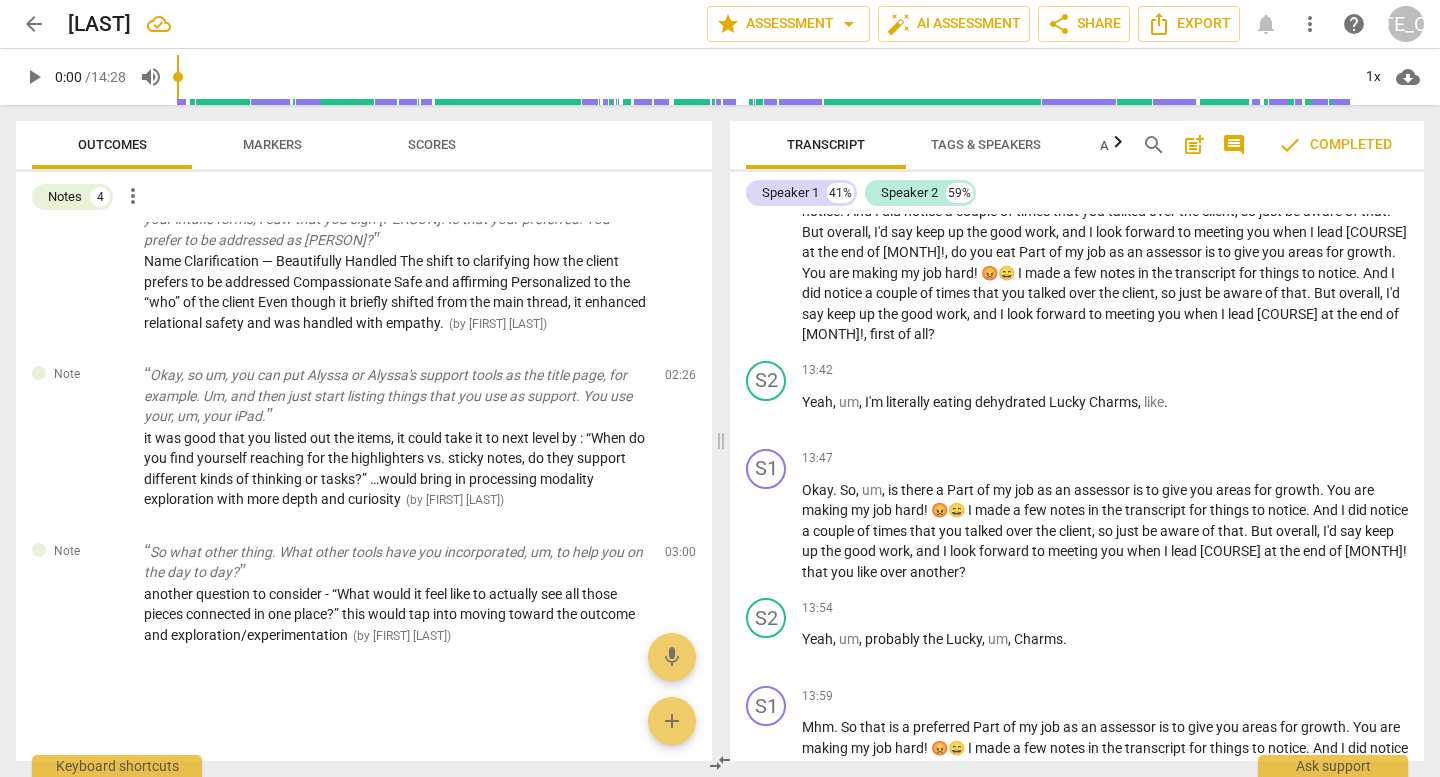 scroll, scrollTop: 6161, scrollLeft: 0, axis: vertical 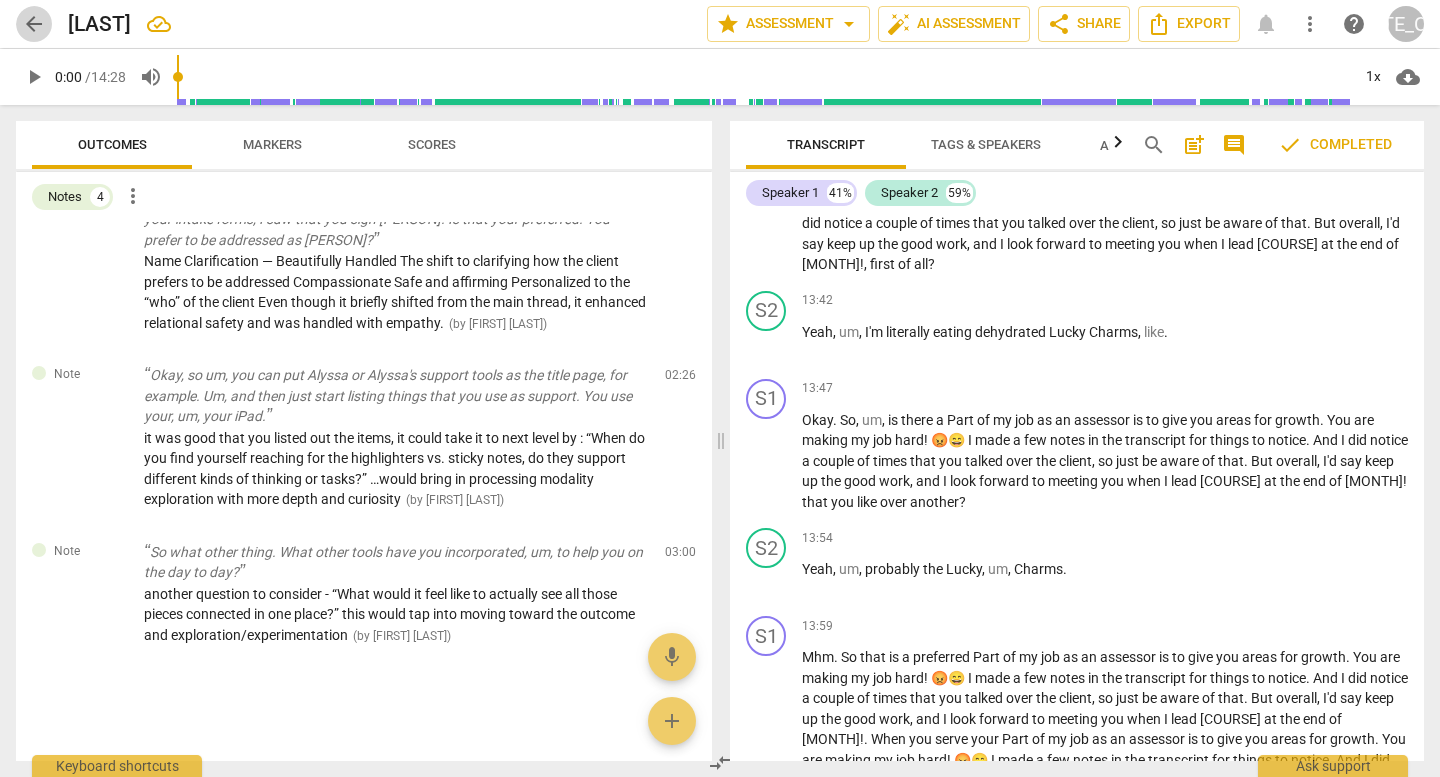 click on "arrow_back" at bounding box center (34, 24) 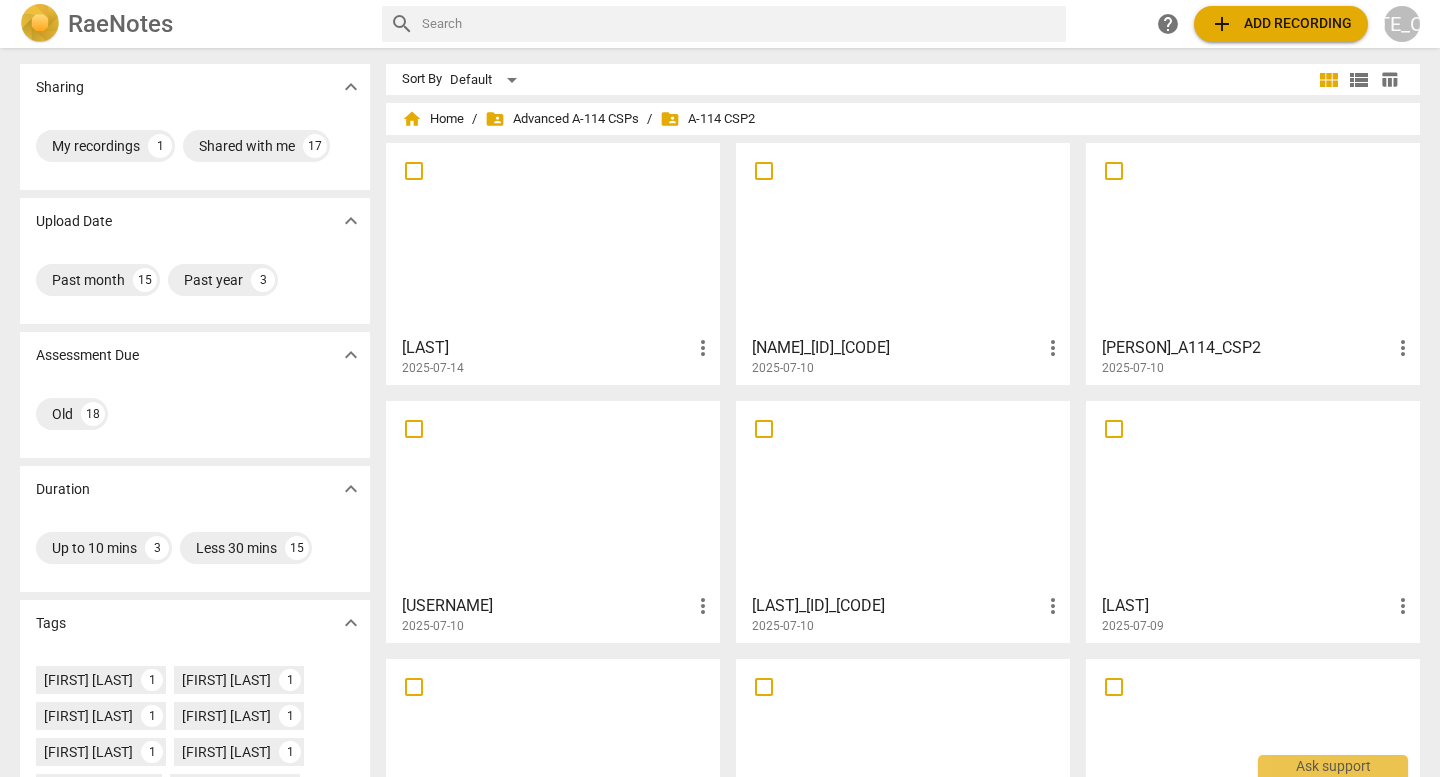 click at bounding box center [903, 238] 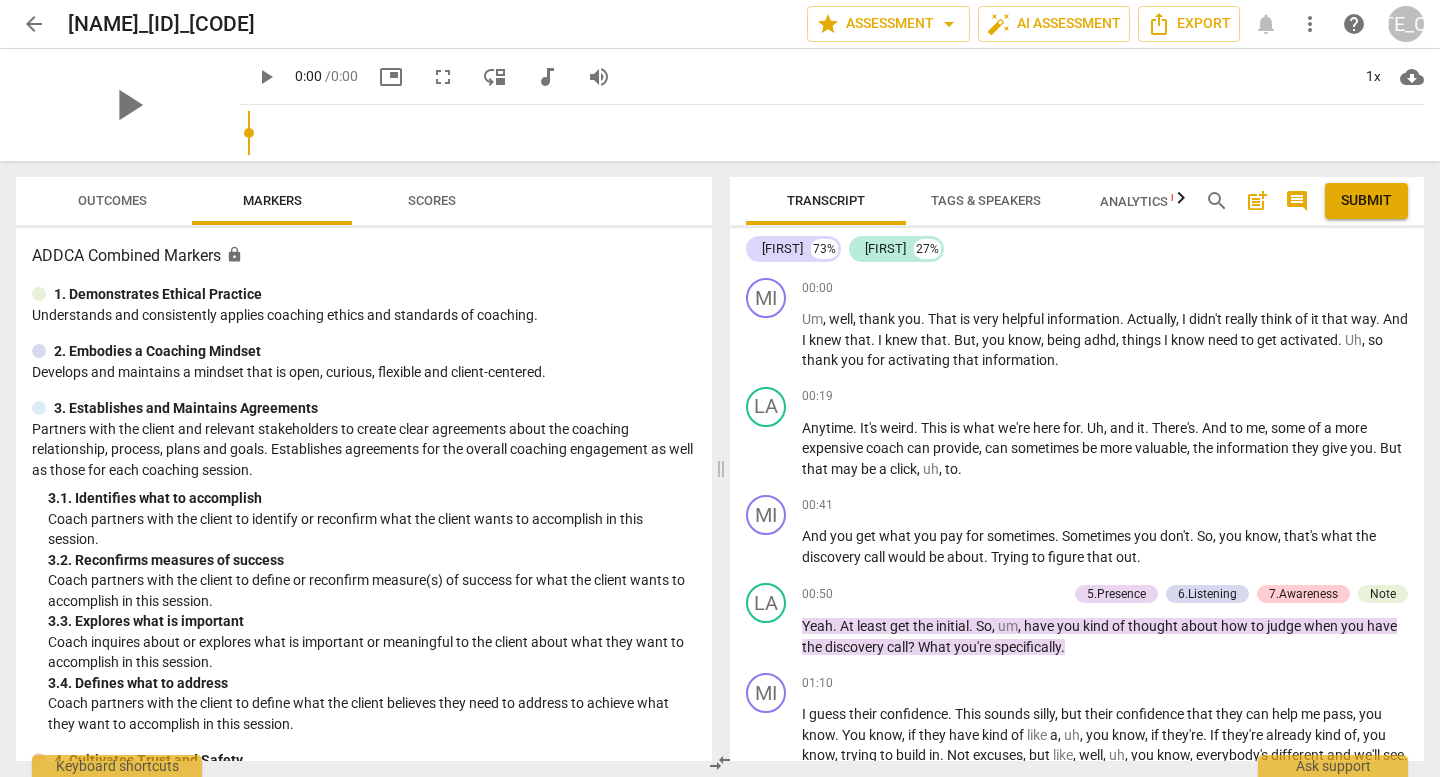 click on "Scores" at bounding box center (432, 200) 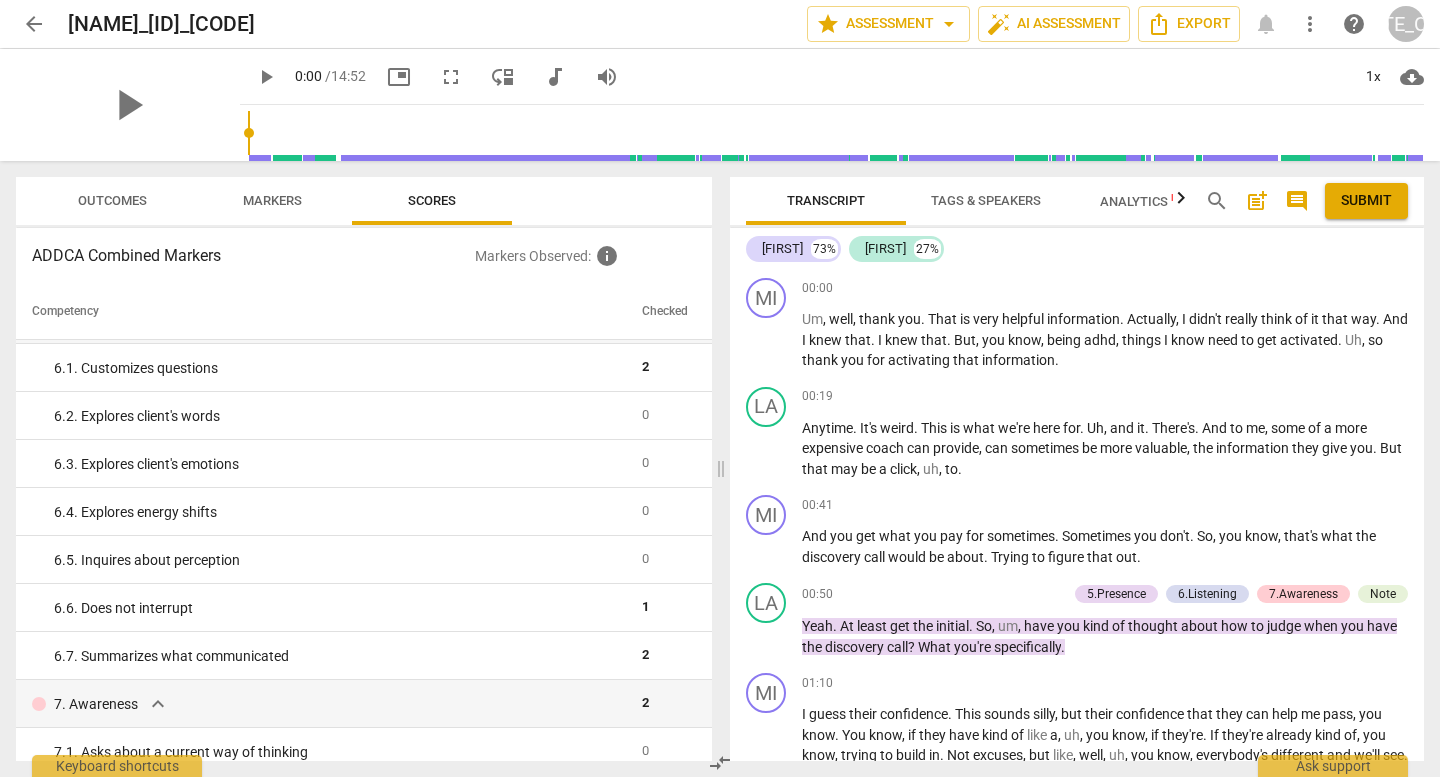scroll, scrollTop: 0, scrollLeft: 0, axis: both 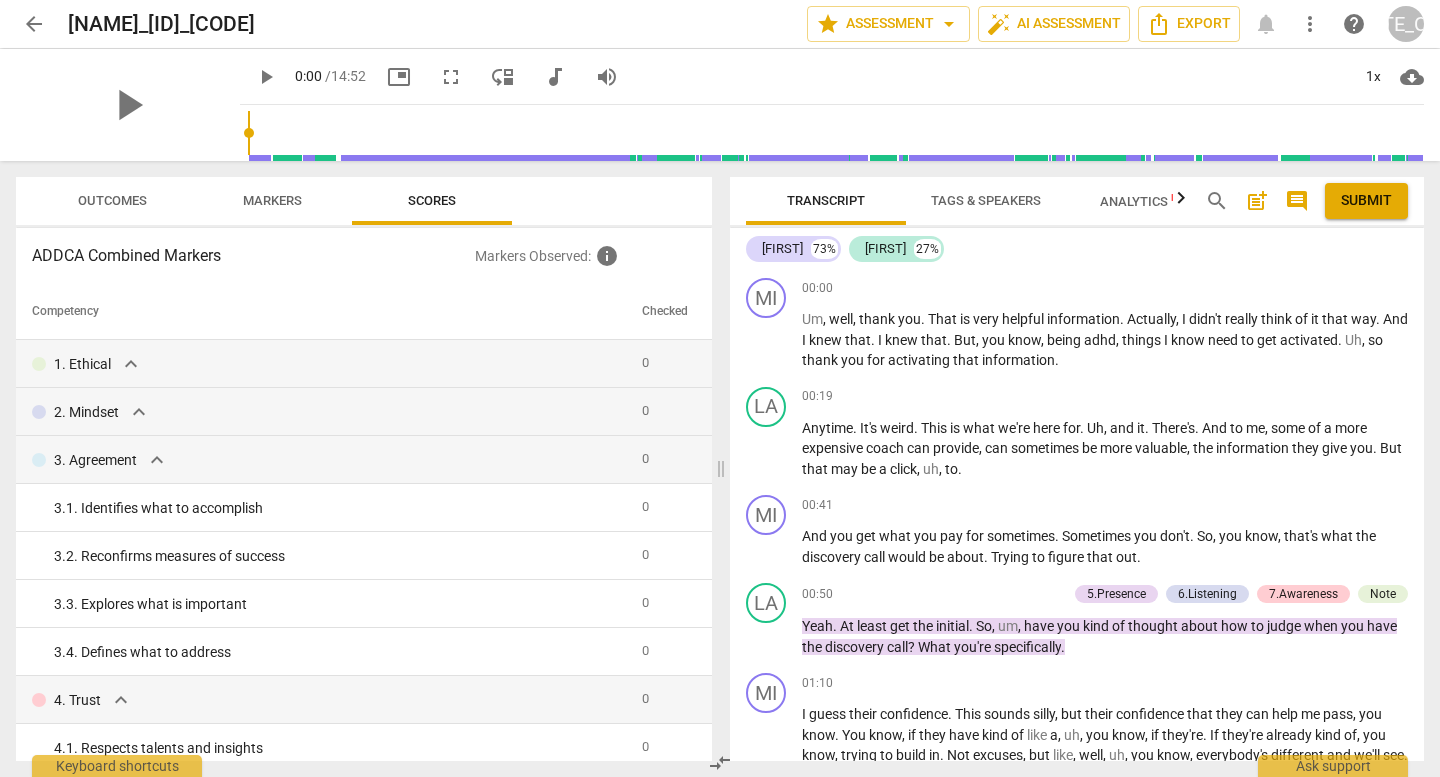 click on "Outcomes" at bounding box center (112, 201) 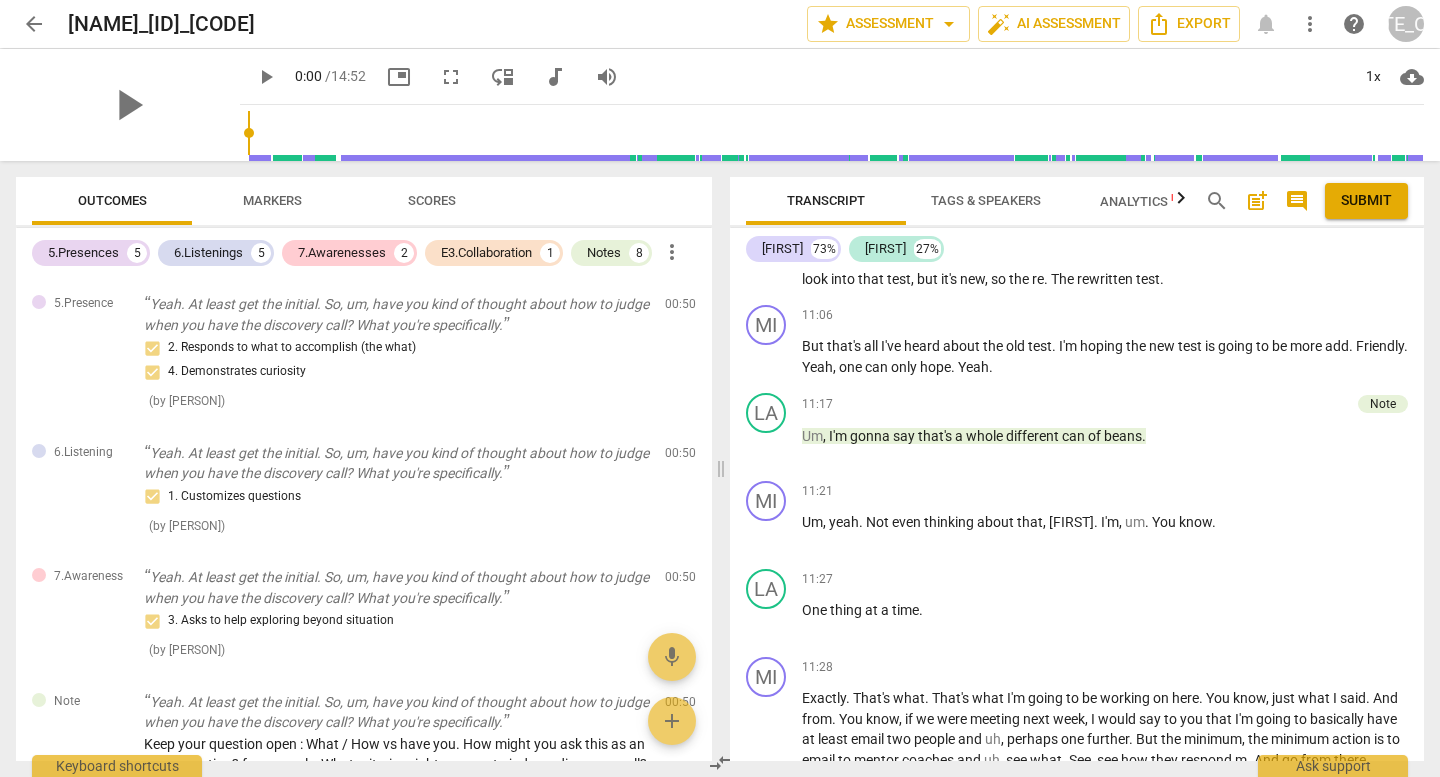 scroll, scrollTop: 5307, scrollLeft: 0, axis: vertical 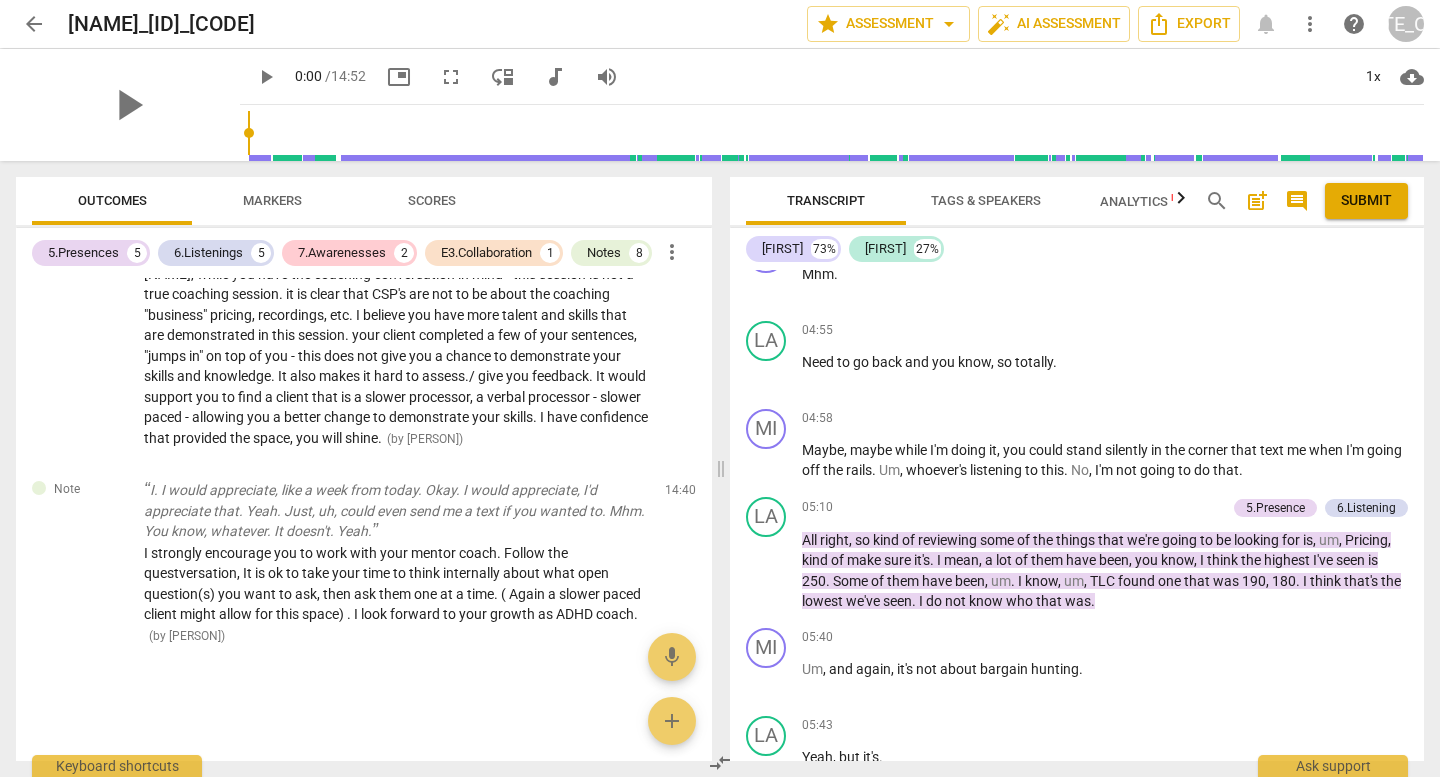 click on "Tags & Speakers" at bounding box center [986, 200] 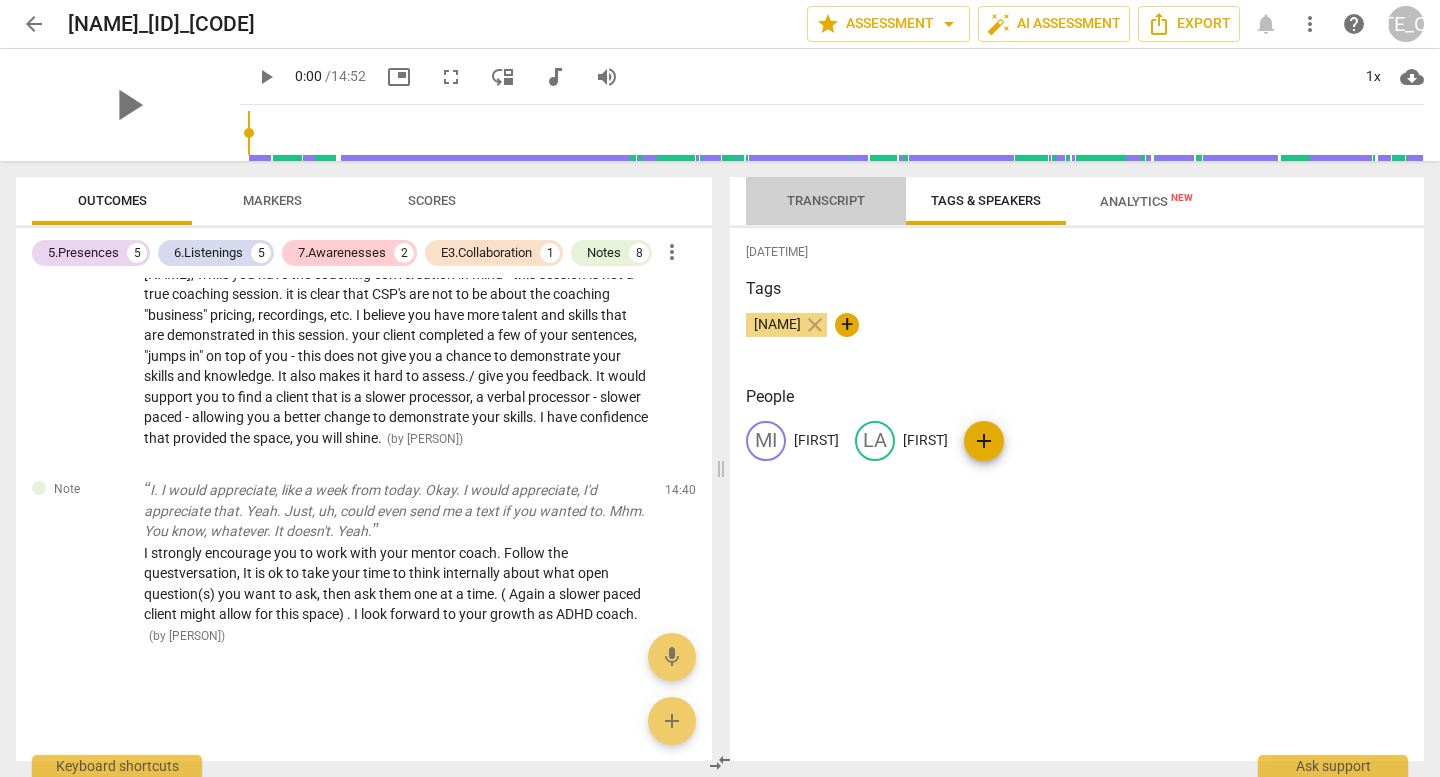 click on "Transcript" at bounding box center [826, 200] 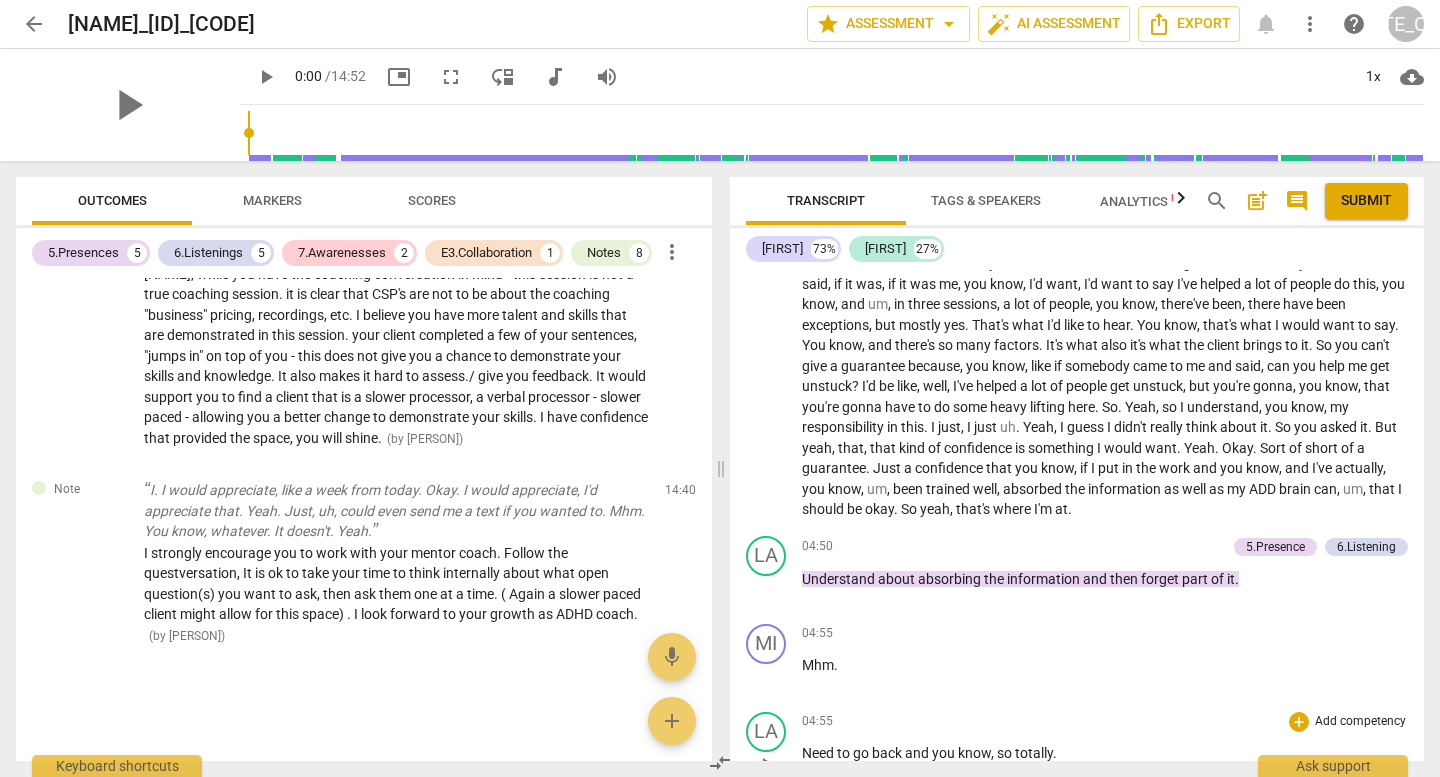 scroll, scrollTop: 0, scrollLeft: 0, axis: both 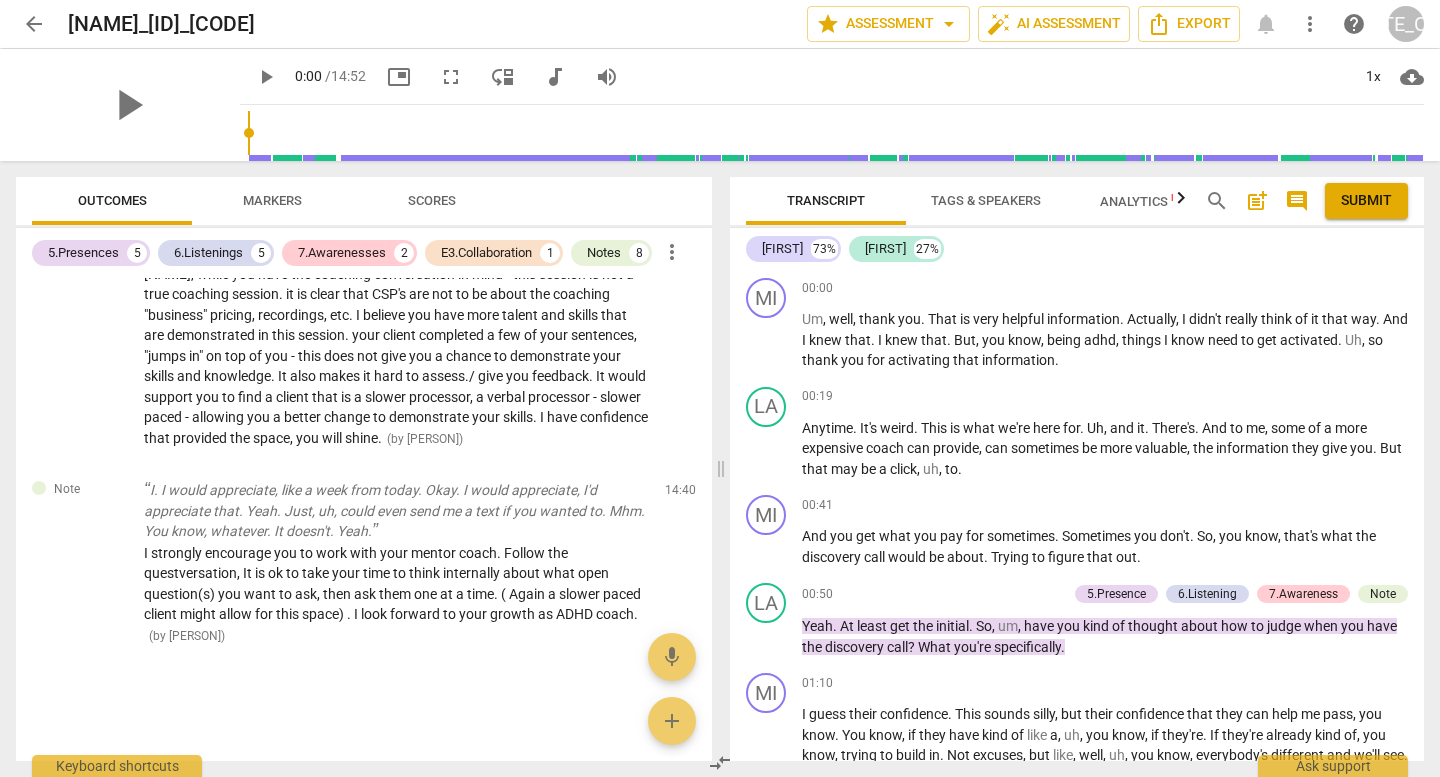 click on "Analytics   New" at bounding box center [1146, 201] 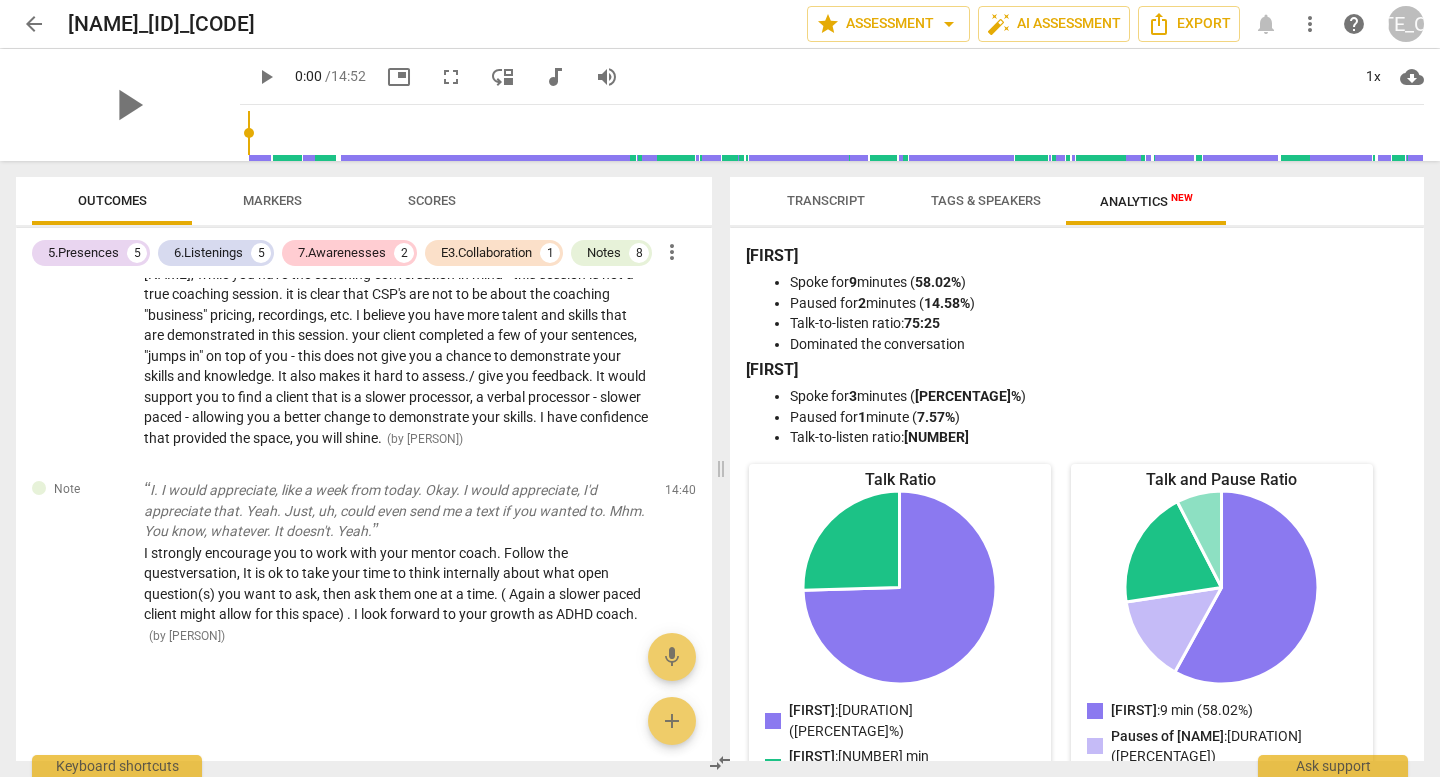 click on "Transcript" at bounding box center (826, 201) 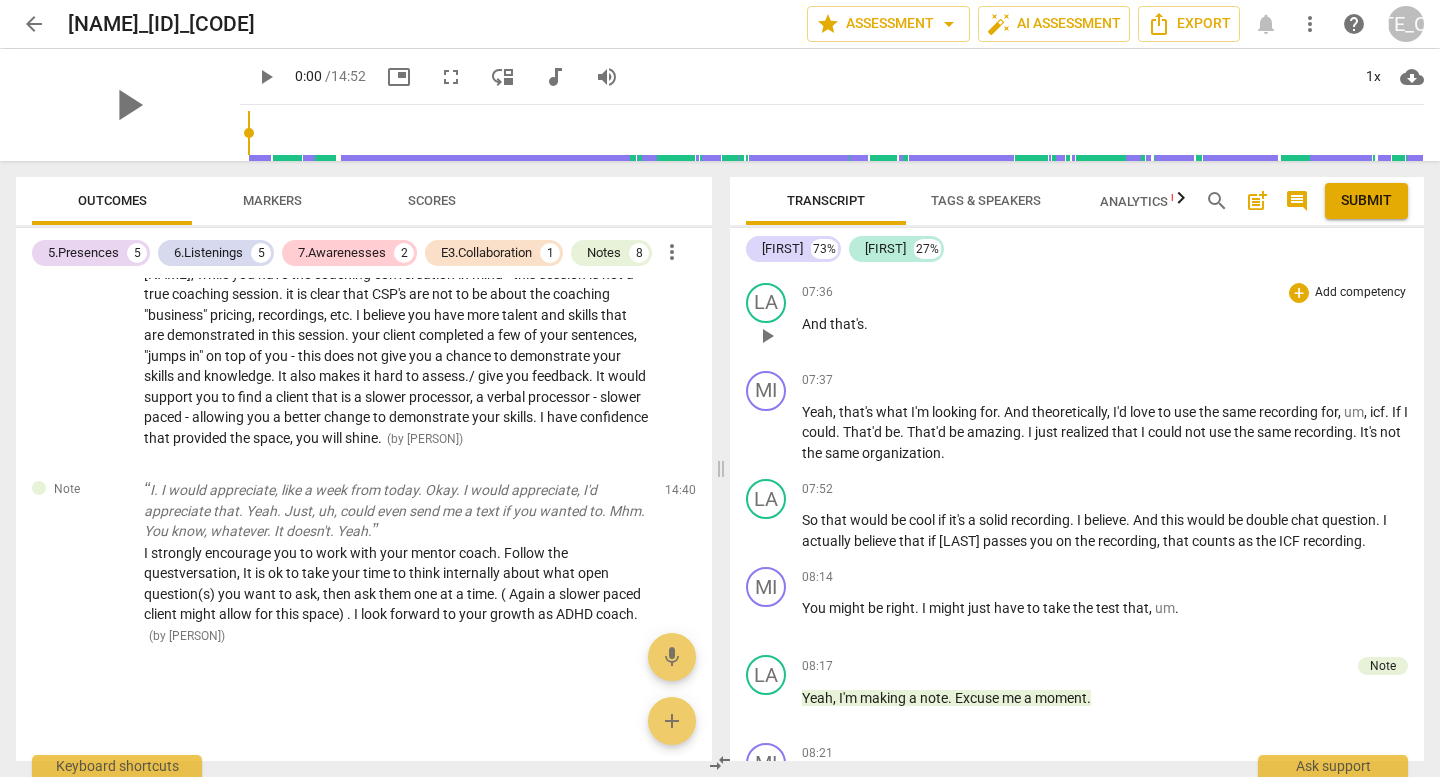 scroll, scrollTop: 2408, scrollLeft: 0, axis: vertical 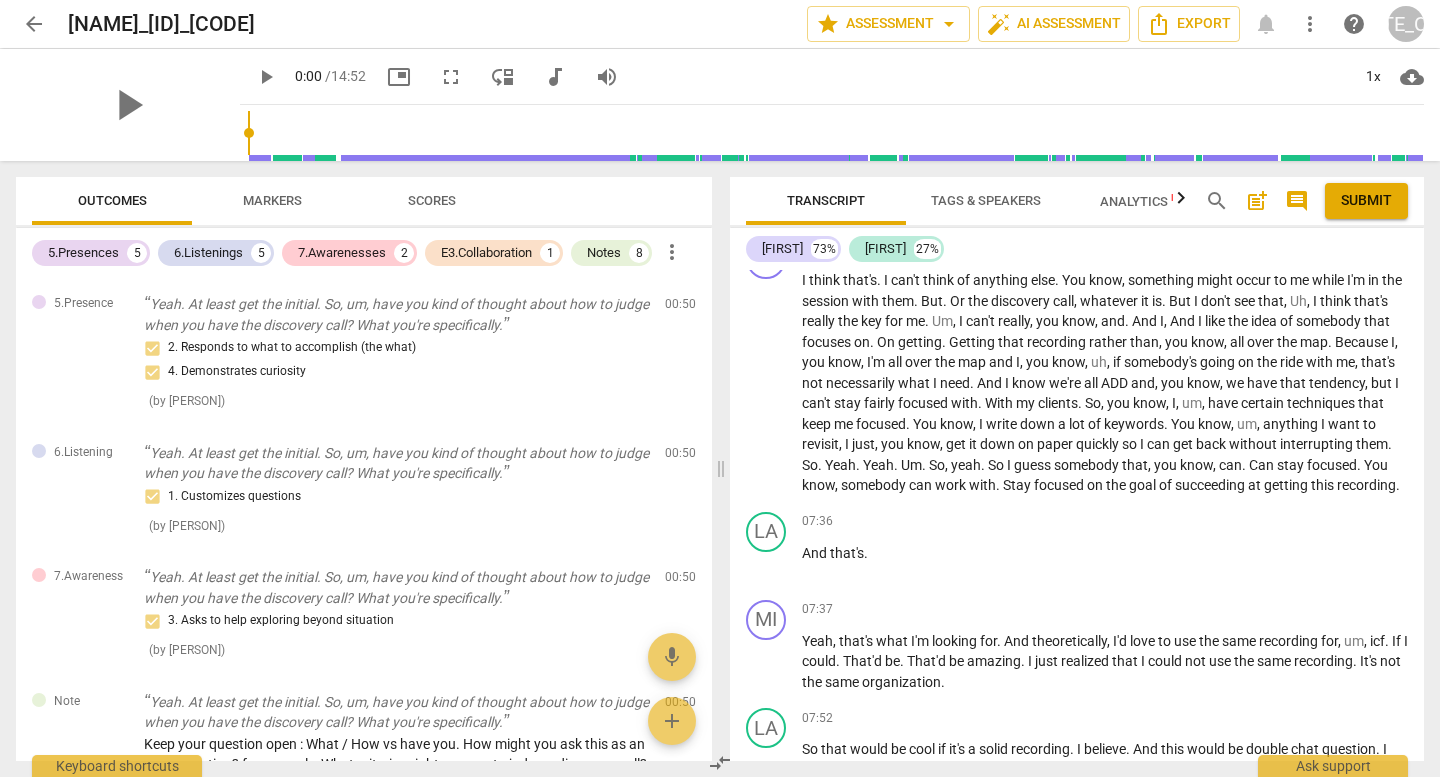 click on "Markers" at bounding box center [272, 200] 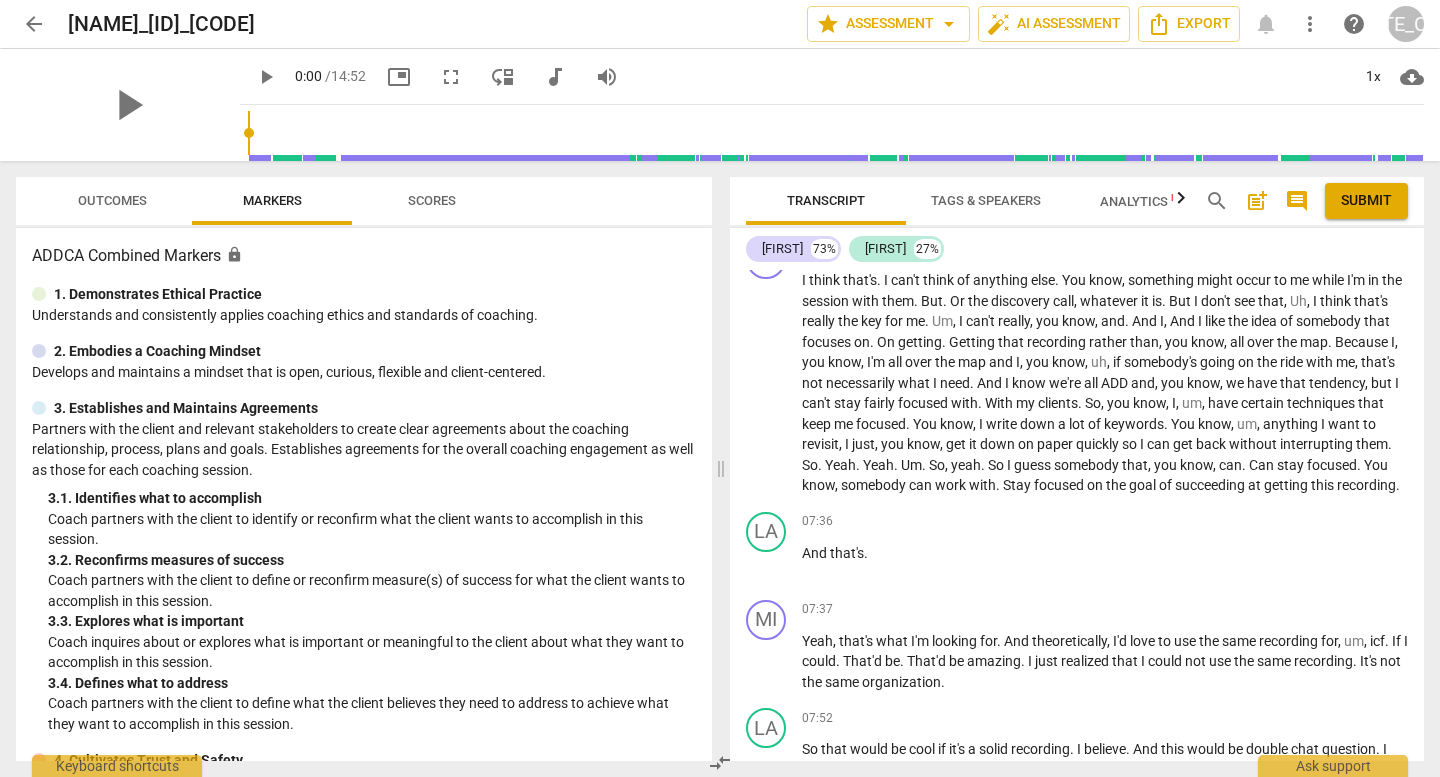 click on "Outcomes" at bounding box center [112, 200] 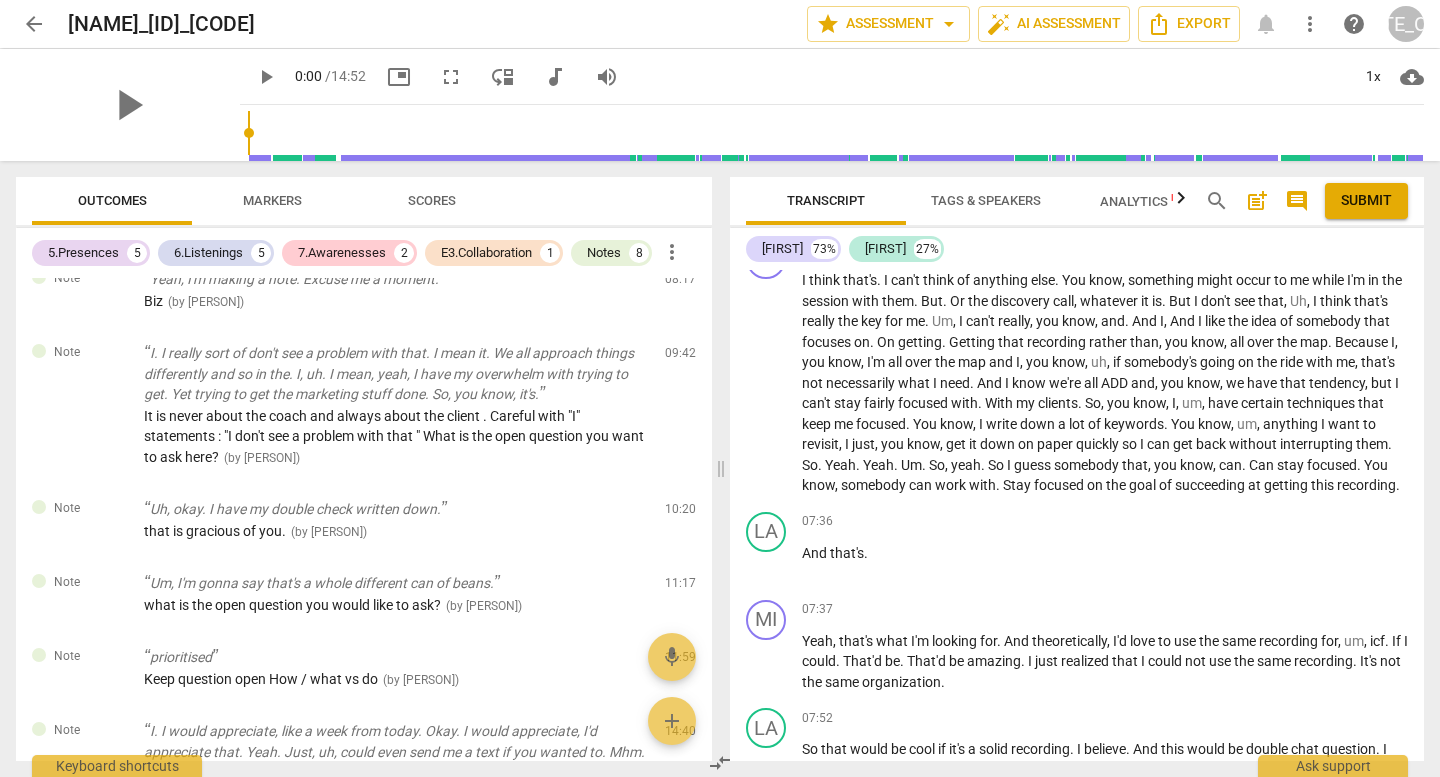scroll, scrollTop: 2391, scrollLeft: 0, axis: vertical 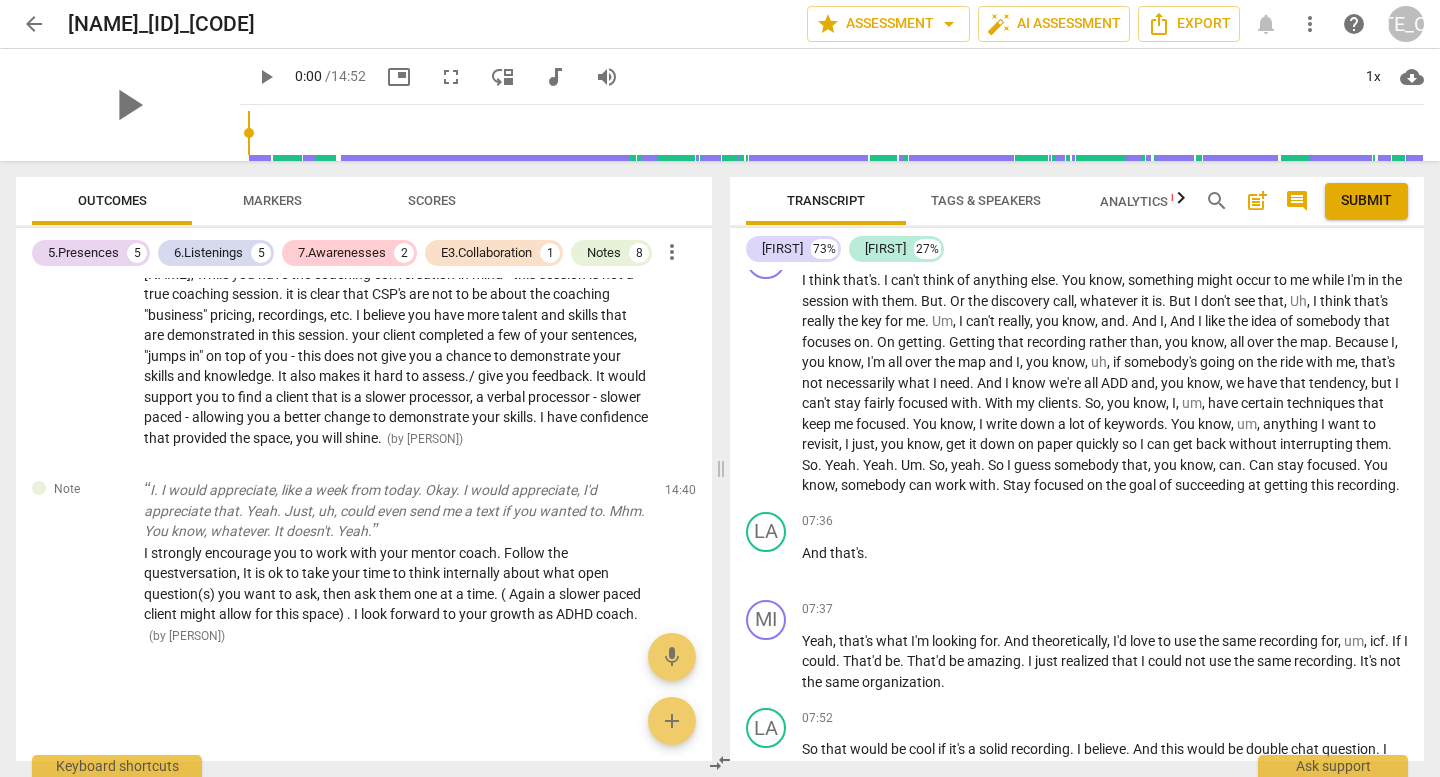 click on "arrow_back" at bounding box center [34, 24] 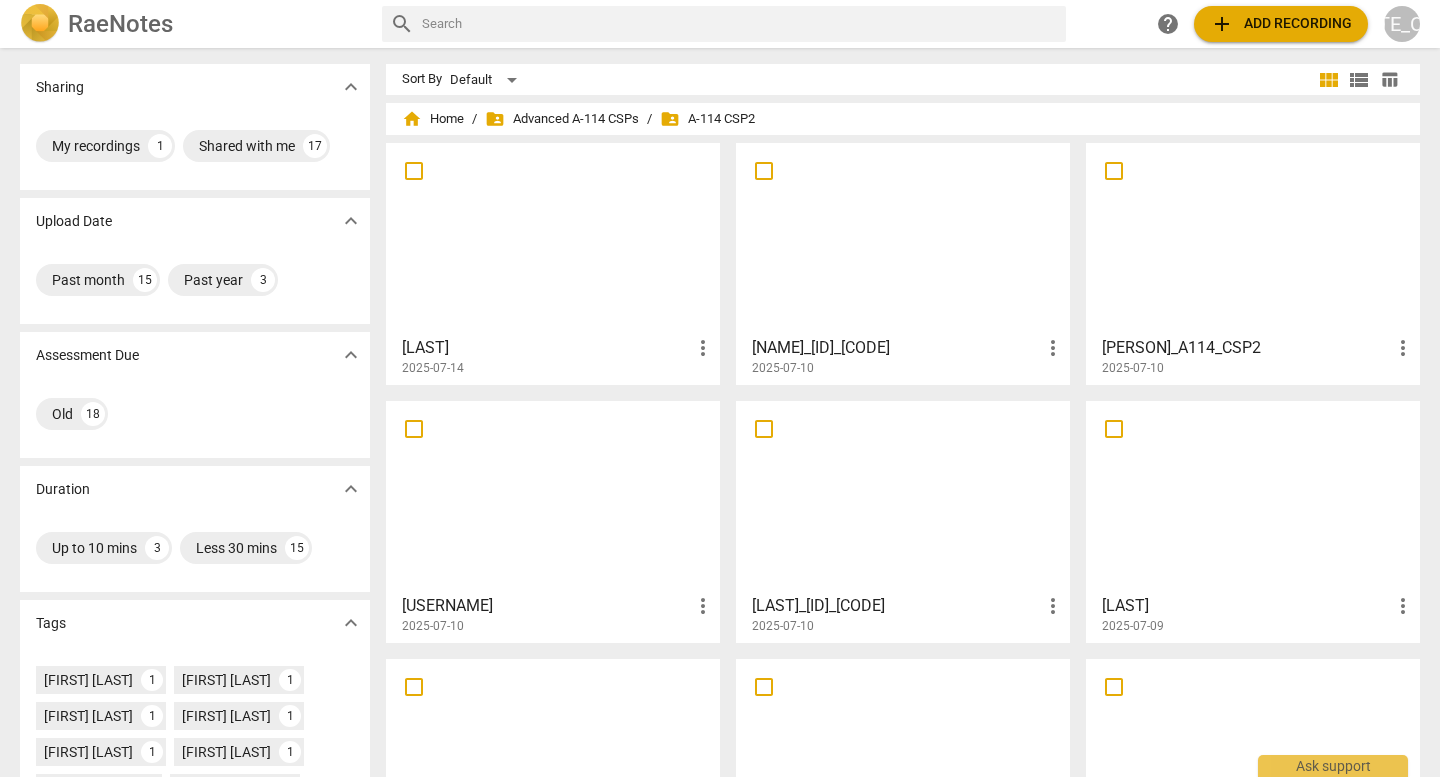 click on "[PERSON]_A114_CSP2" at bounding box center (1246, 348) 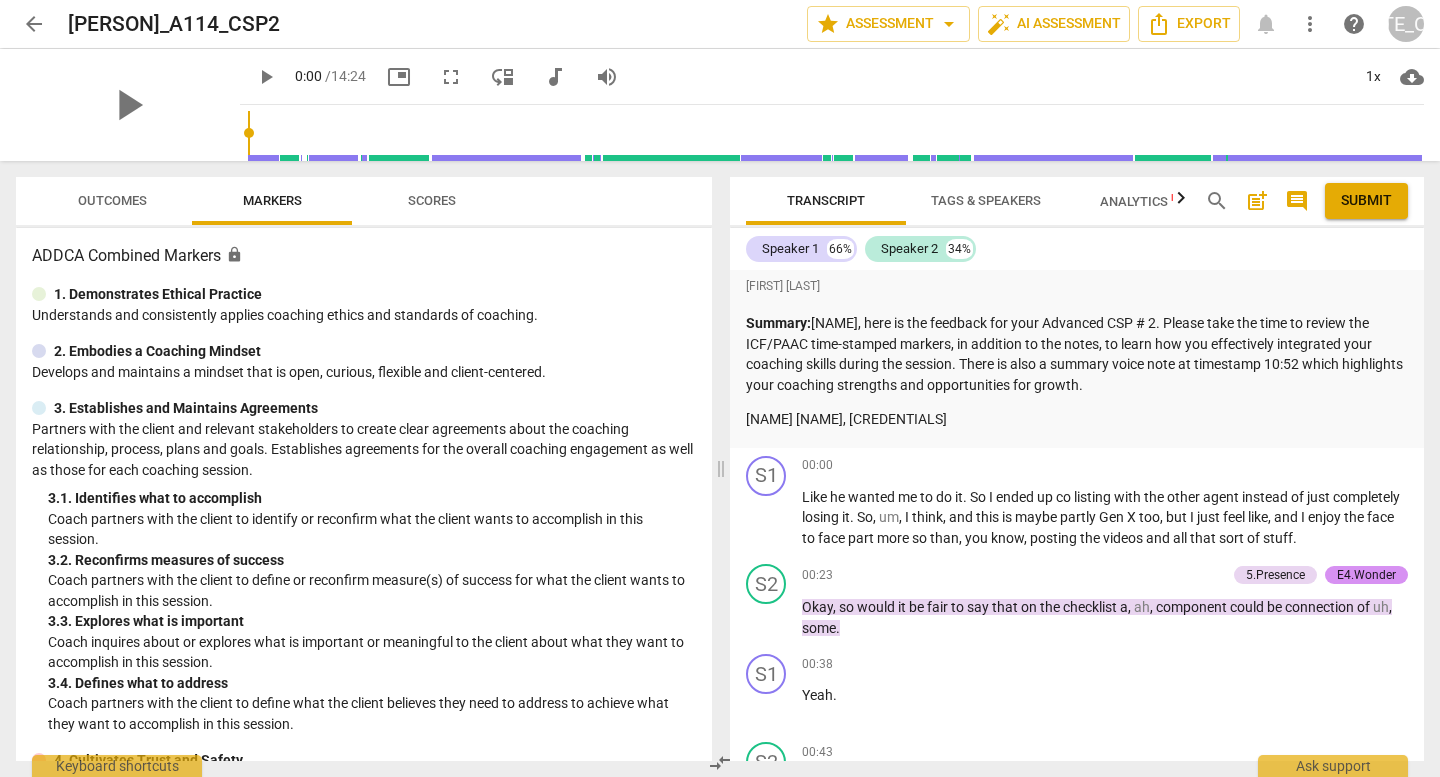 click on "Outcomes" at bounding box center [112, 200] 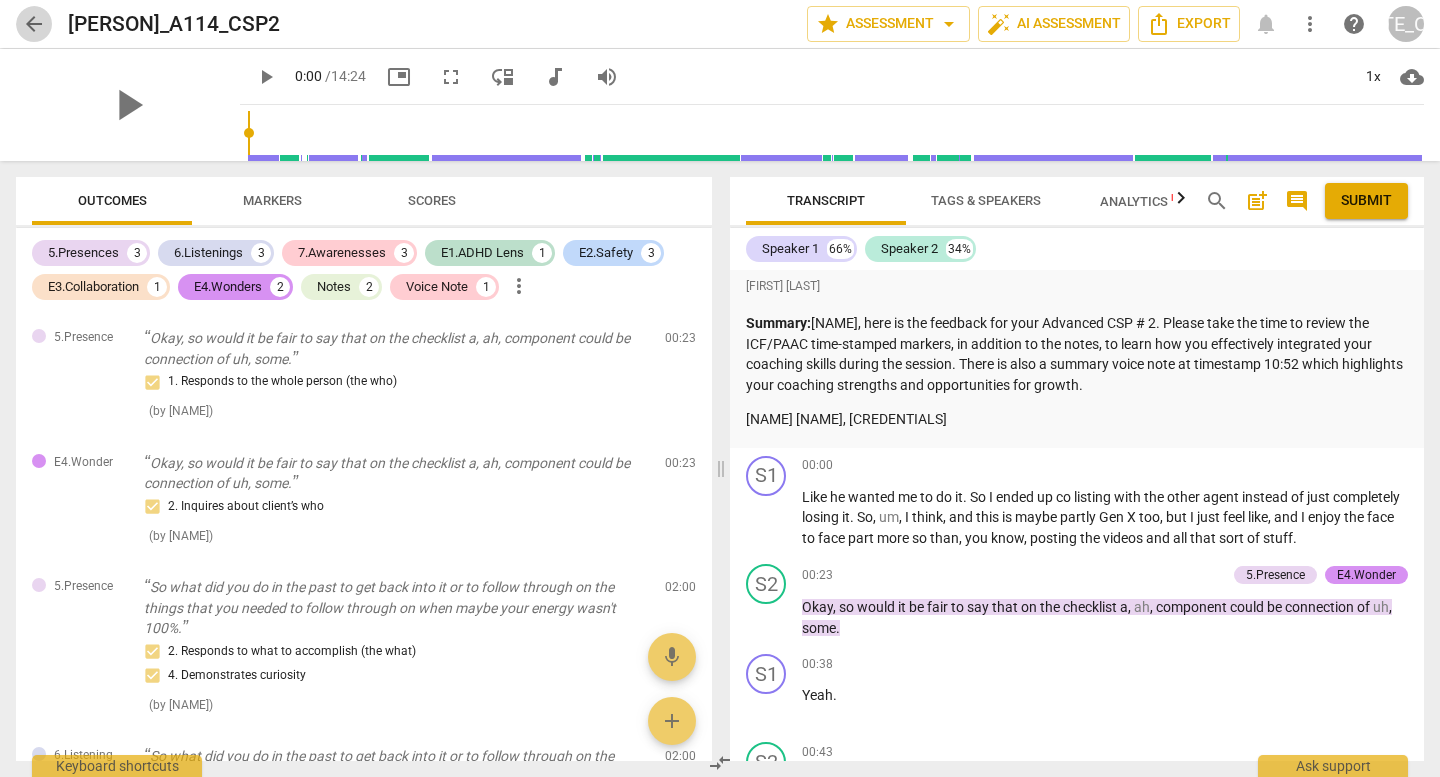 click on "arrow_back" at bounding box center [34, 24] 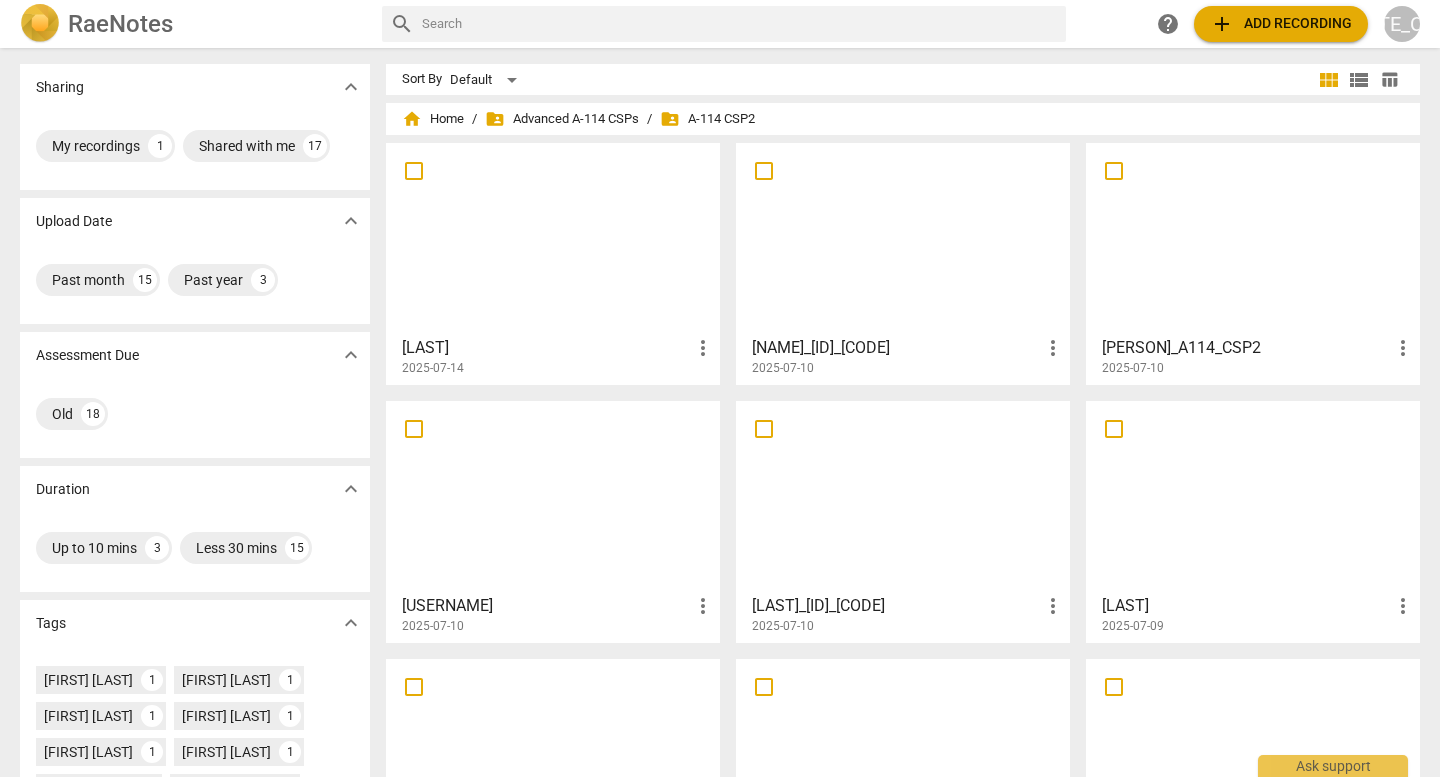 click on "[USERNAME]" at bounding box center (546, 606) 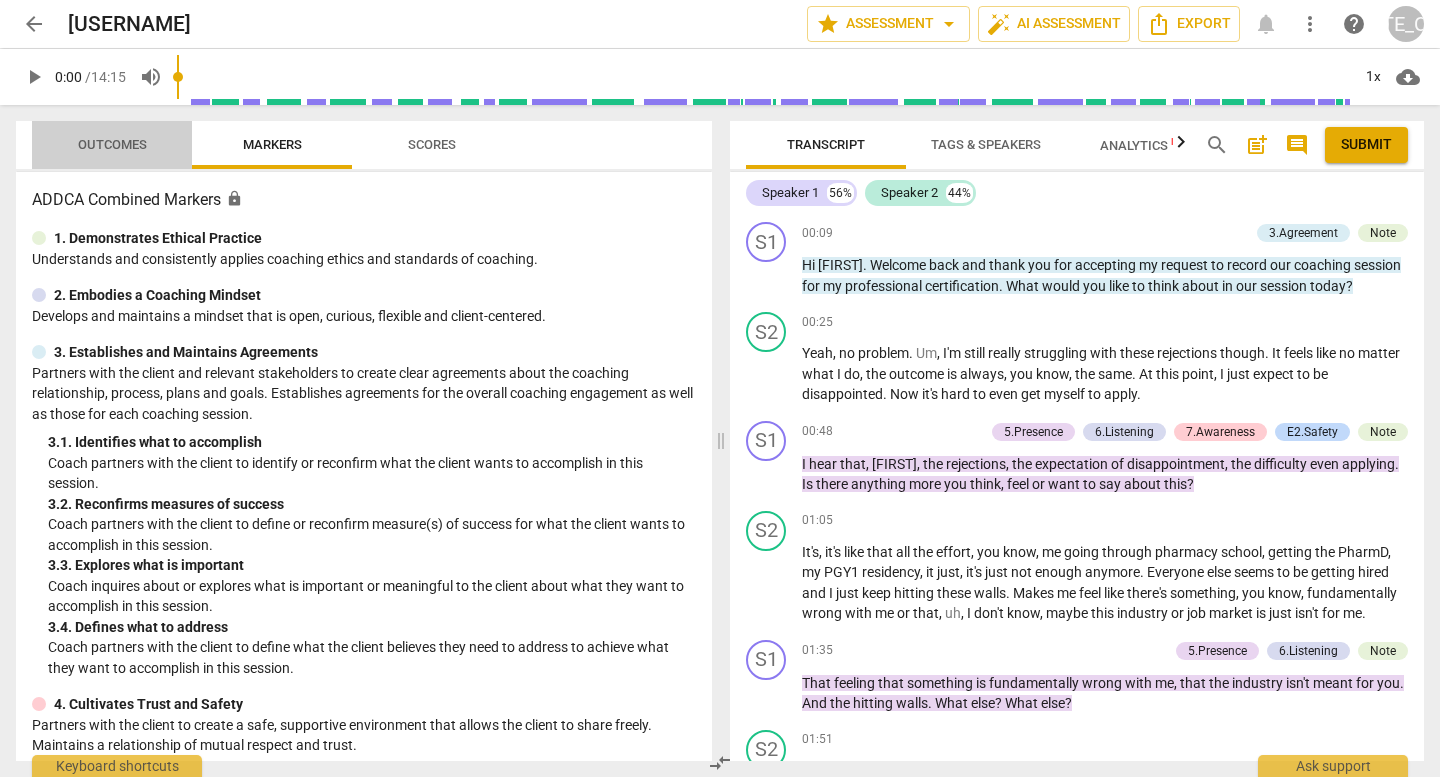 click on "Outcomes" at bounding box center (112, 144) 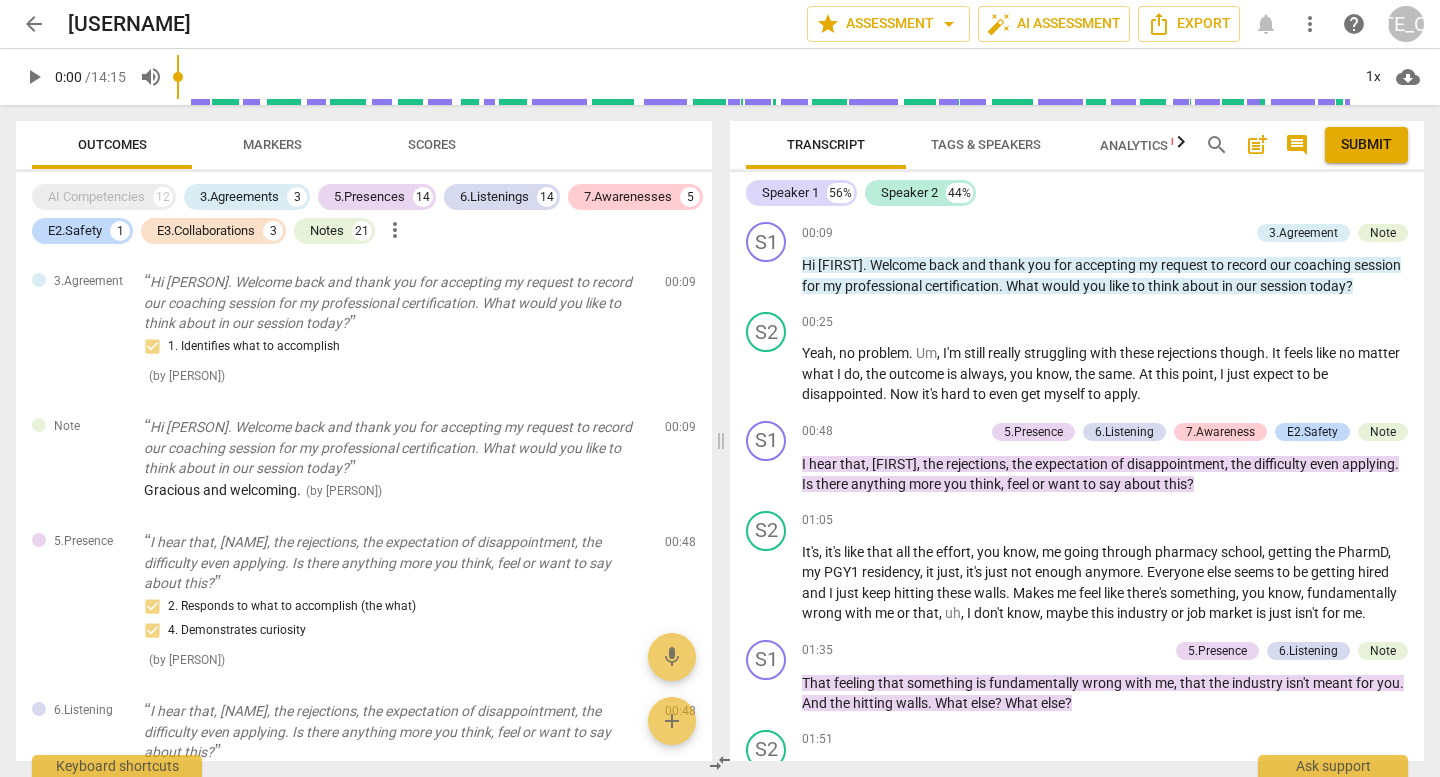 click on "arrow_back" at bounding box center [34, 24] 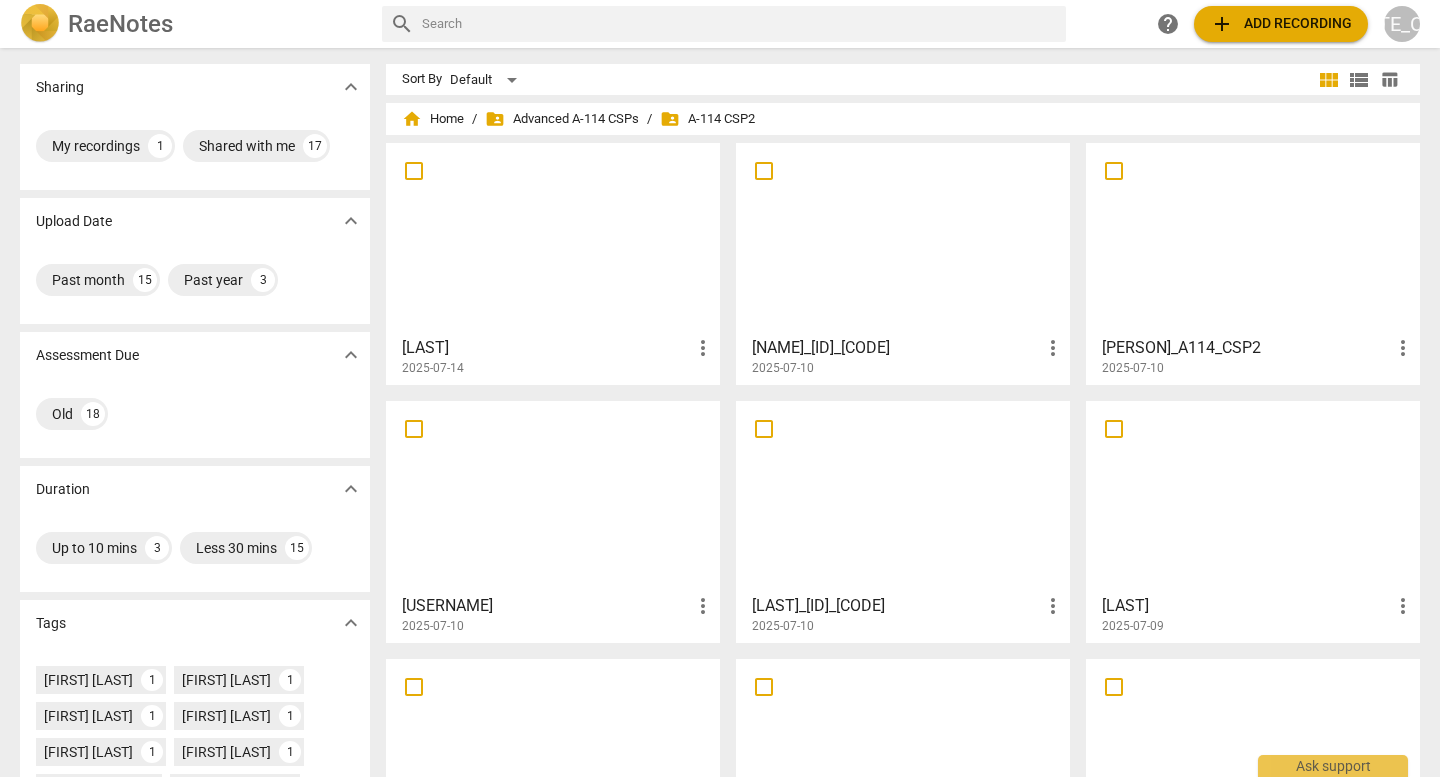 click at bounding box center (903, 496) 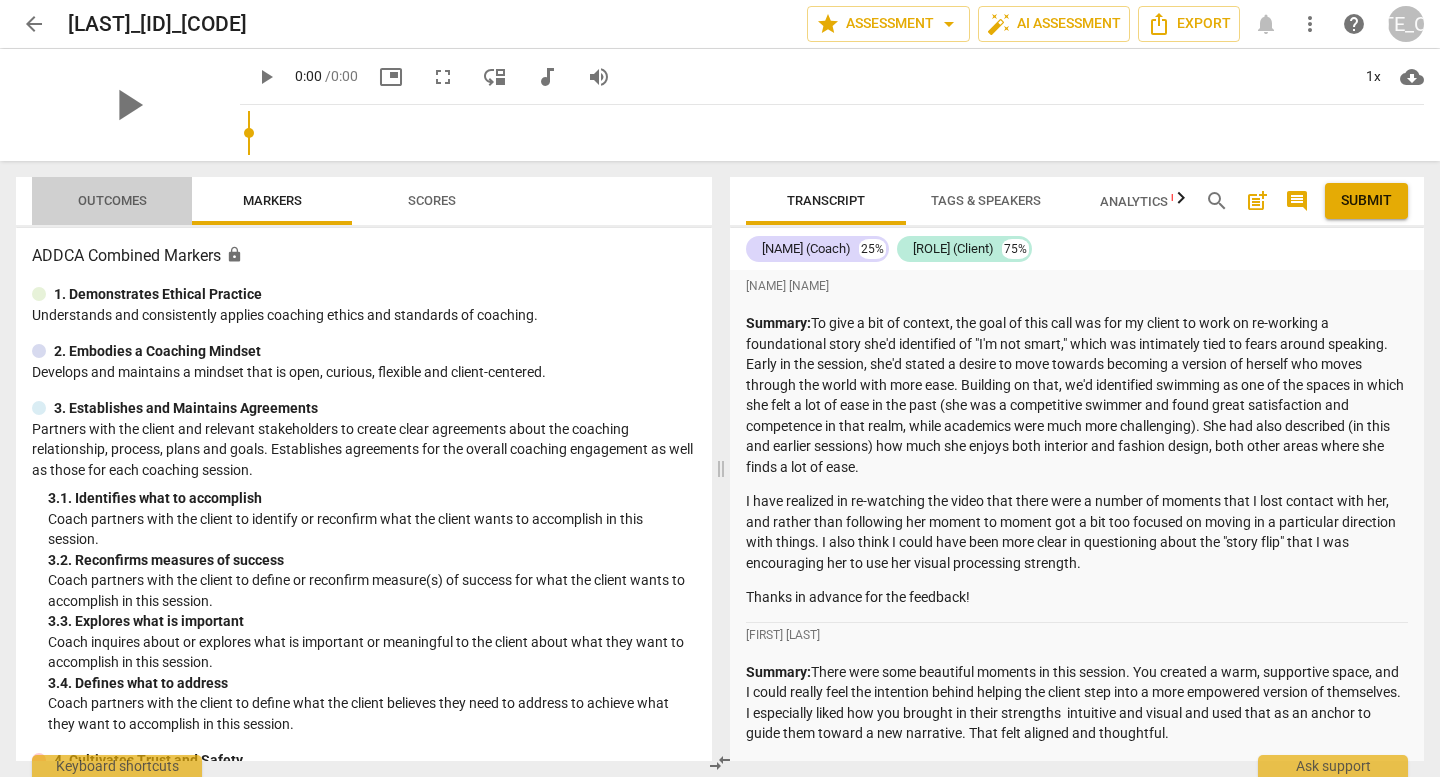 click on "Outcomes" at bounding box center (112, 201) 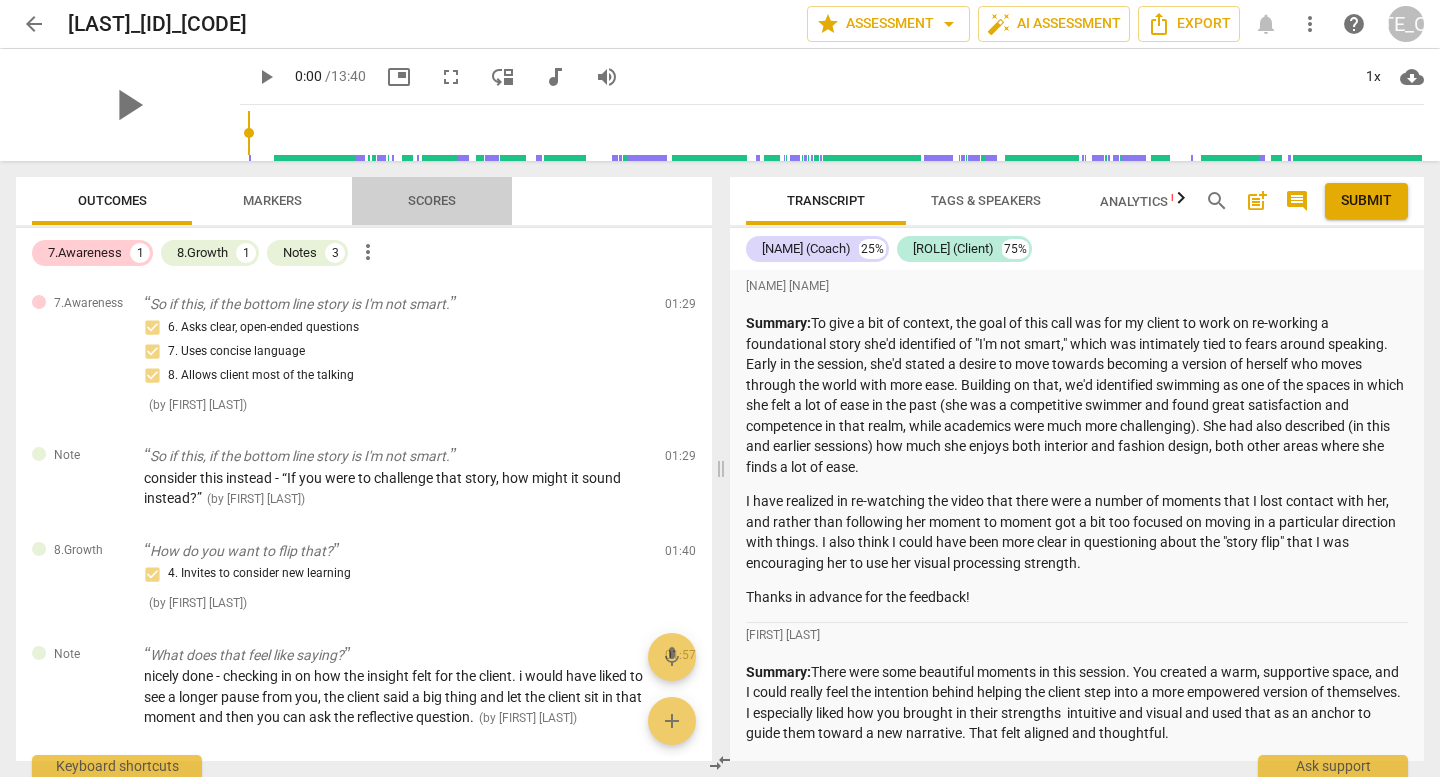 click on "Scores" at bounding box center [432, 200] 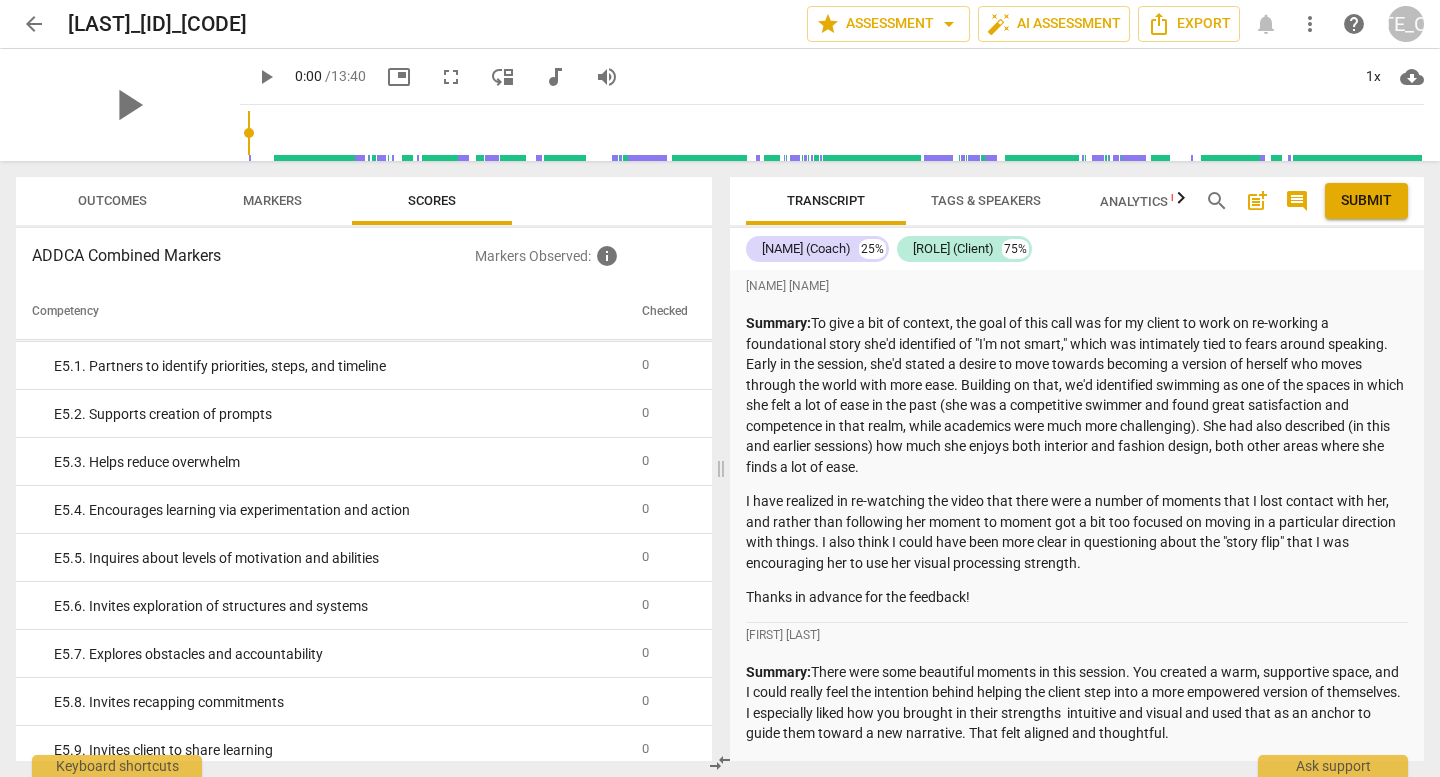 scroll, scrollTop: 4053, scrollLeft: 0, axis: vertical 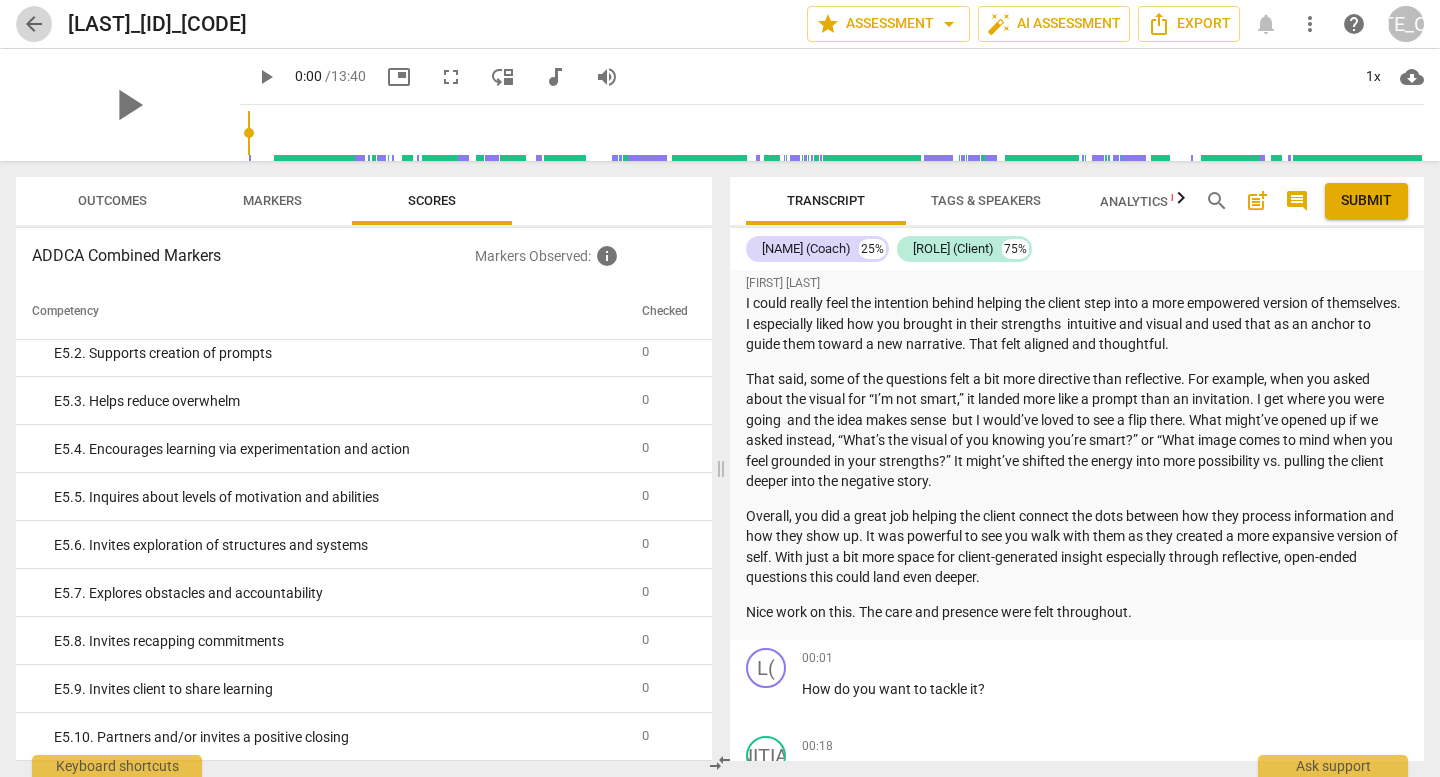 click on "arrow_back" at bounding box center (34, 24) 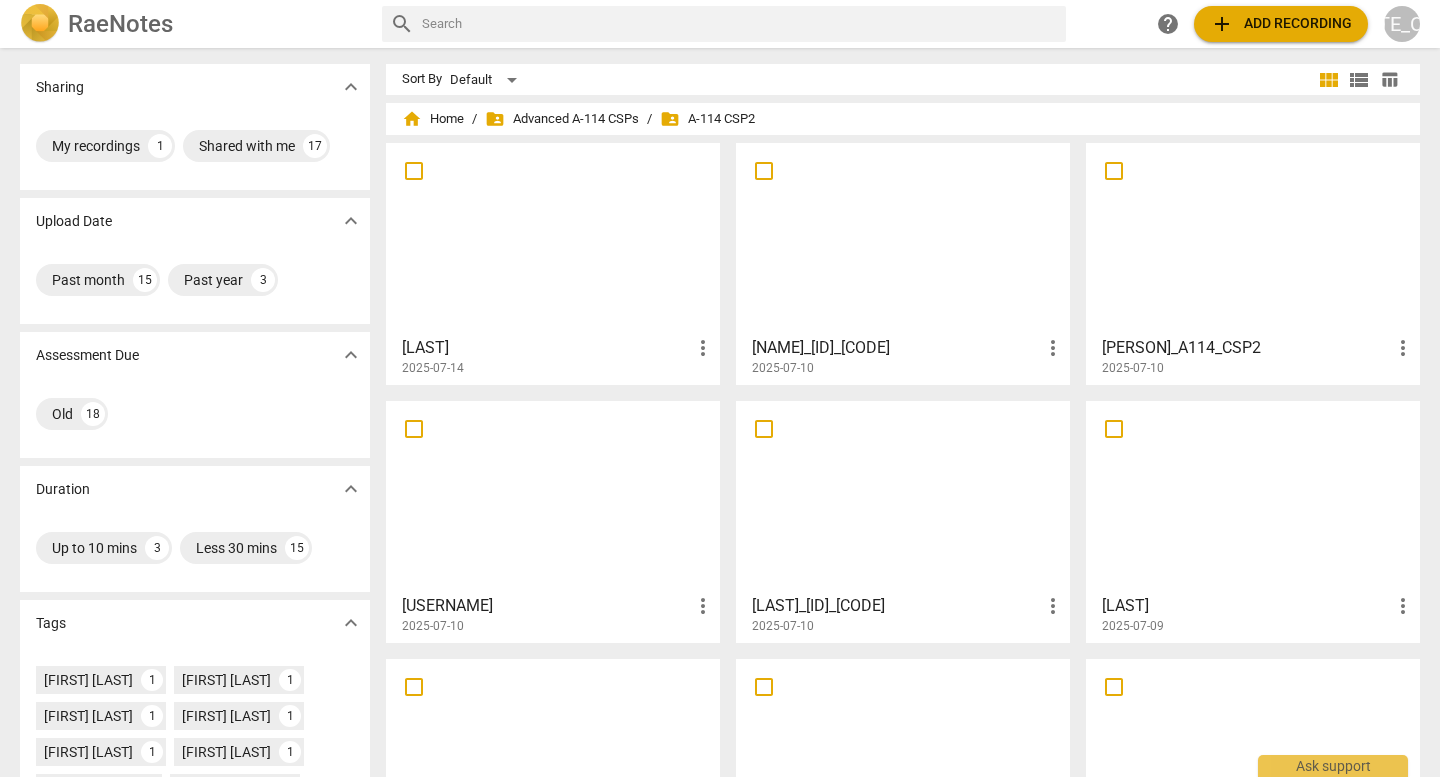 click at bounding box center (553, 238) 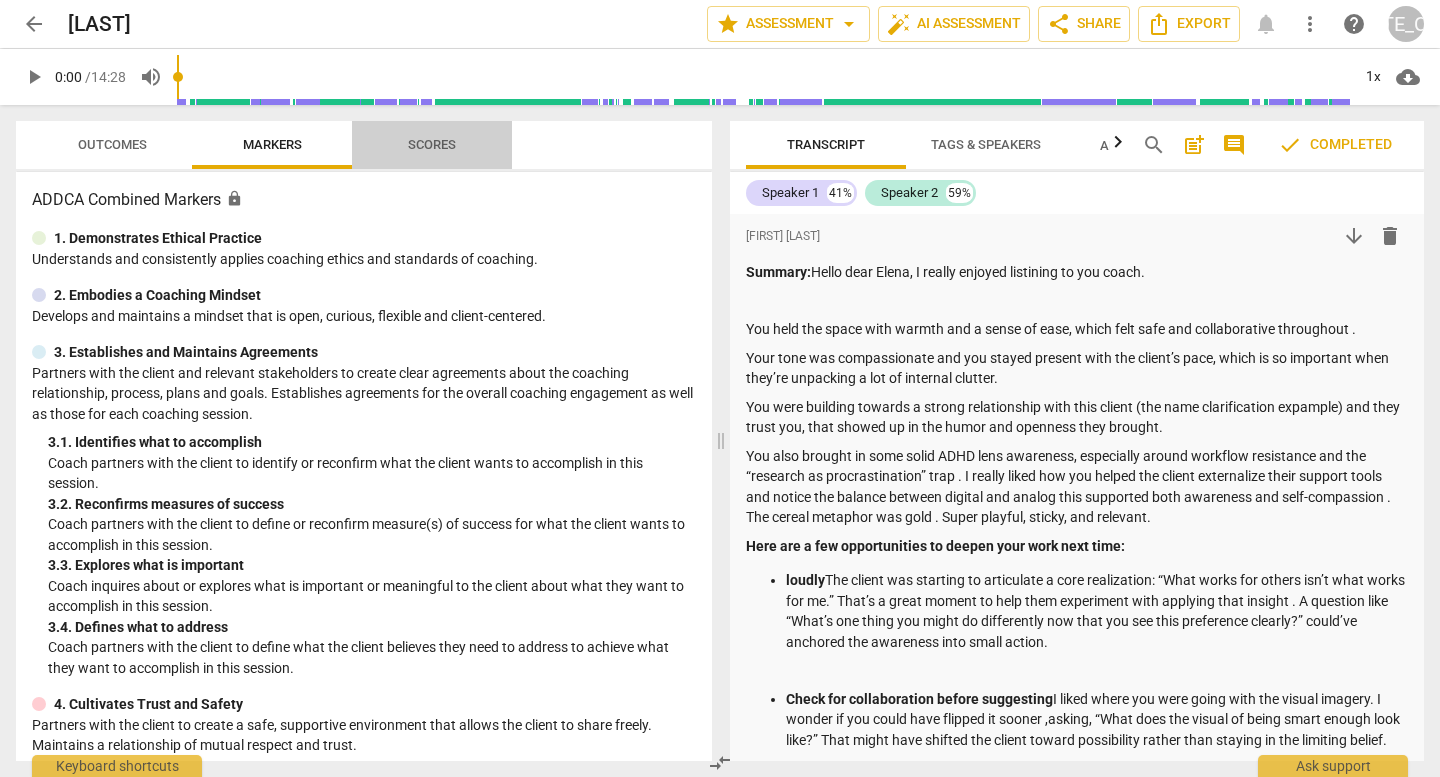 click on "Scores" at bounding box center [432, 145] 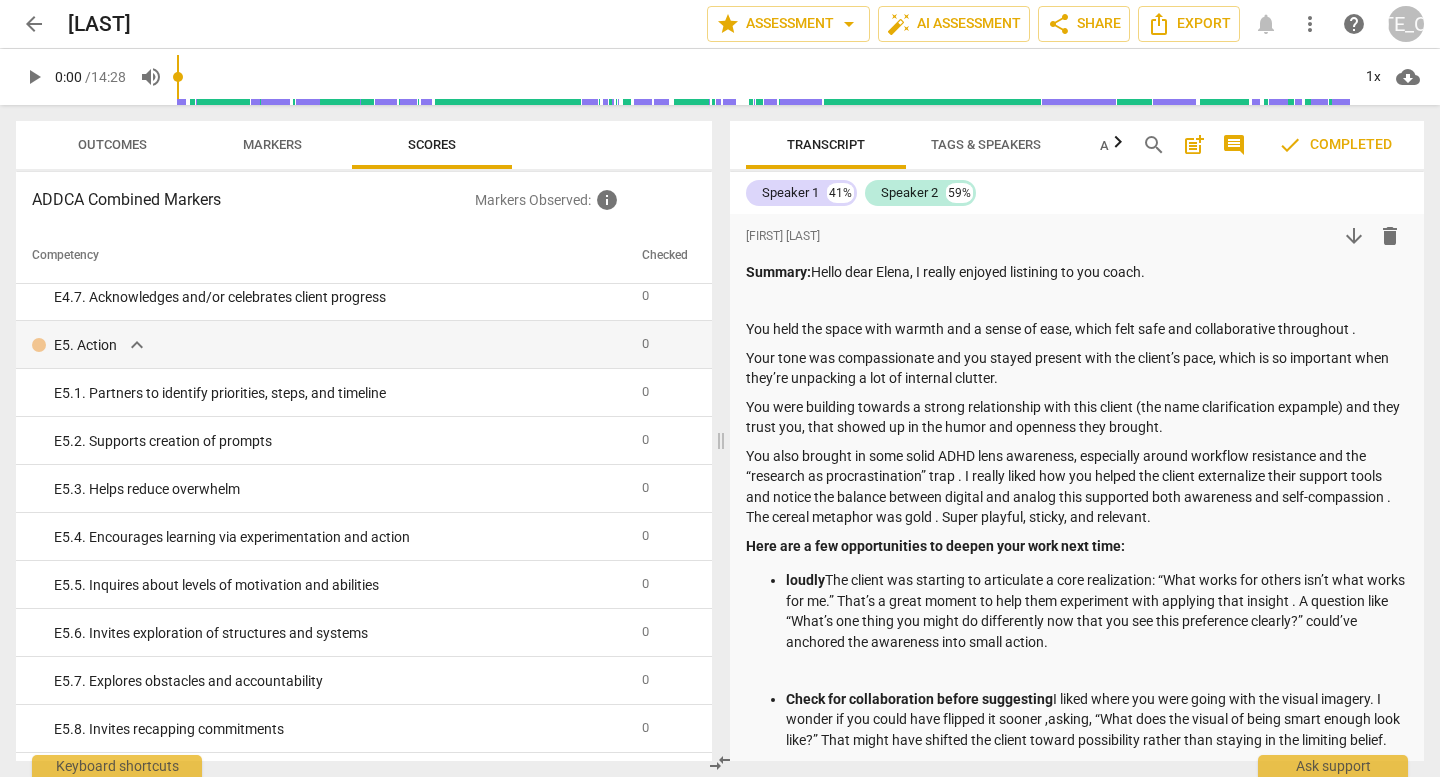 scroll, scrollTop: 3997, scrollLeft: 0, axis: vertical 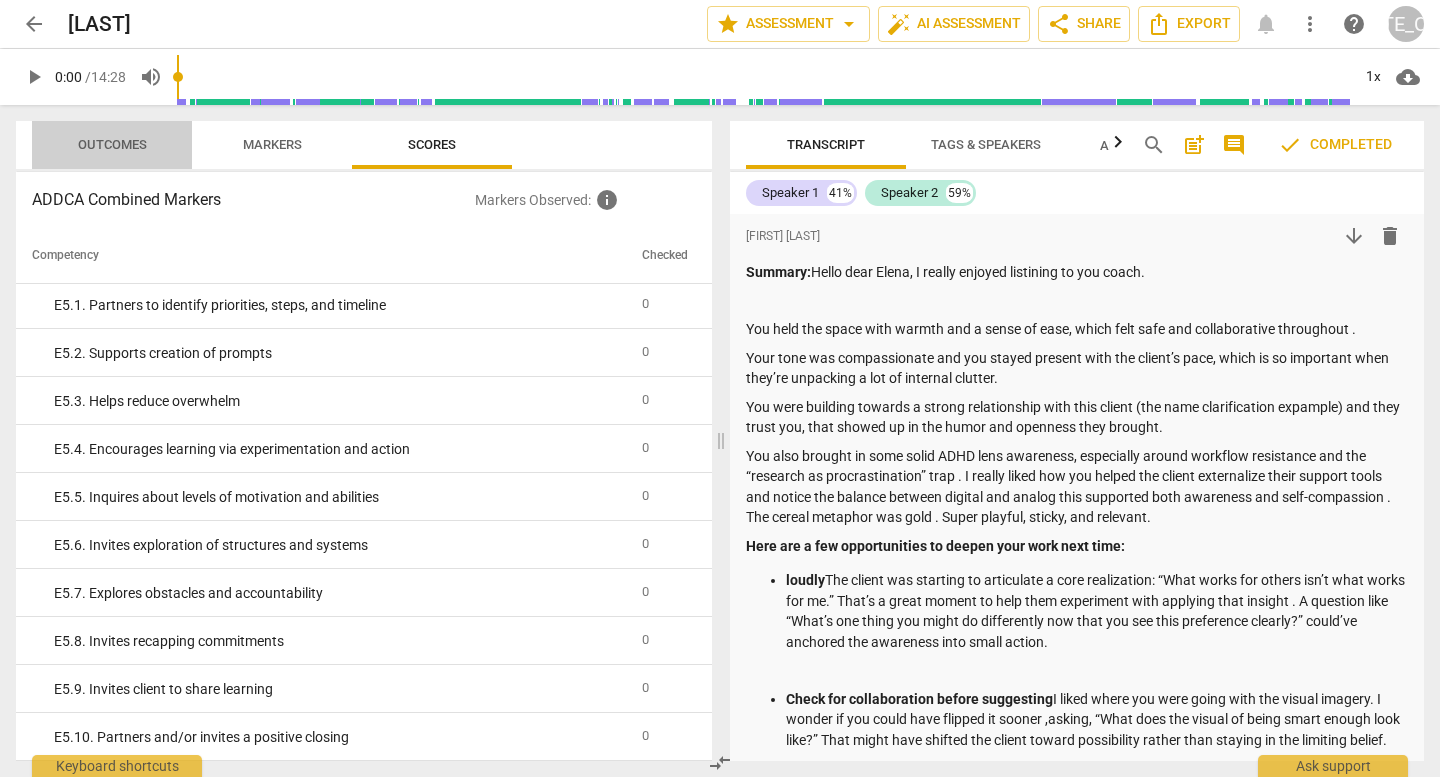 click on "Outcomes" at bounding box center [112, 144] 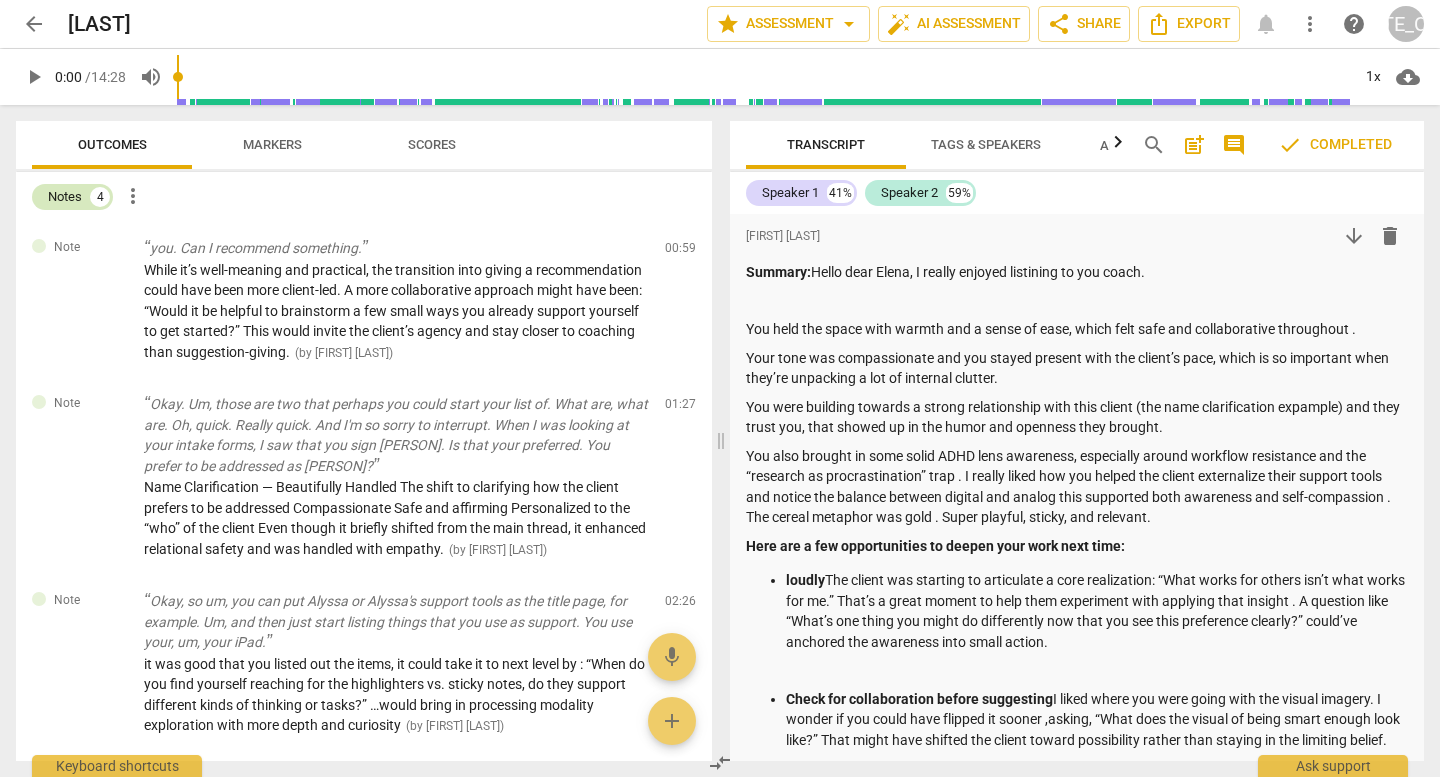click on "Notes" at bounding box center (65, 197) 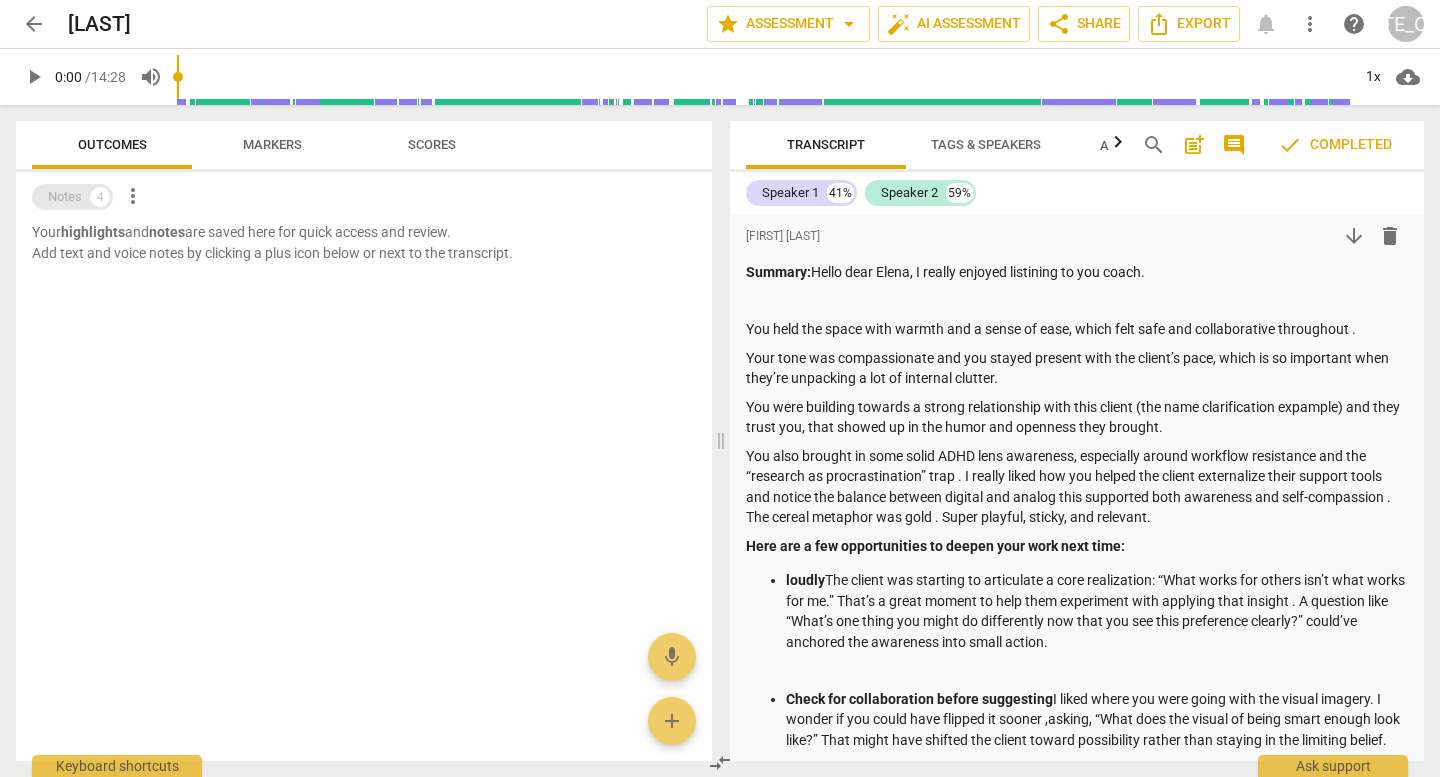 click on "Notes" at bounding box center [65, 197] 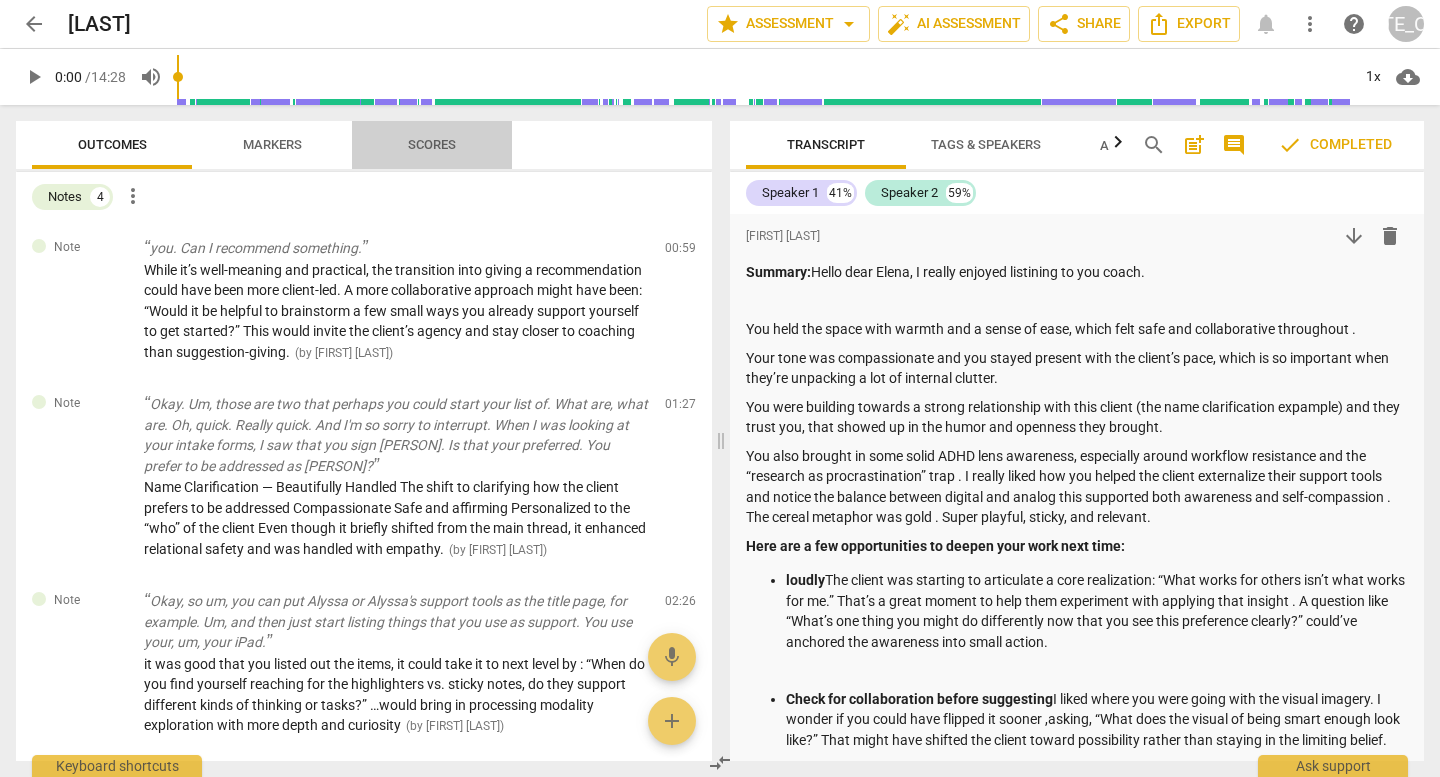 click on "Scores" at bounding box center [432, 145] 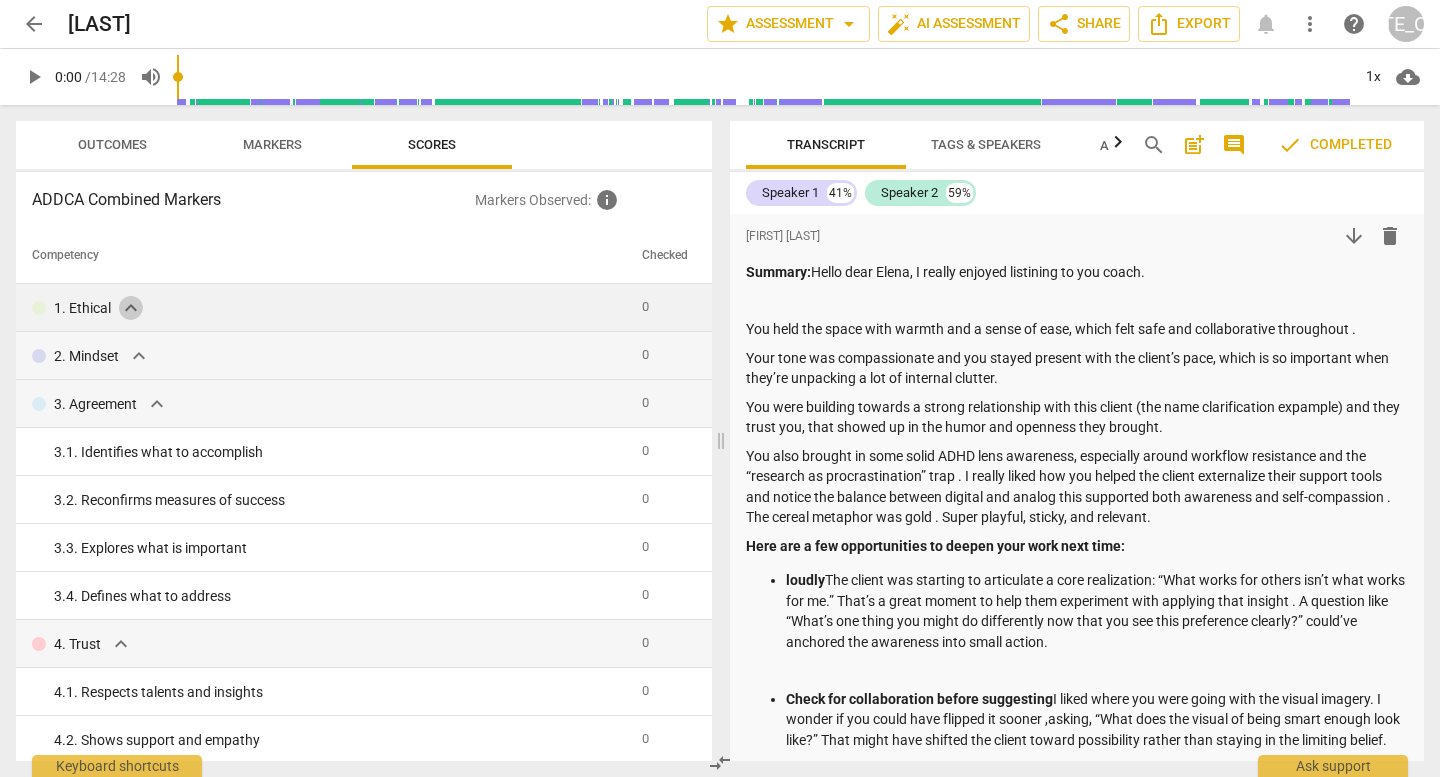 click on "expand_more" at bounding box center (131, 308) 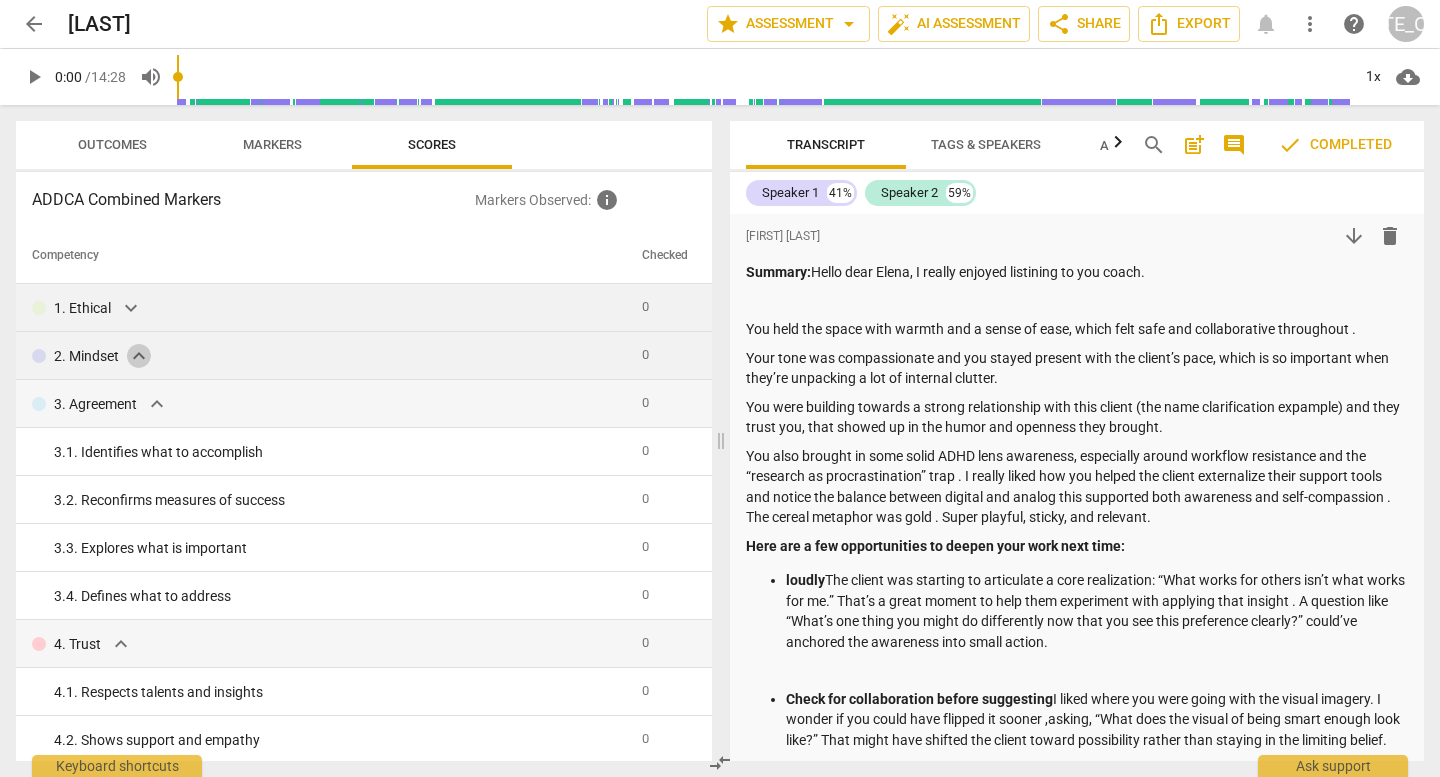 click on "expand_more" at bounding box center (139, 356) 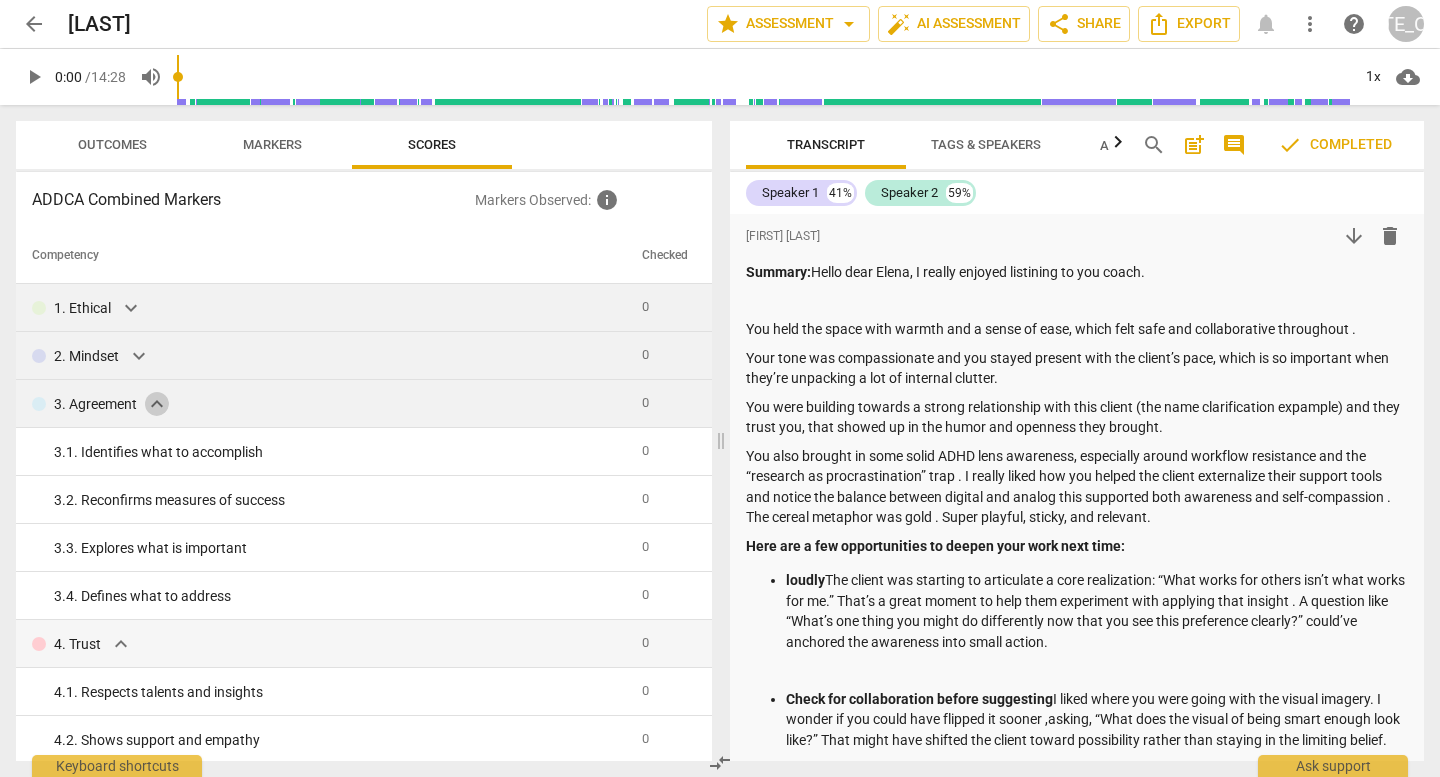 click on "expand_more" at bounding box center [157, 404] 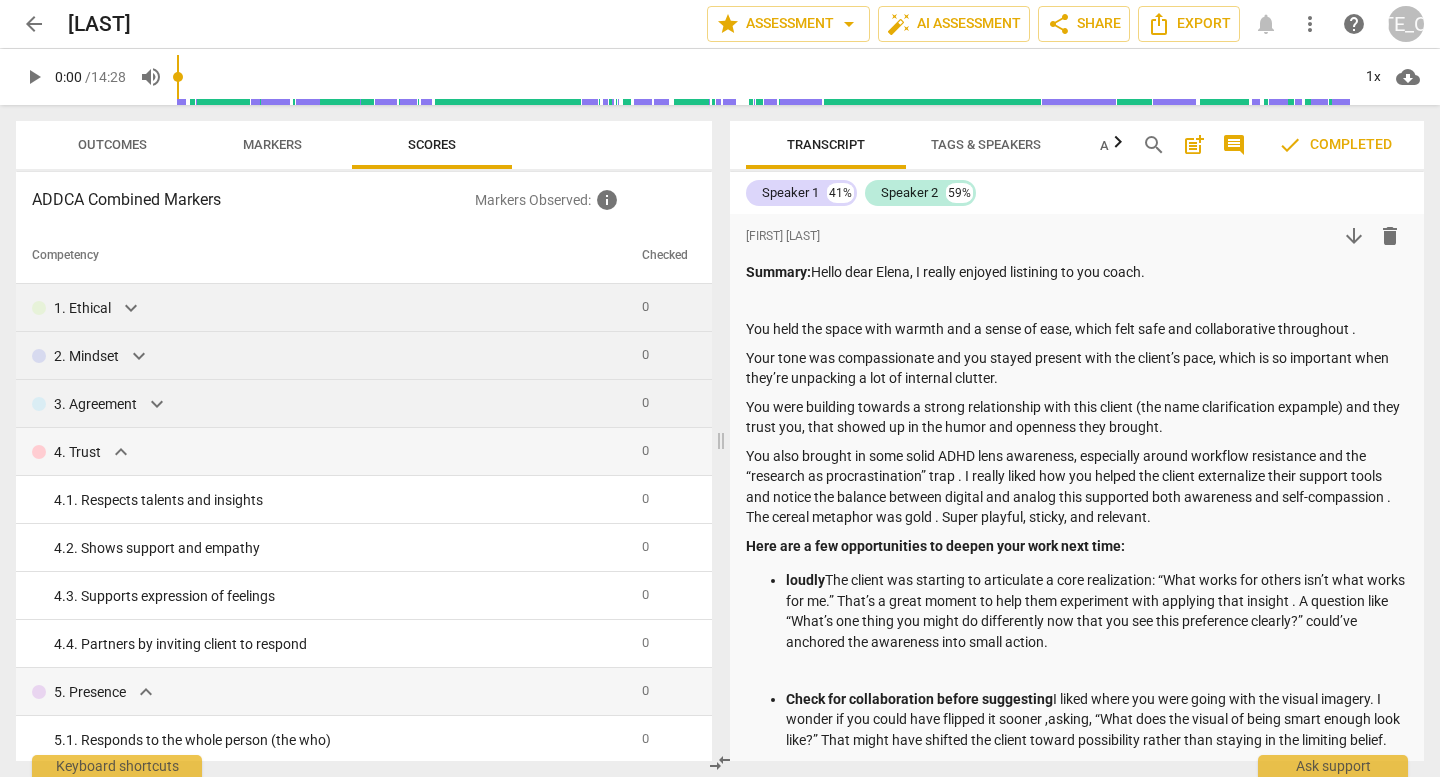 click on "1. Ethical expand_more" at bounding box center [329, 308] 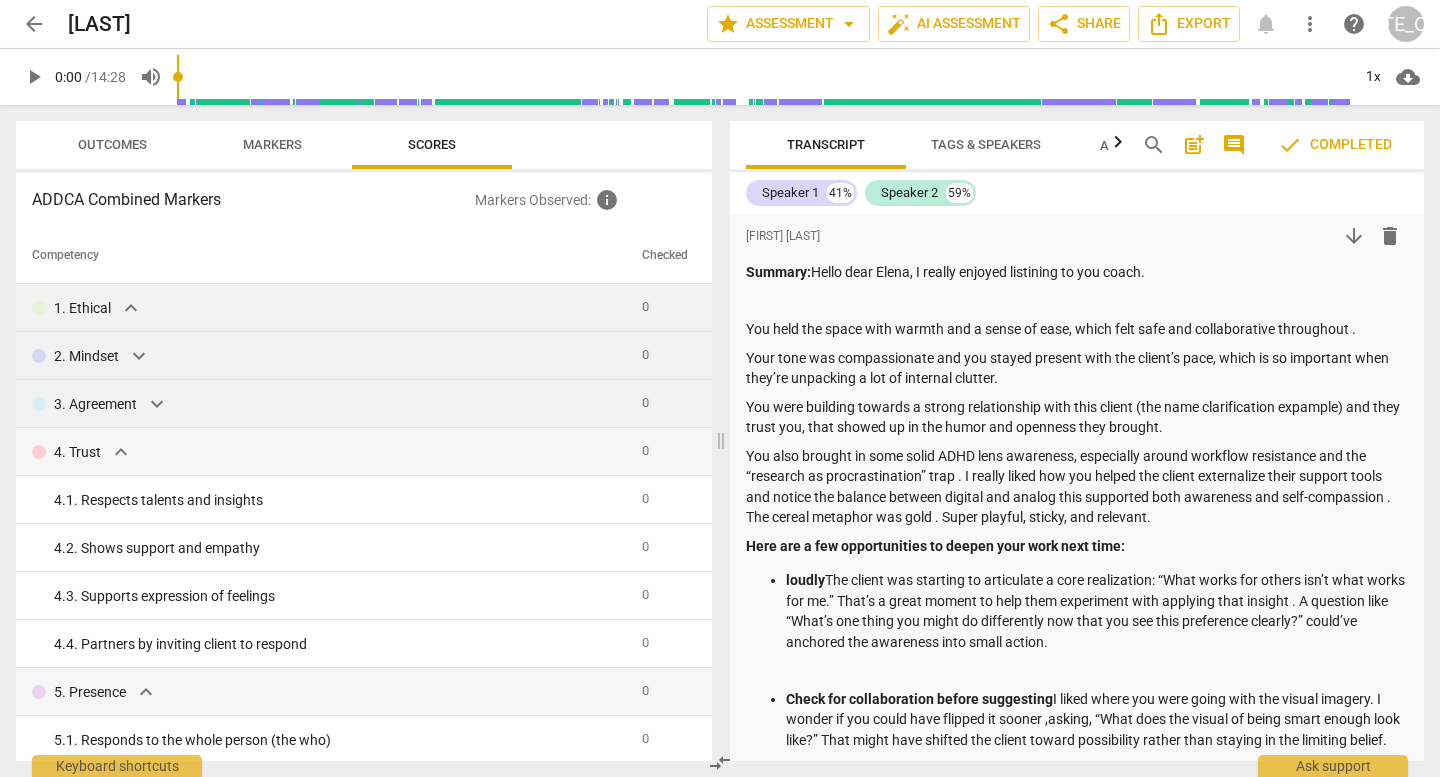 click on "expand_more" at bounding box center [131, 308] 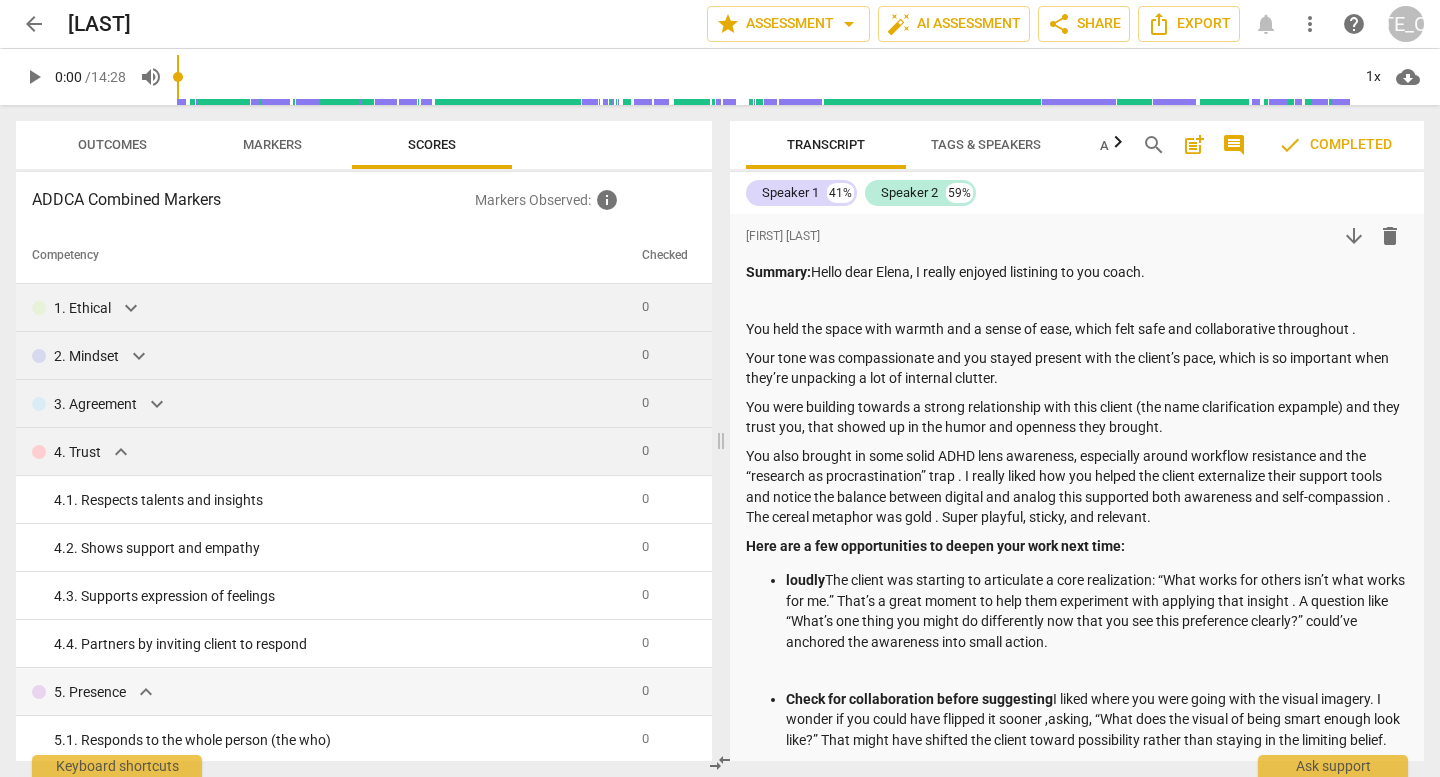 click on "expand_more" at bounding box center [121, 452] 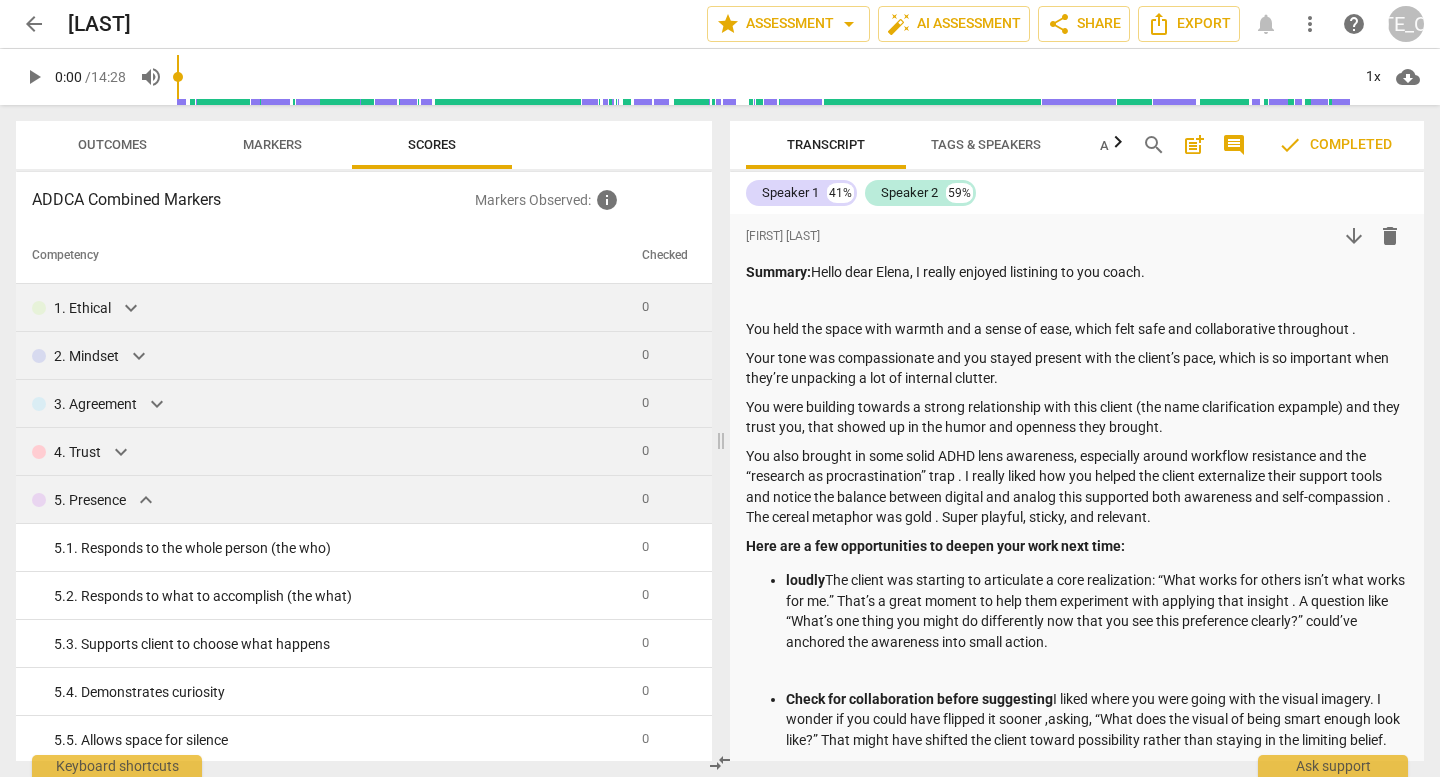 click on "expand_more" at bounding box center (146, 500) 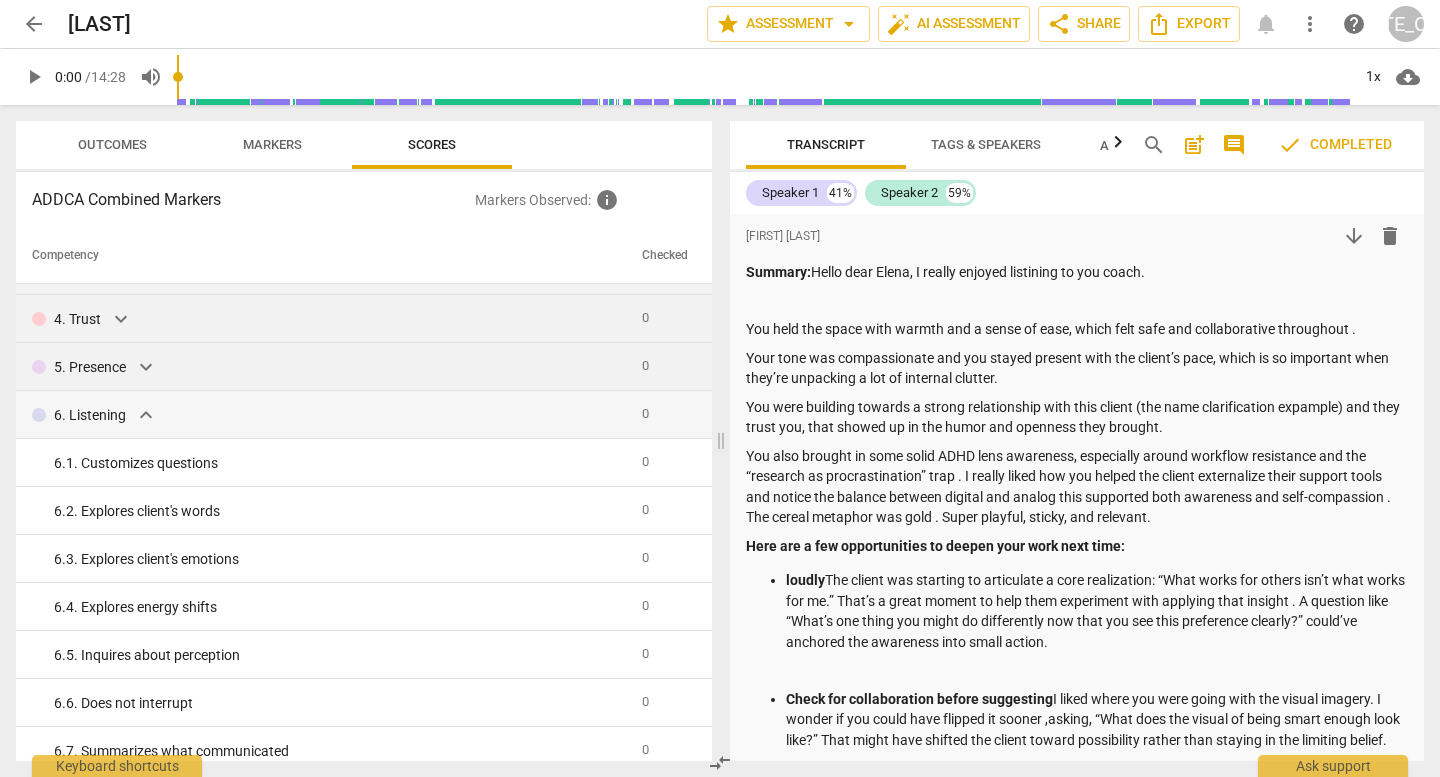 scroll, scrollTop: 134, scrollLeft: 0, axis: vertical 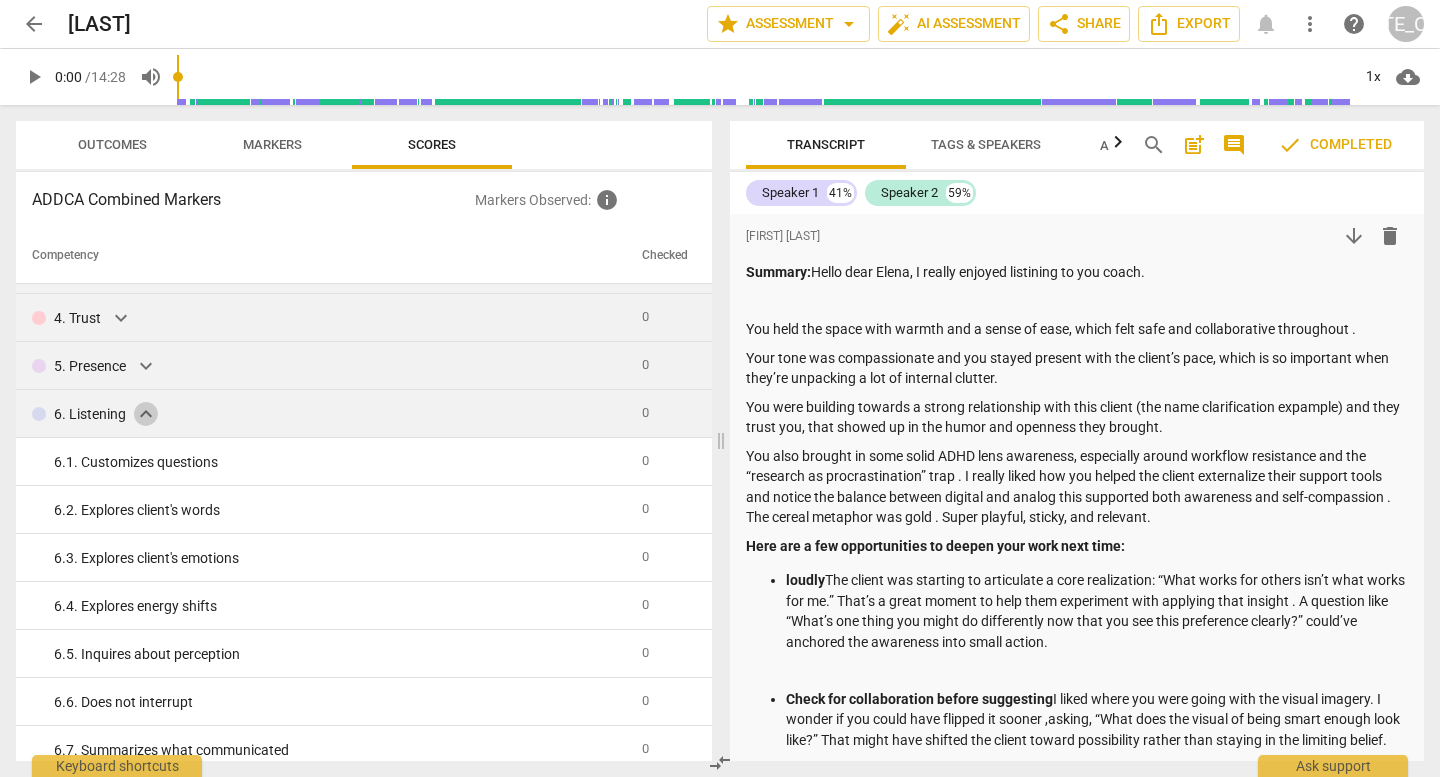 click on "expand_more" at bounding box center (146, 414) 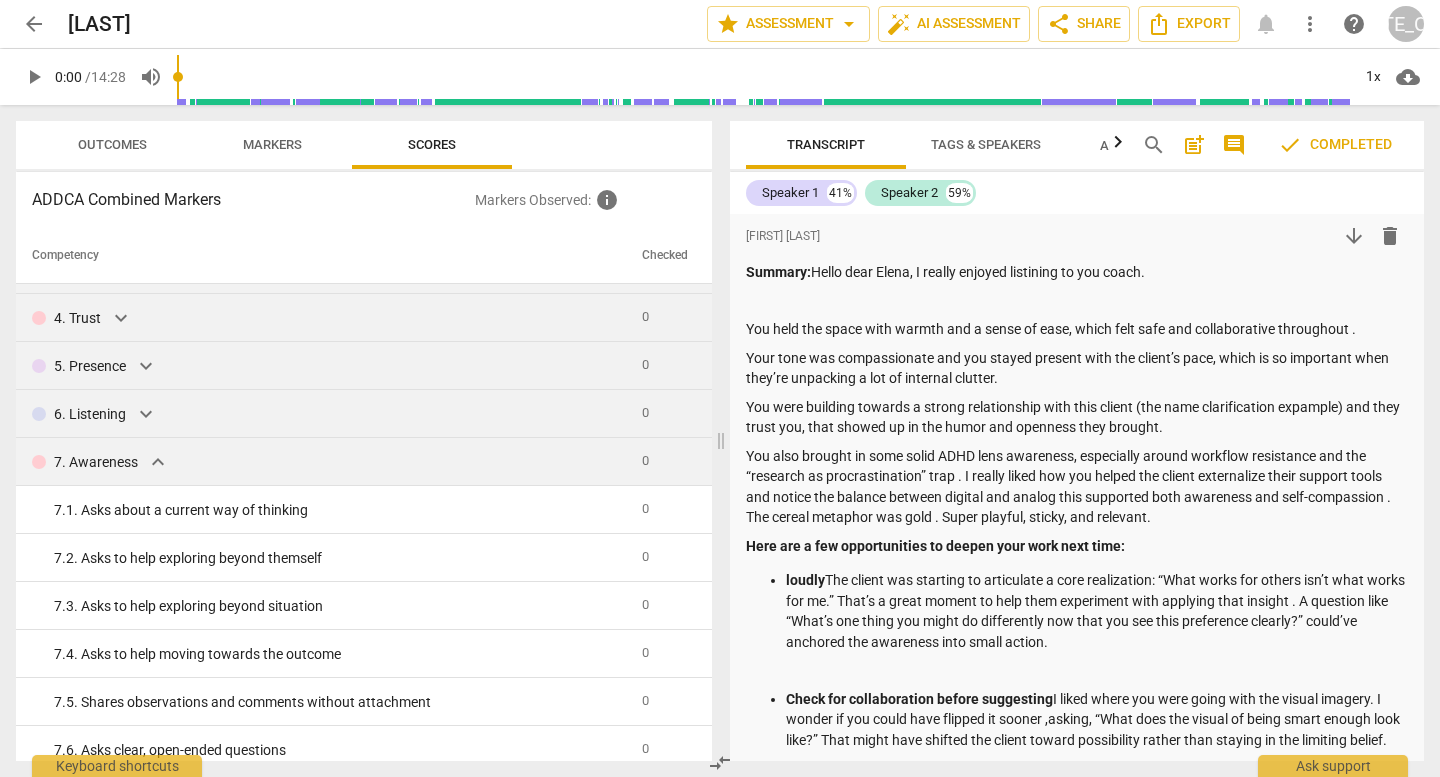 click on "expand_more" at bounding box center (158, 462) 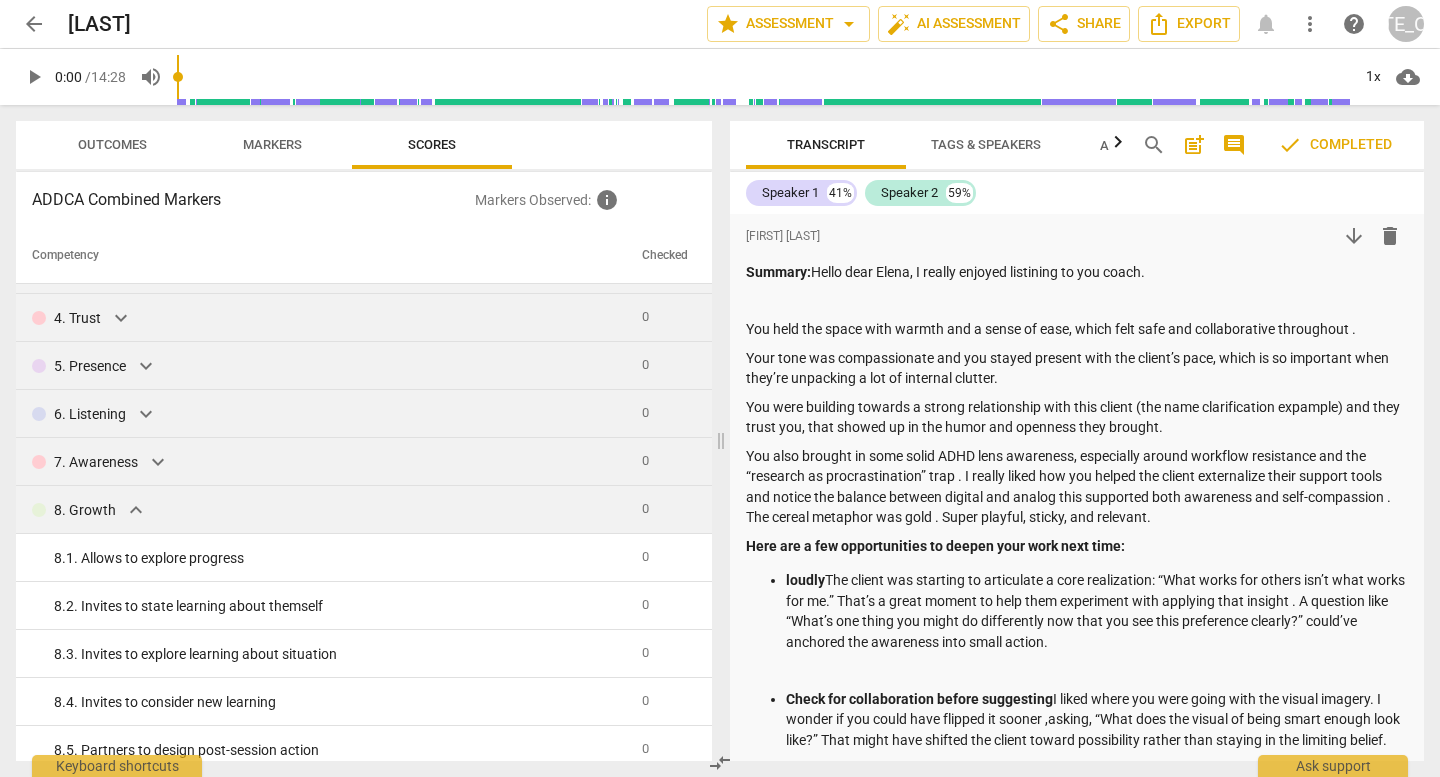 click on "expand_more" at bounding box center (136, 510) 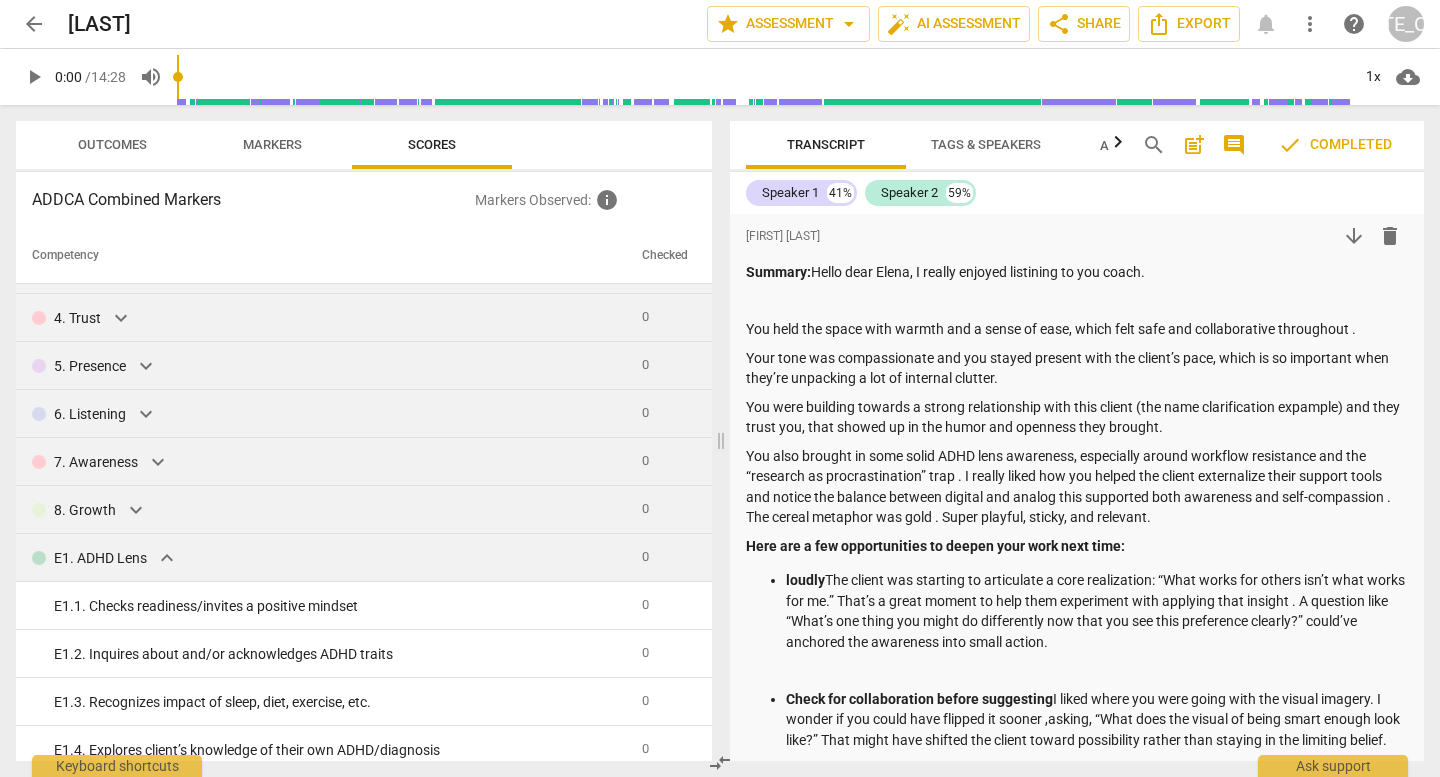 click on "expand_more" at bounding box center [167, 558] 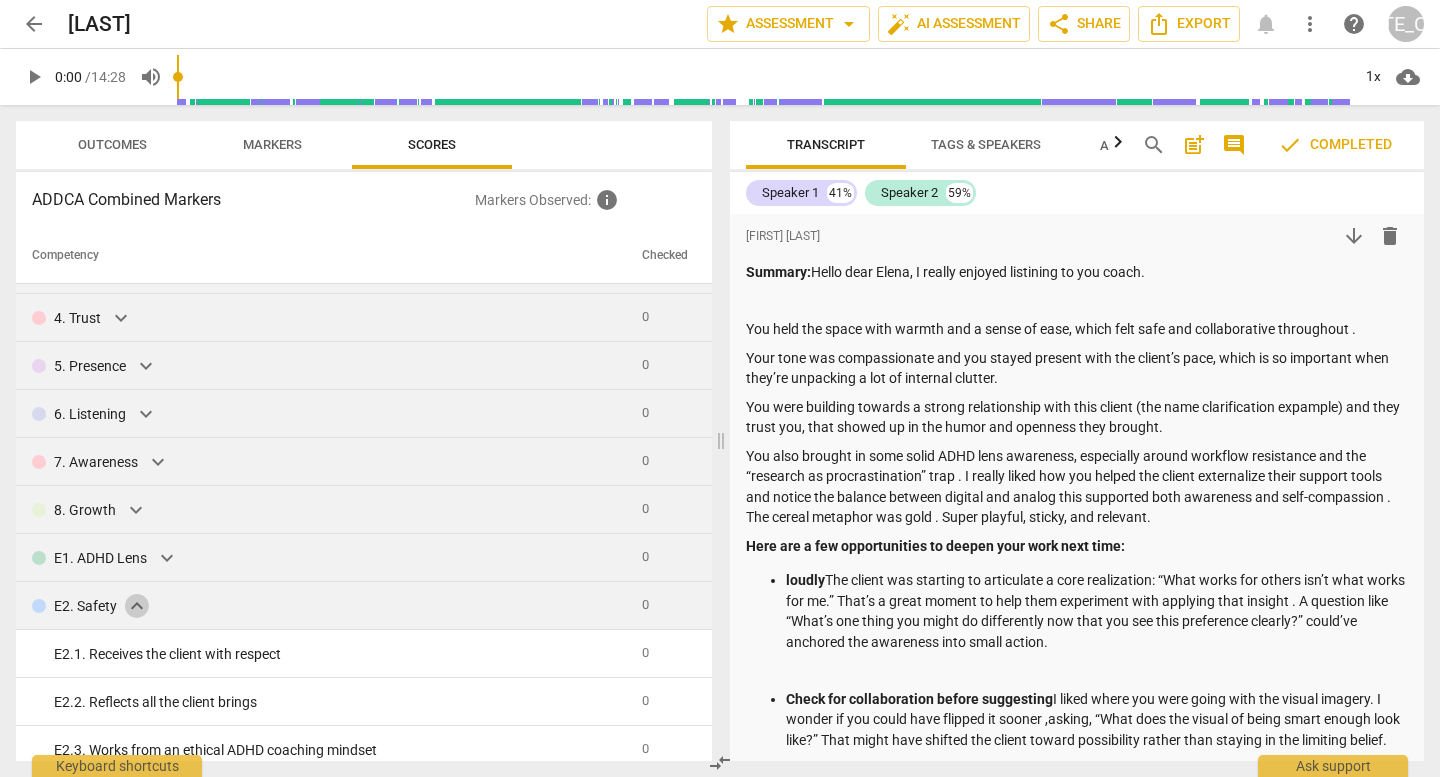 click on "expand_more" at bounding box center (137, 606) 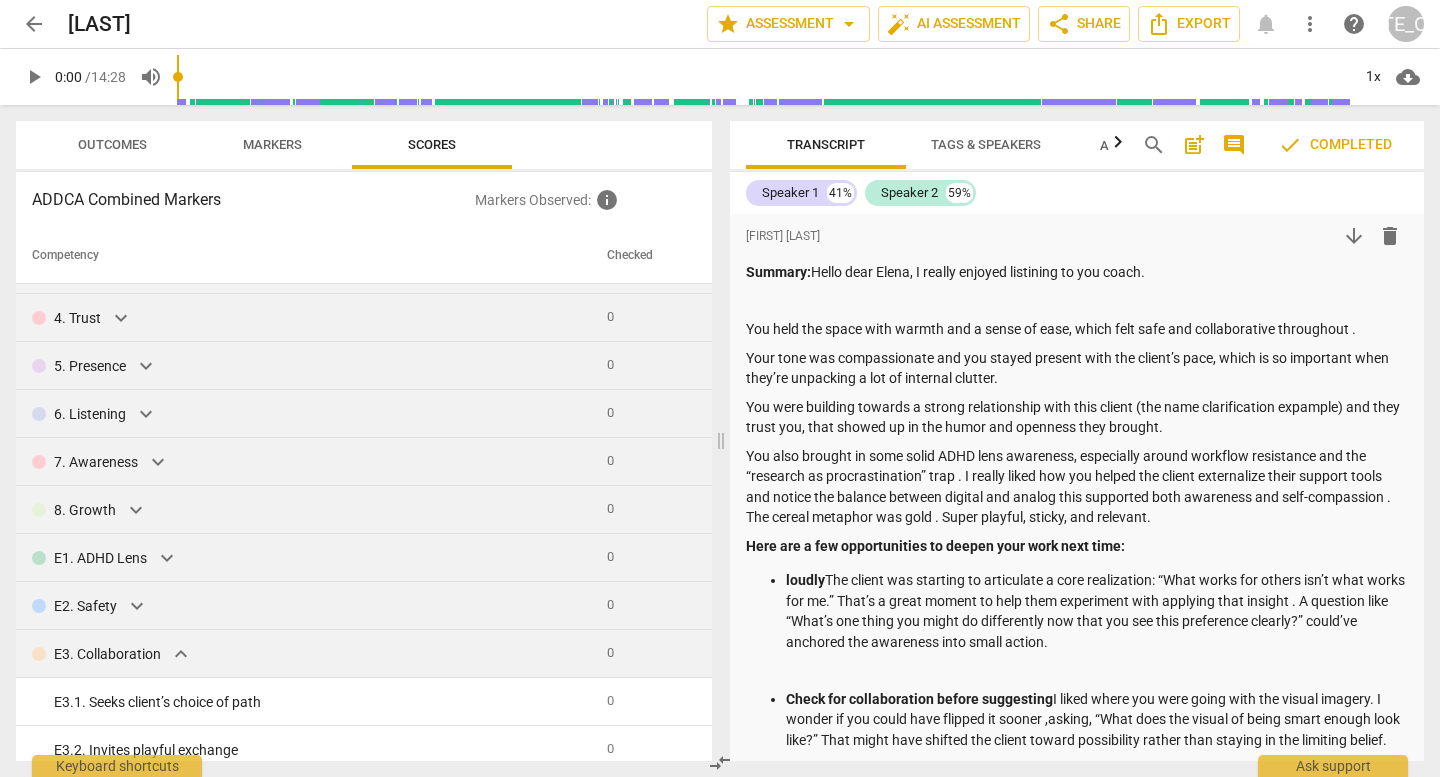 click on "expand_more" at bounding box center (181, 654) 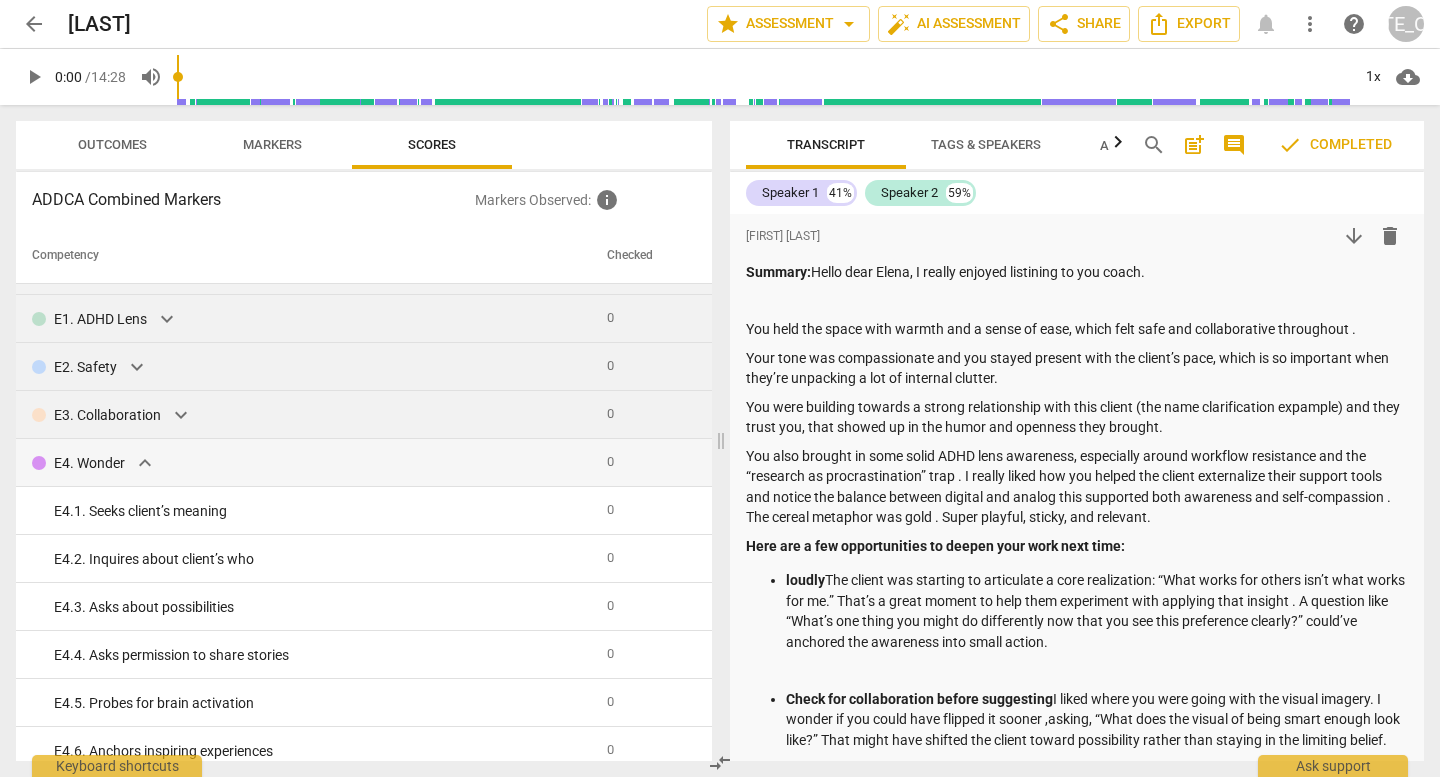 scroll, scrollTop: 376, scrollLeft: 0, axis: vertical 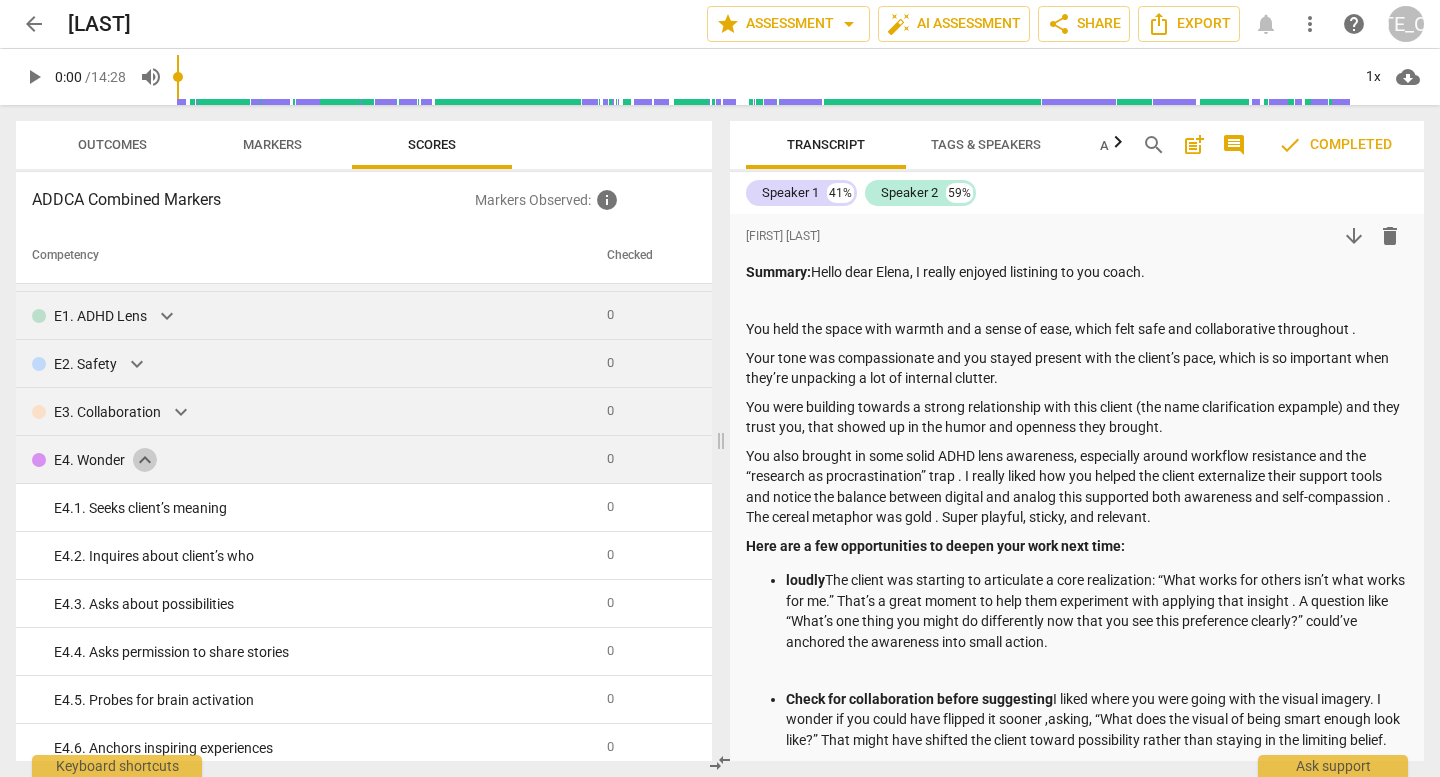 click on "expand_more" at bounding box center (145, 460) 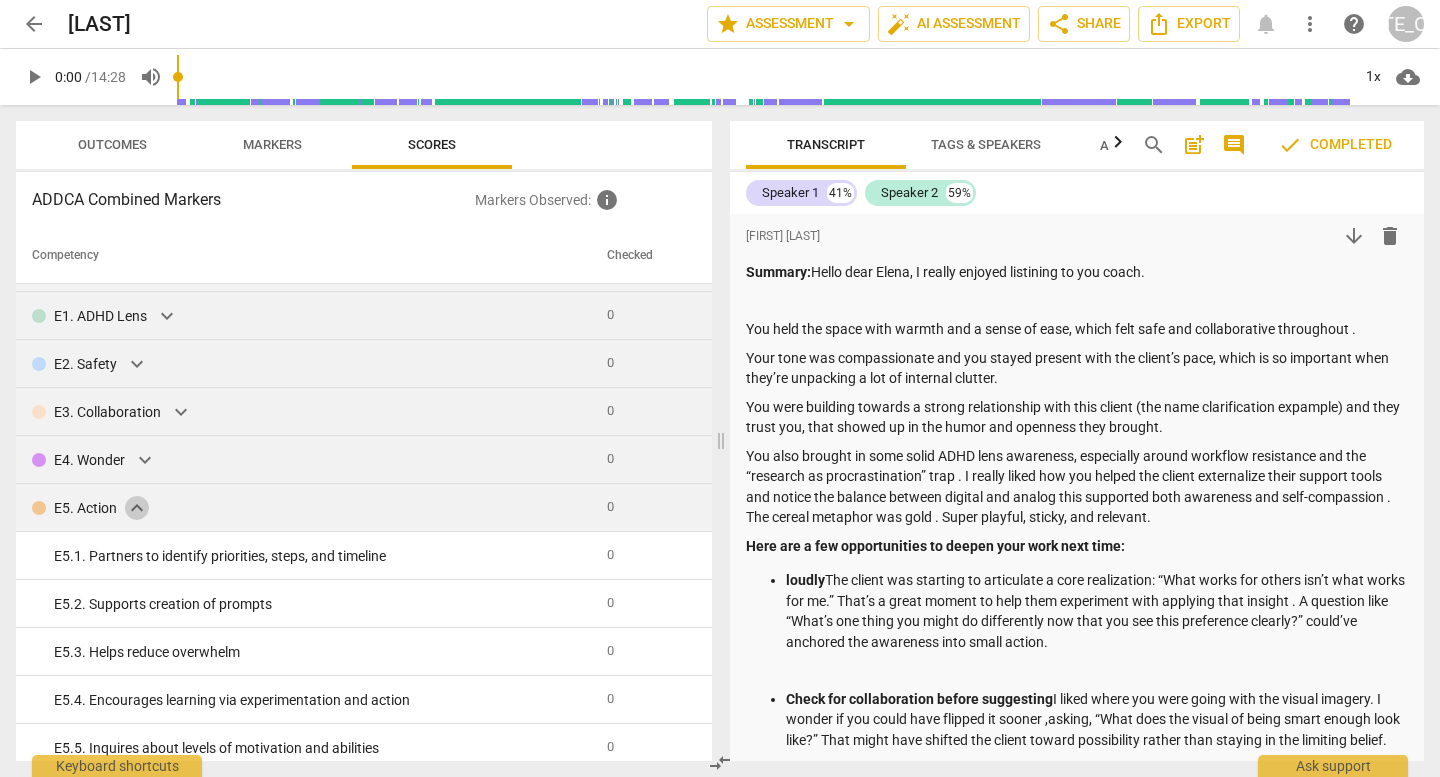 click on "expand_more" at bounding box center [137, 508] 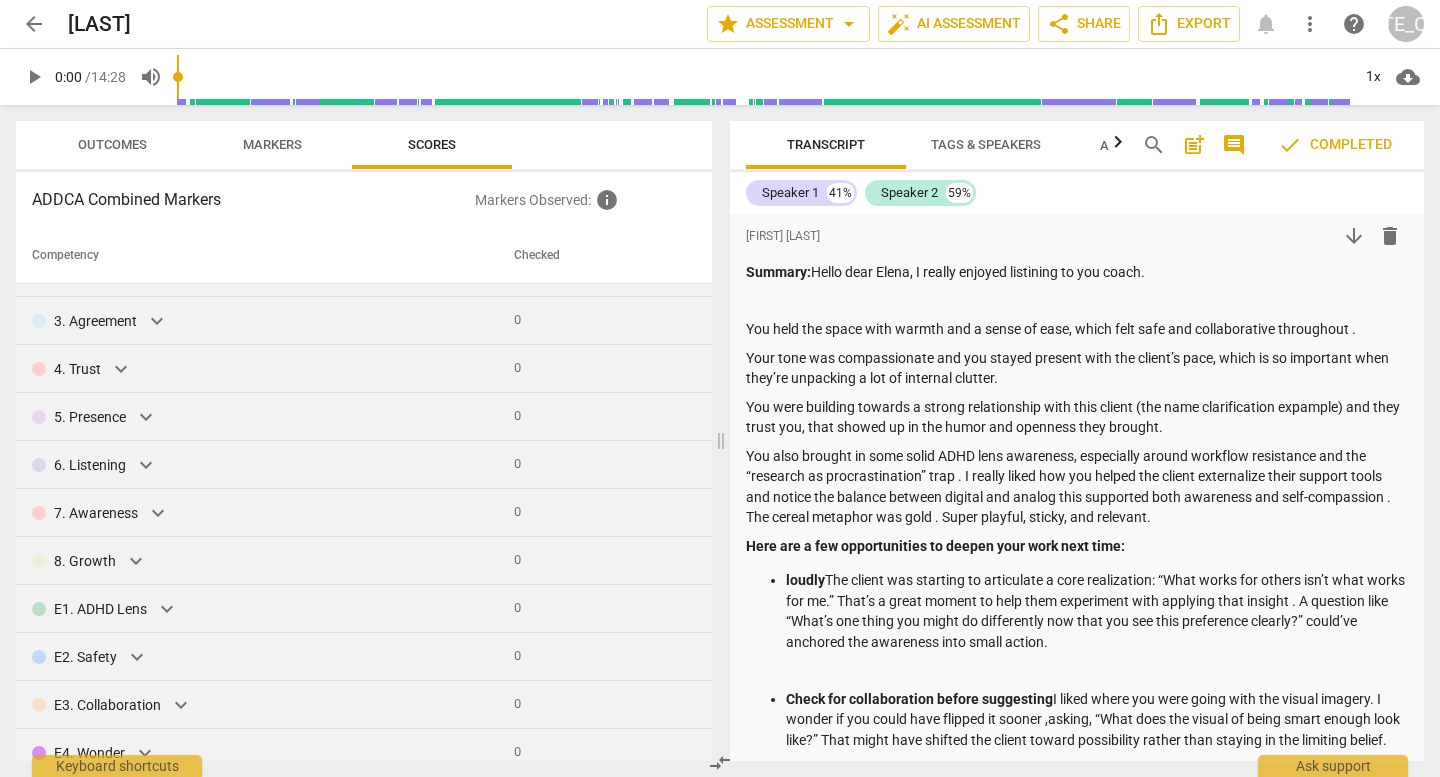 scroll, scrollTop: 0, scrollLeft: 0, axis: both 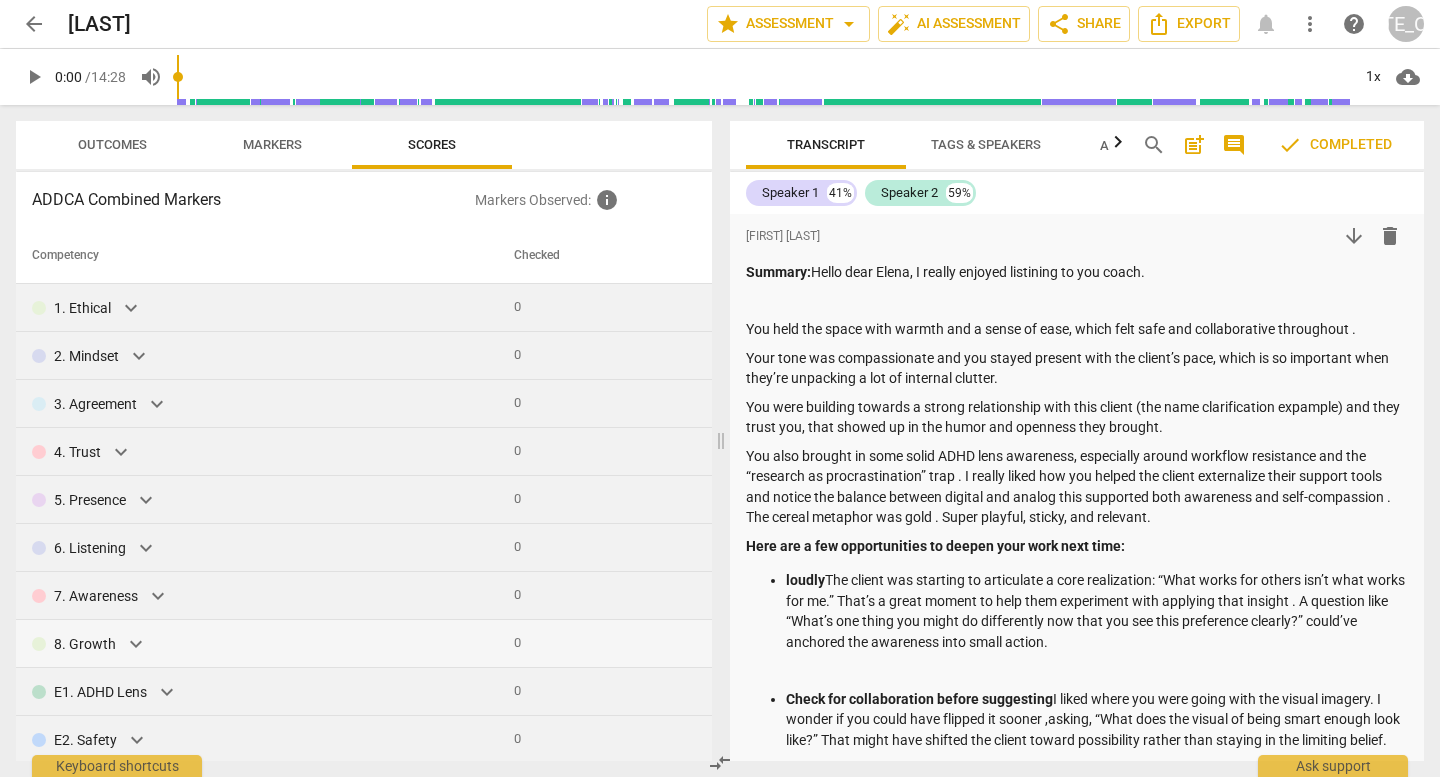 click on "arrow_back" at bounding box center (34, 24) 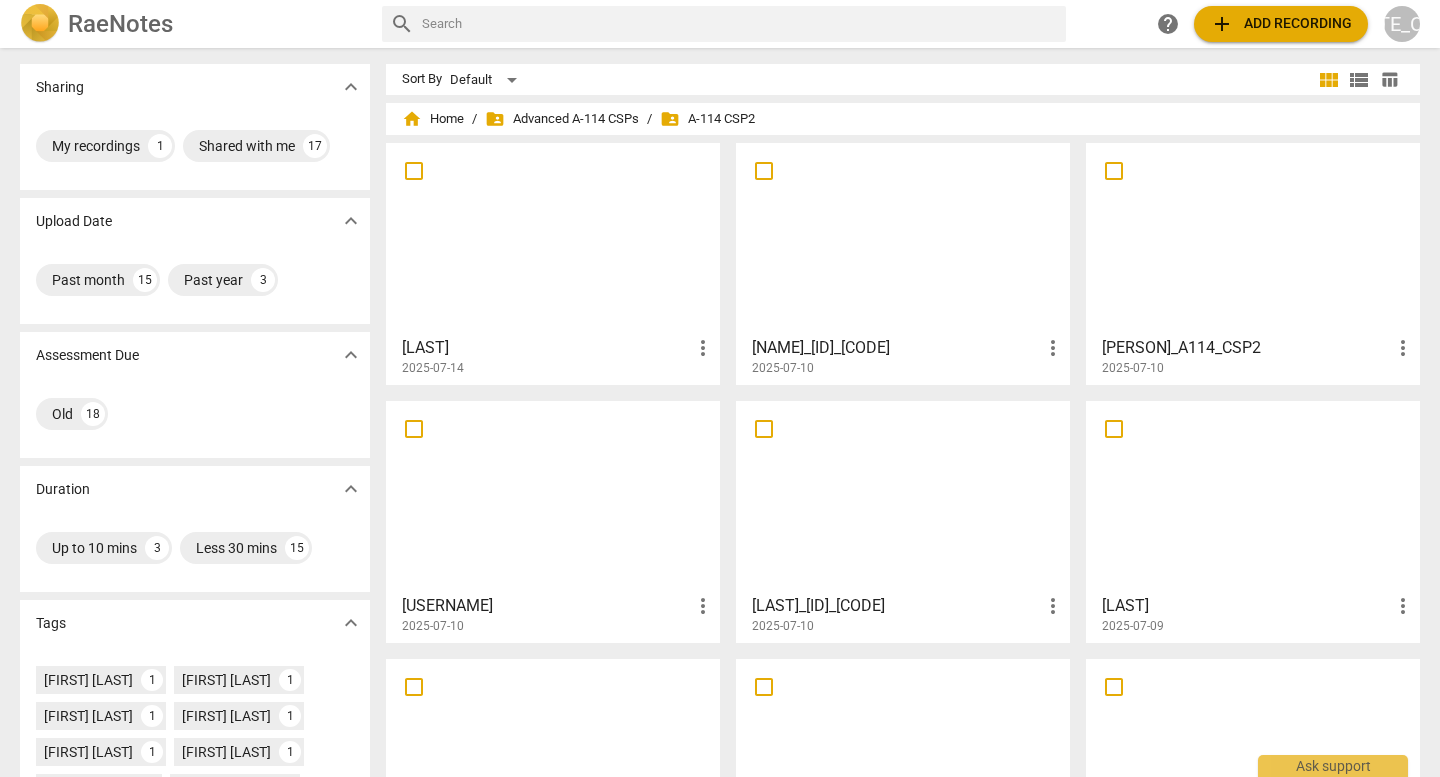 click at bounding box center (903, 496) 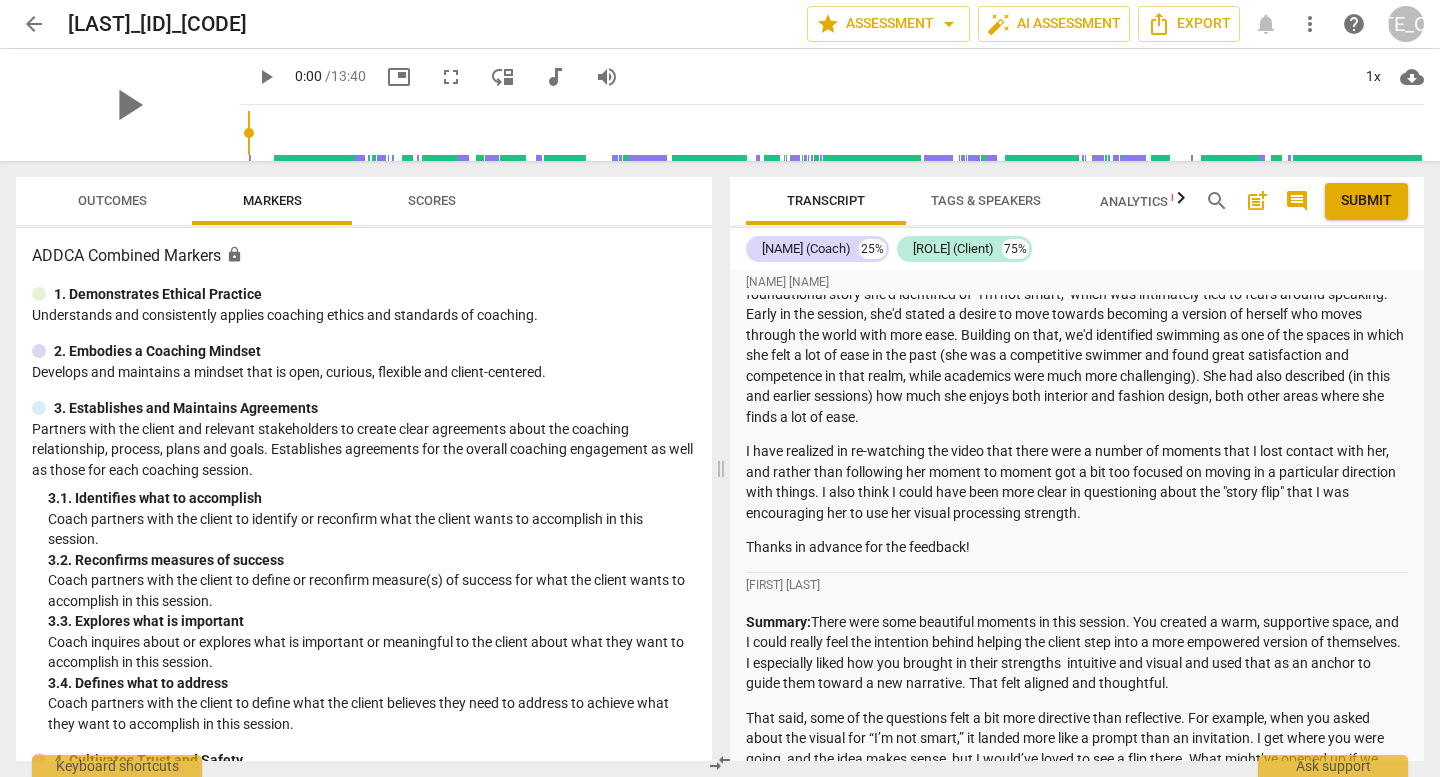 scroll, scrollTop: 0, scrollLeft: 0, axis: both 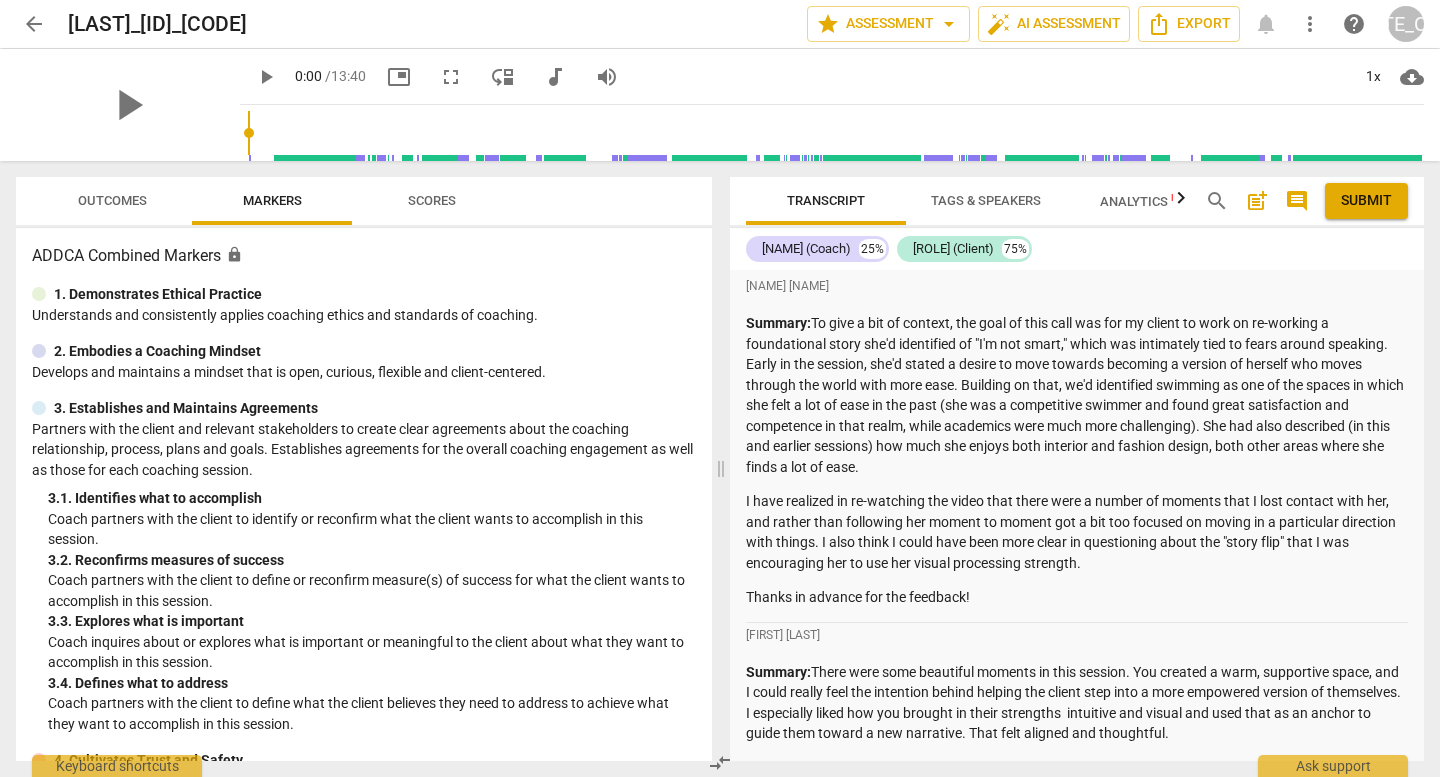 click on "Outcomes" at bounding box center (112, 201) 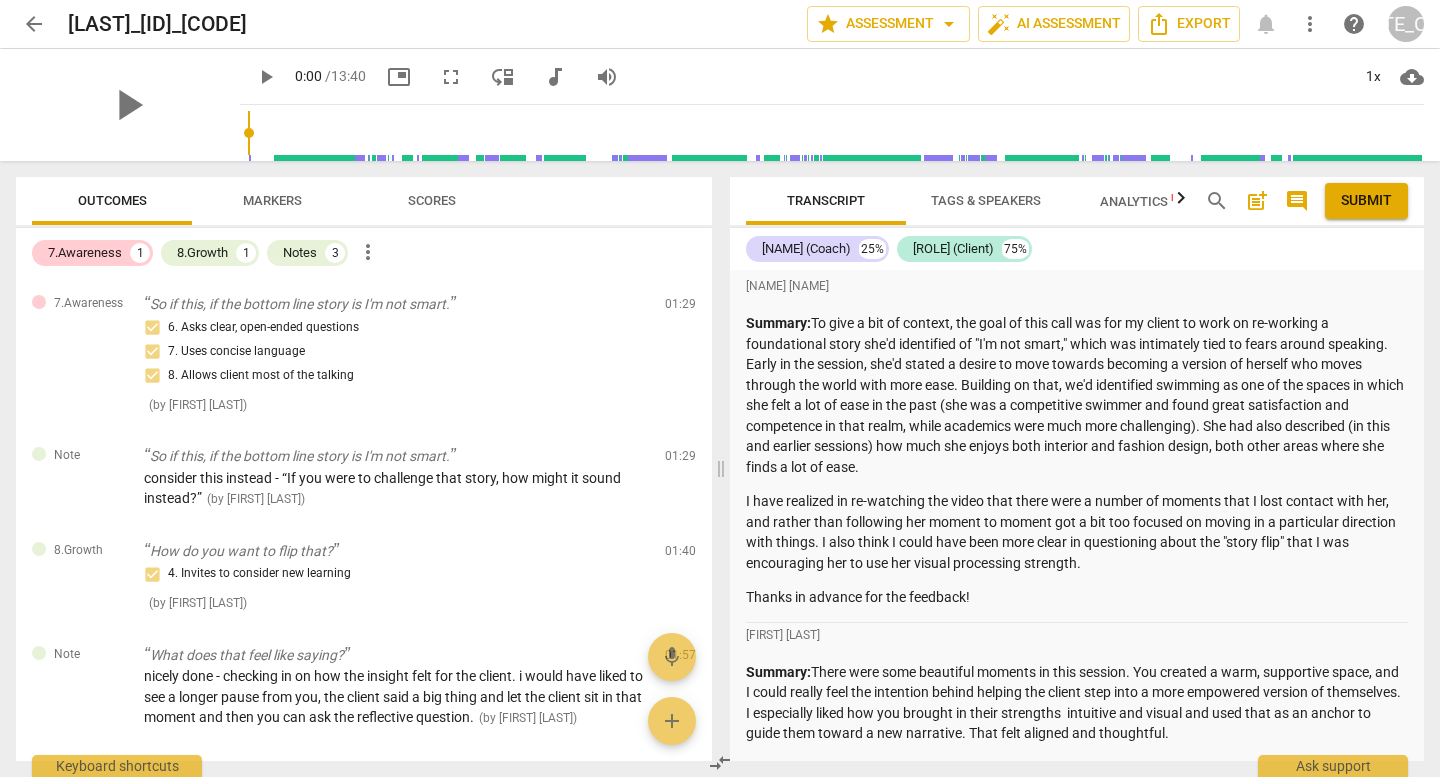click on "Scores" at bounding box center [432, 200] 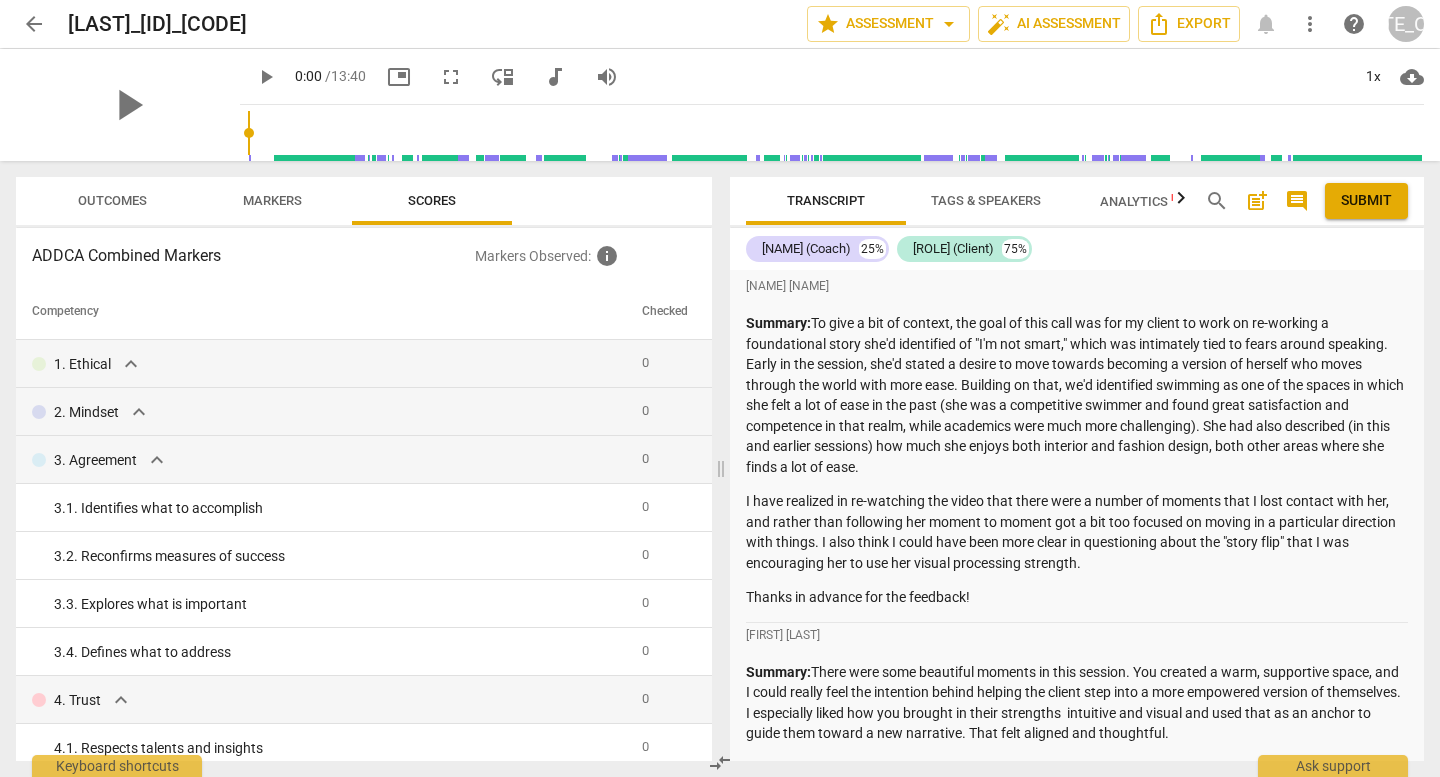 click on "Outcomes" at bounding box center (112, 200) 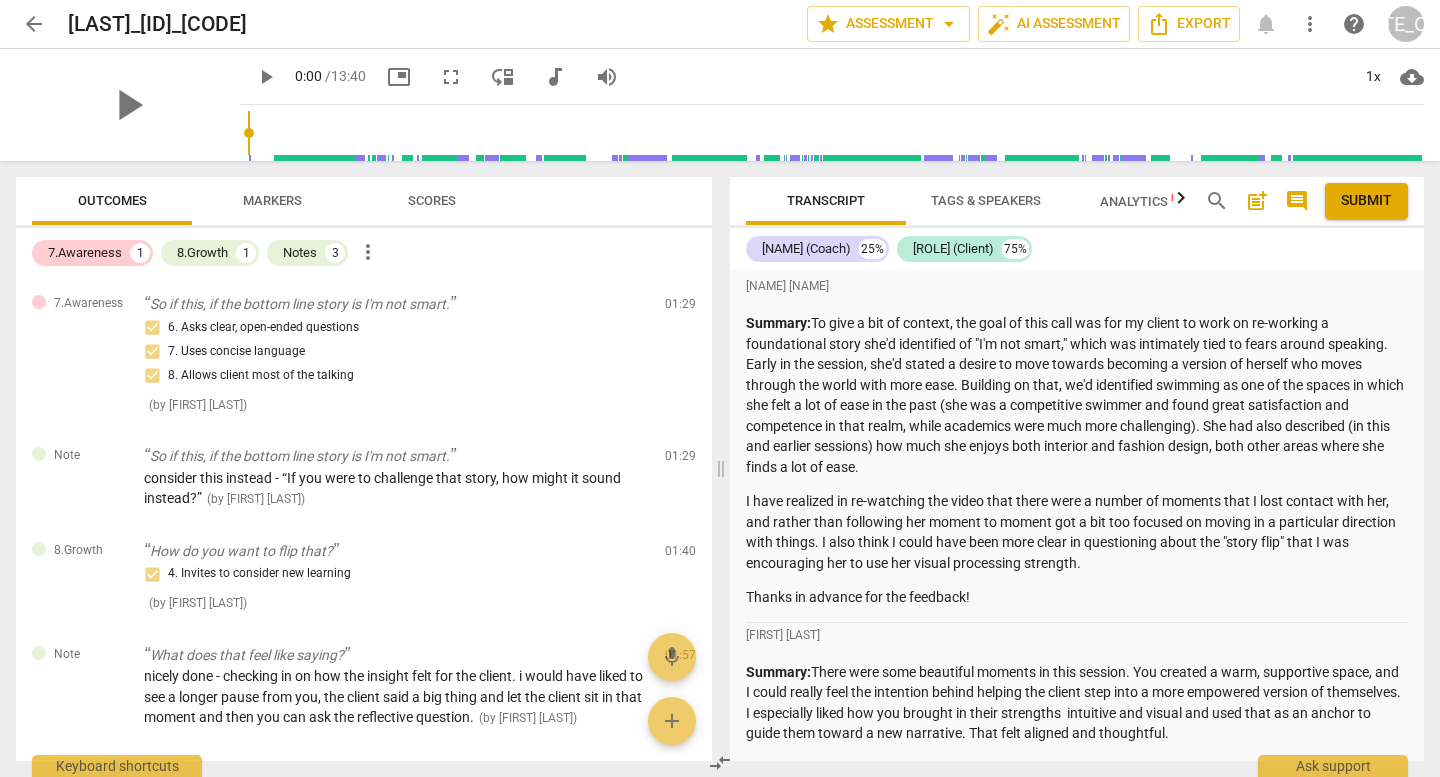 click on "arrow_back [NAME]_A114_CSP2 edit star   Assessment   arrow_drop_down auto_fix_high   AI Assessment   Export notifications more_vert help ET" at bounding box center (720, 24) 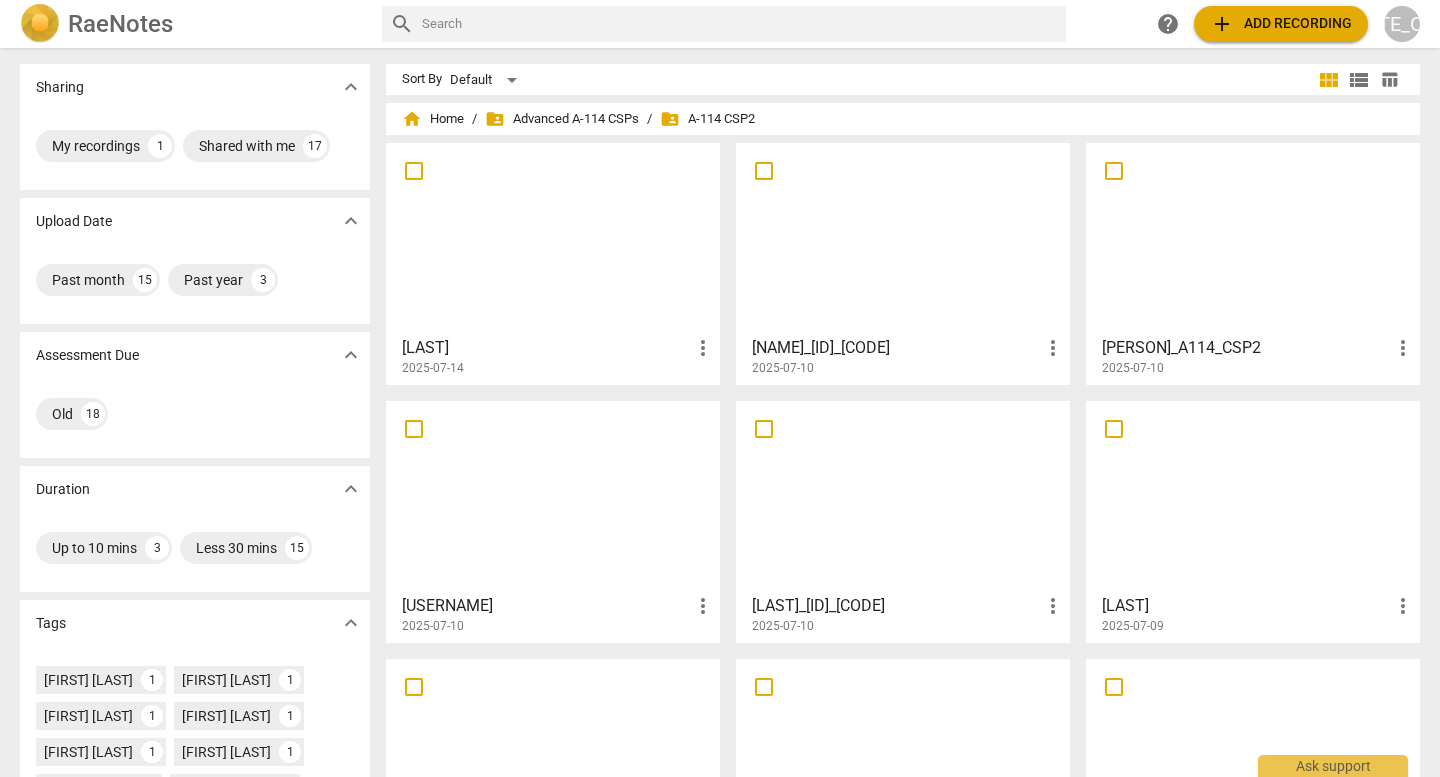 click at bounding box center (1253, 496) 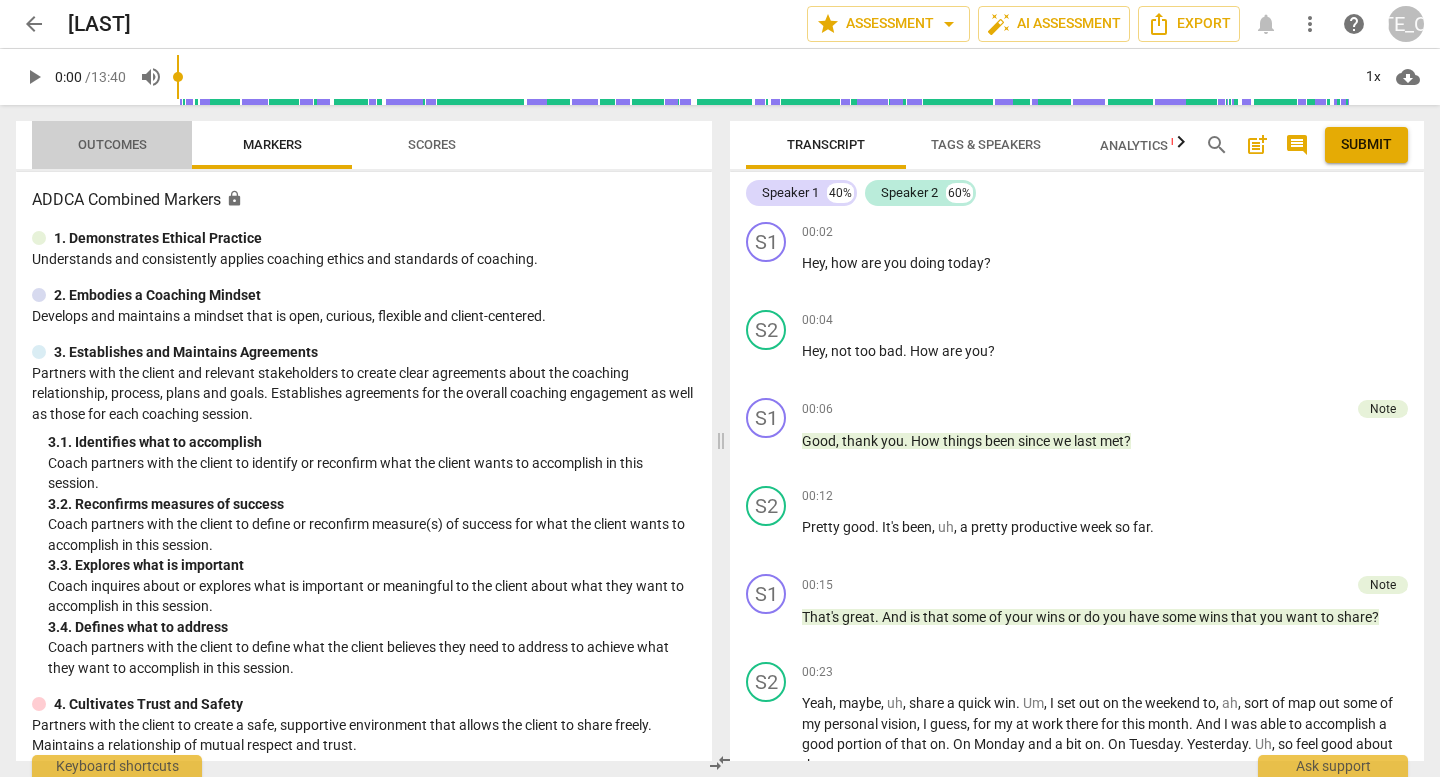 click on "Outcomes" at bounding box center (112, 144) 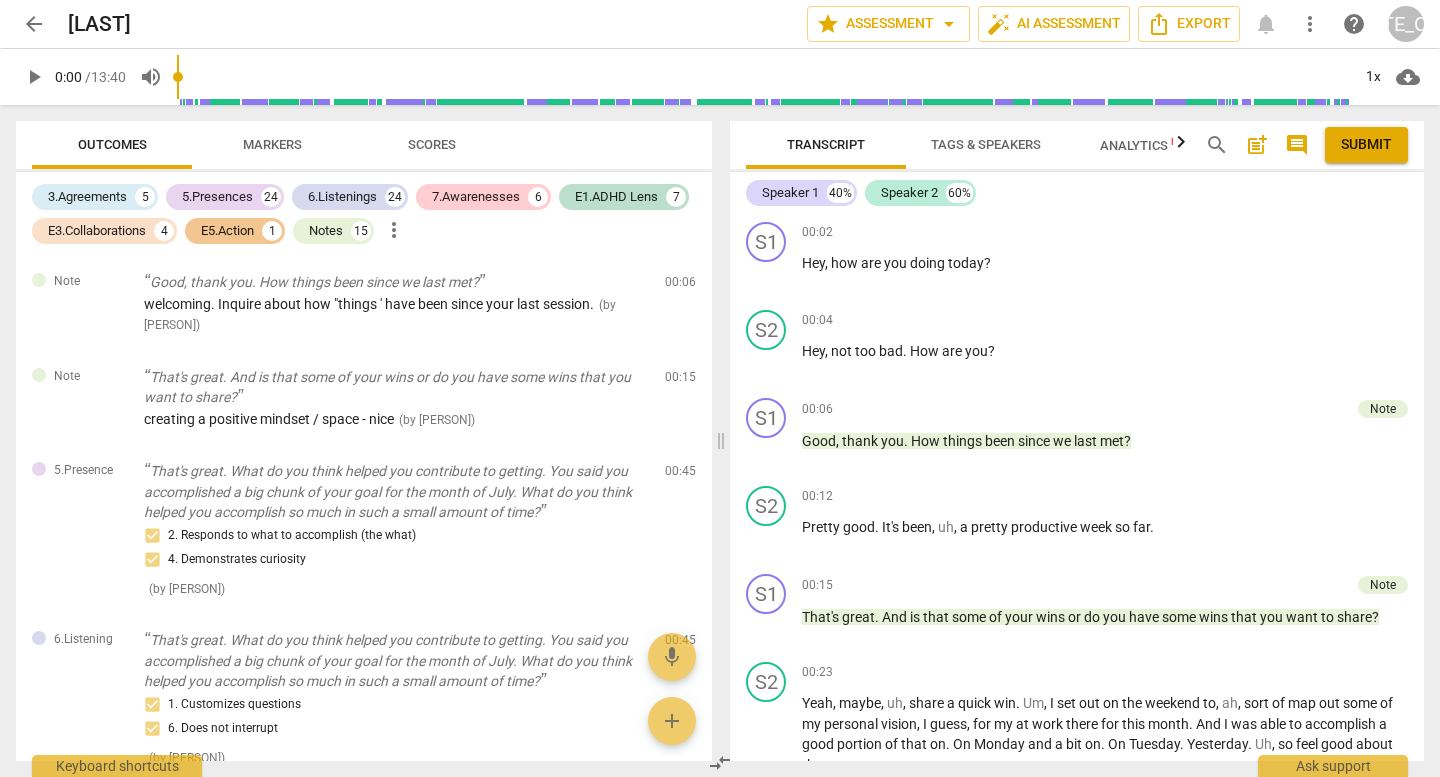 click on "arrow_back" at bounding box center [34, 24] 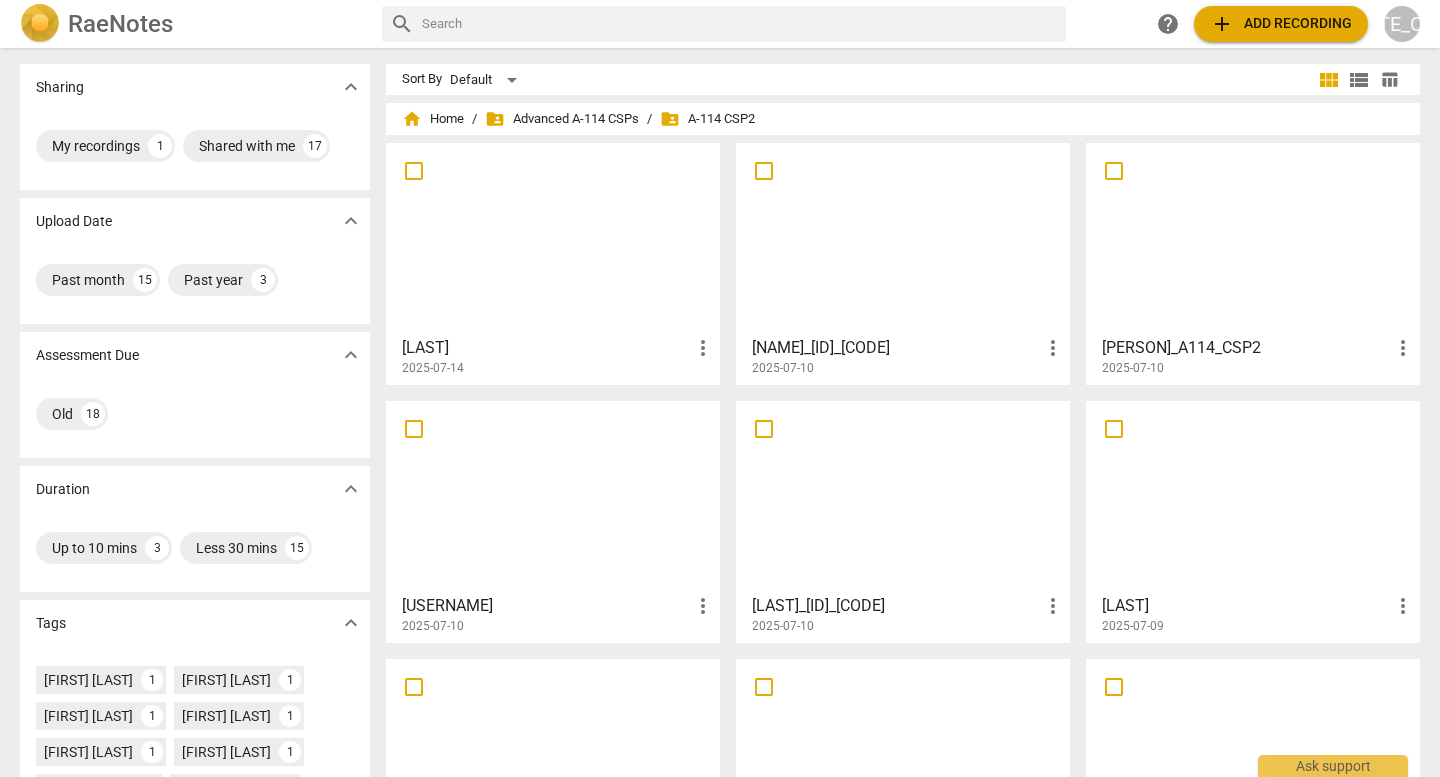 click at bounding box center (553, 754) 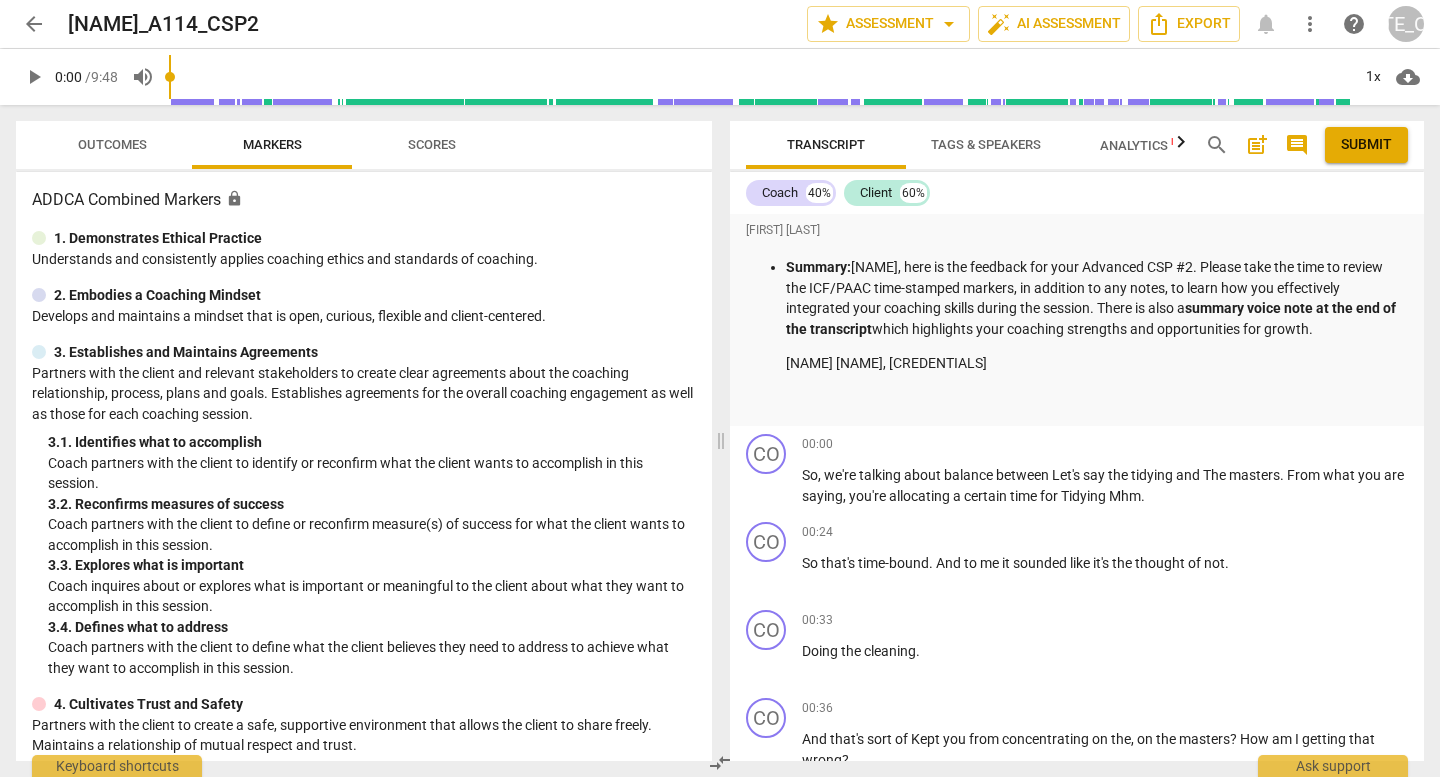 click on "arrow_back" at bounding box center (34, 24) 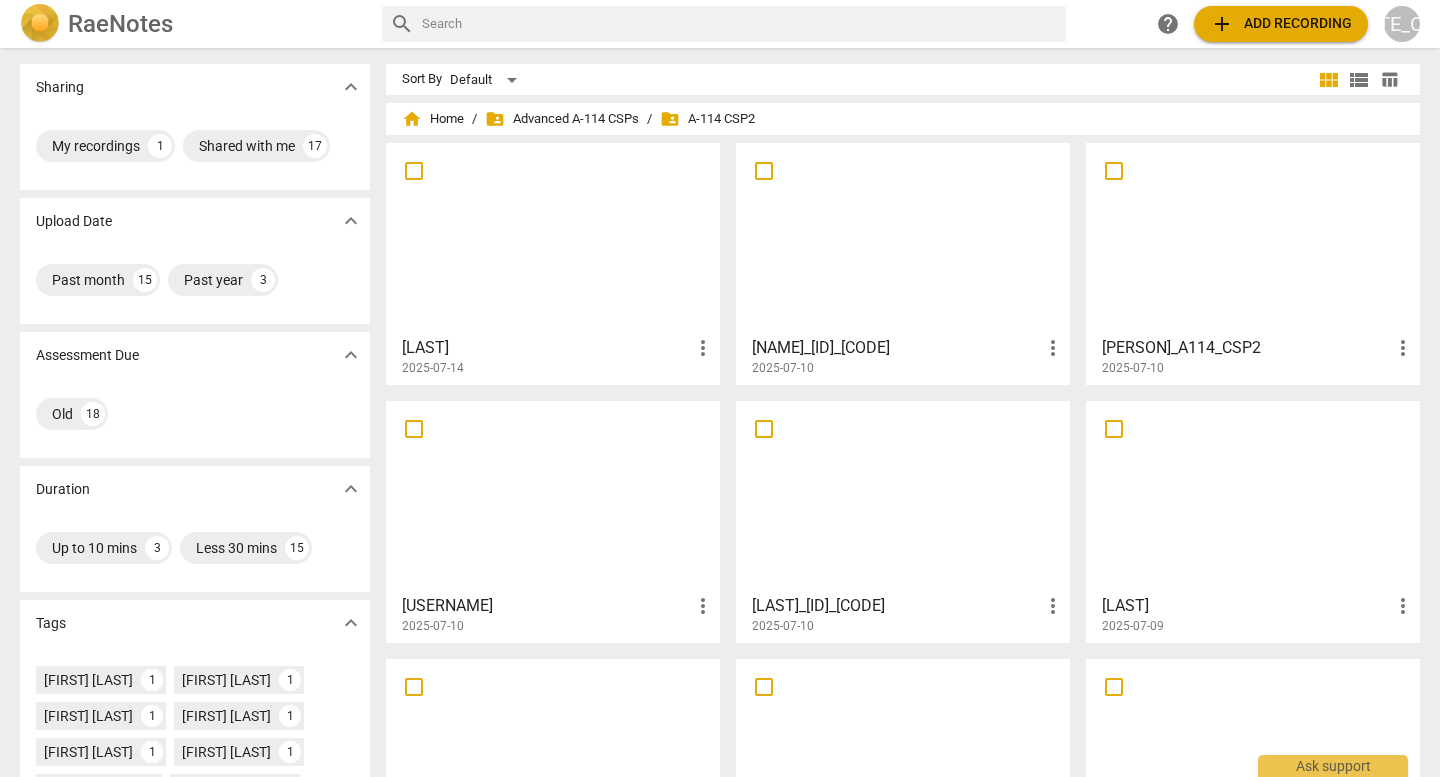 click at bounding box center [553, 754] 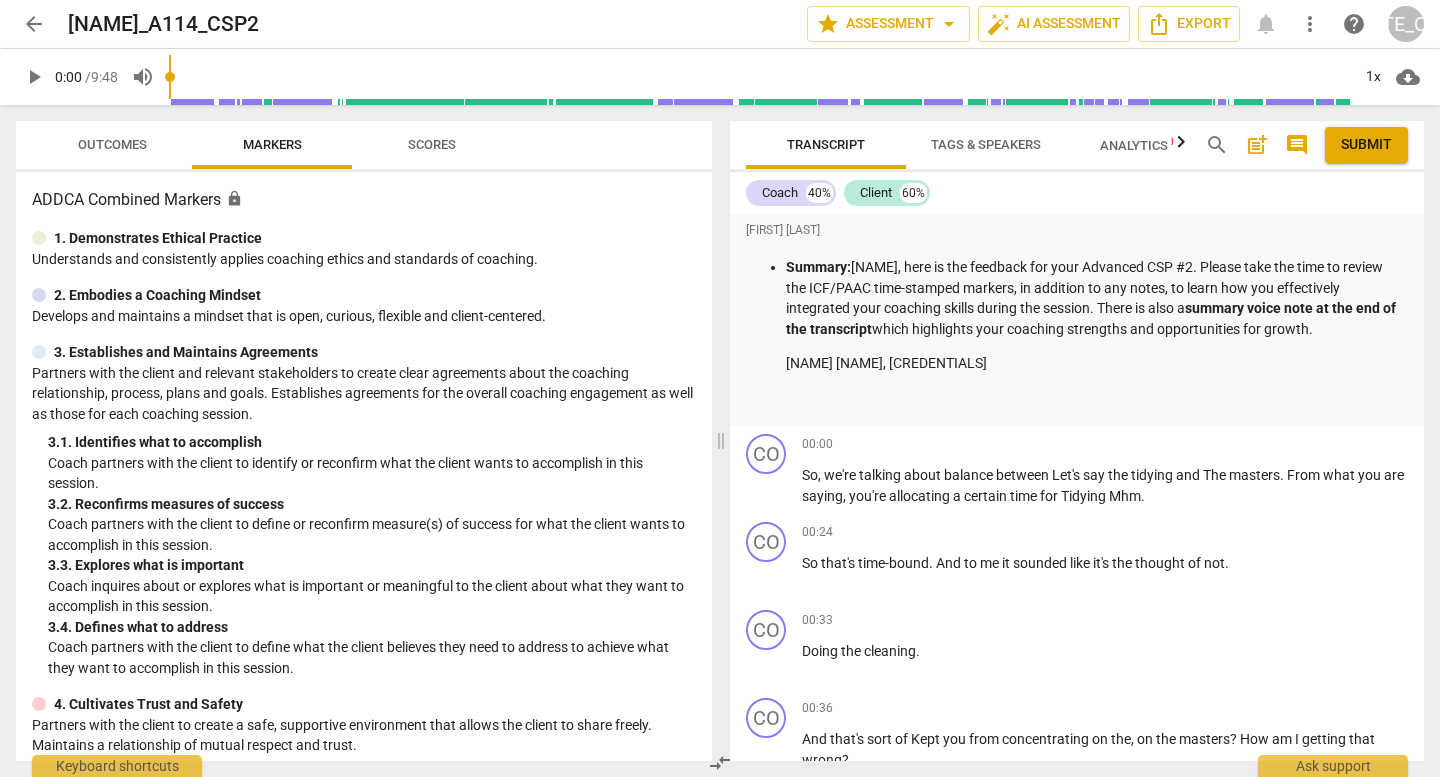 click on "Outcomes" at bounding box center (112, 145) 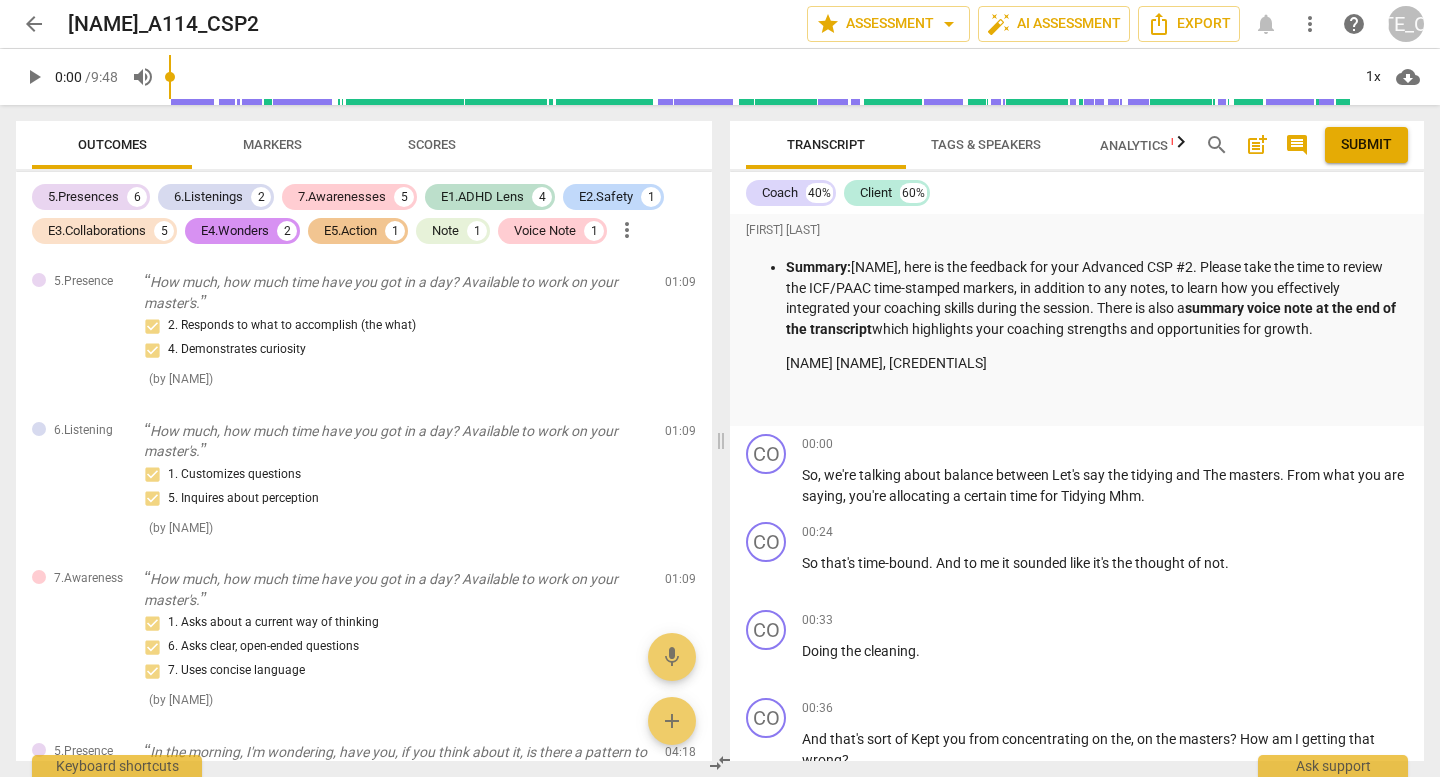 click on "arrow_back" at bounding box center (34, 24) 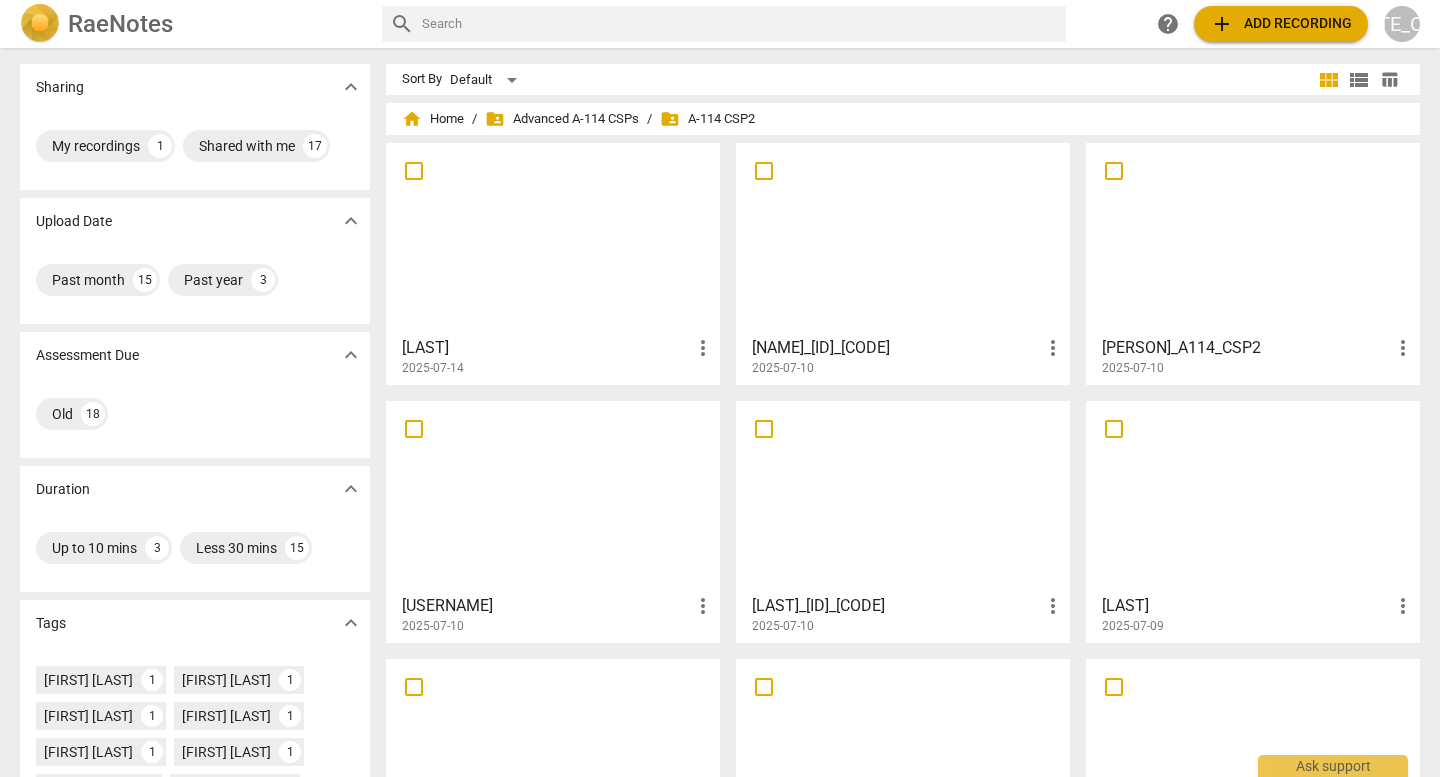 click at bounding box center (903, 754) 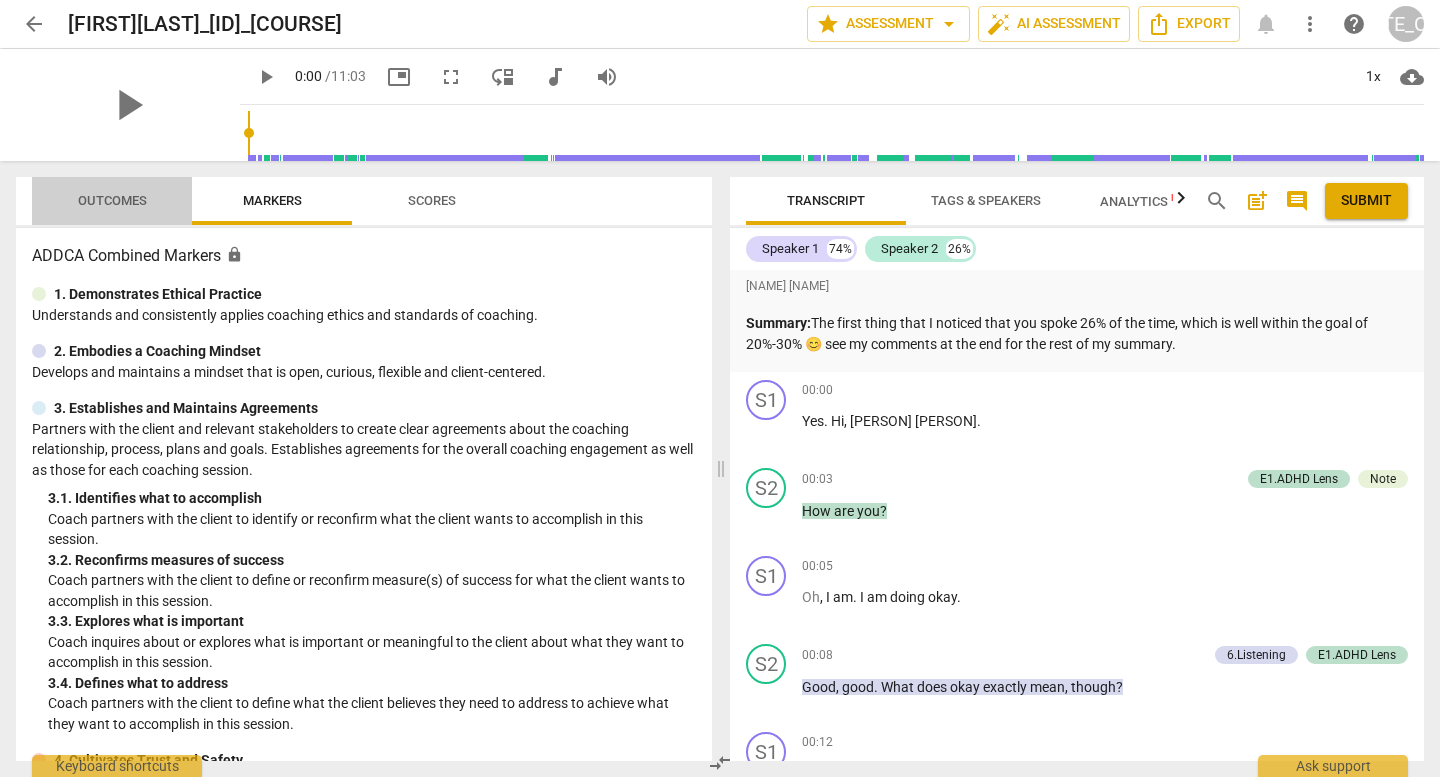 click on "Outcomes" at bounding box center (112, 200) 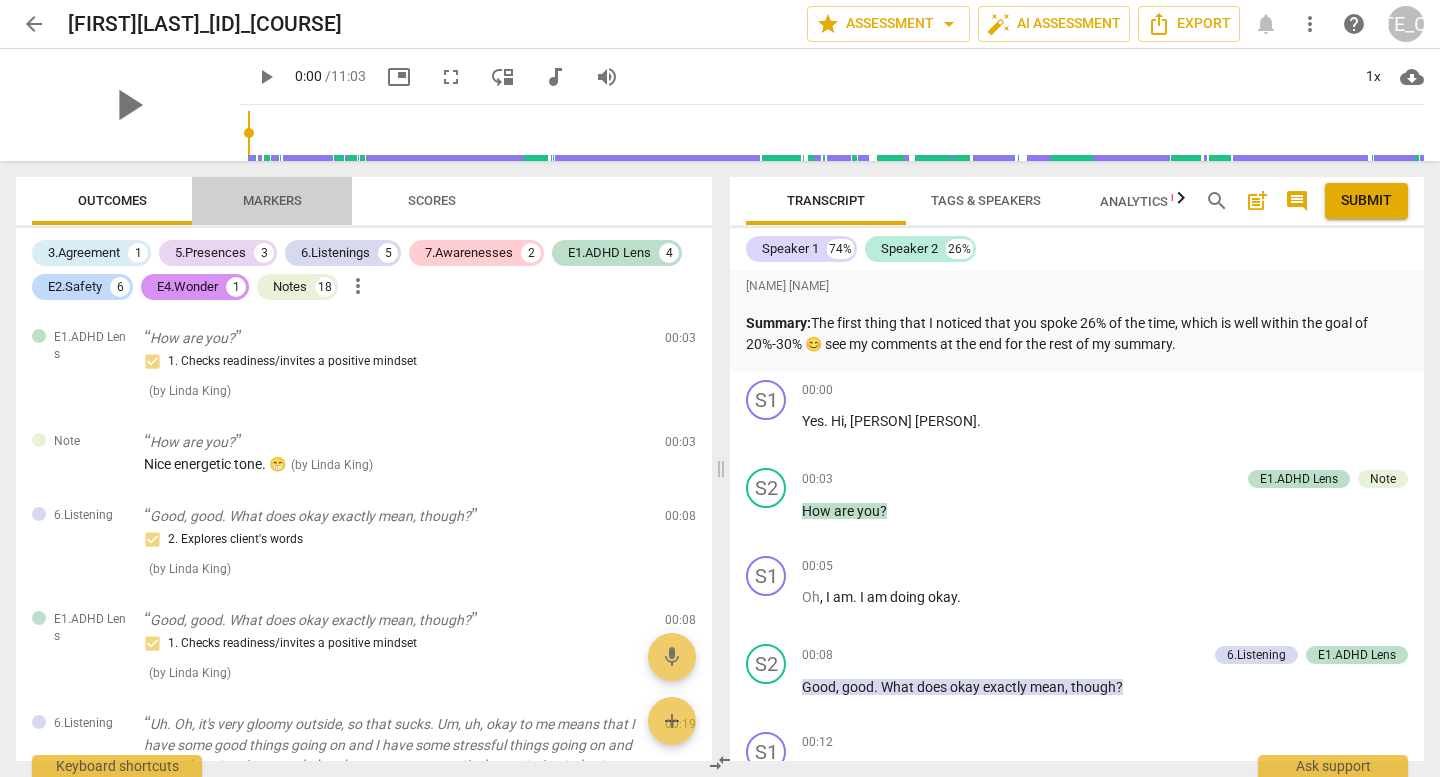 click on "Markers" at bounding box center [272, 200] 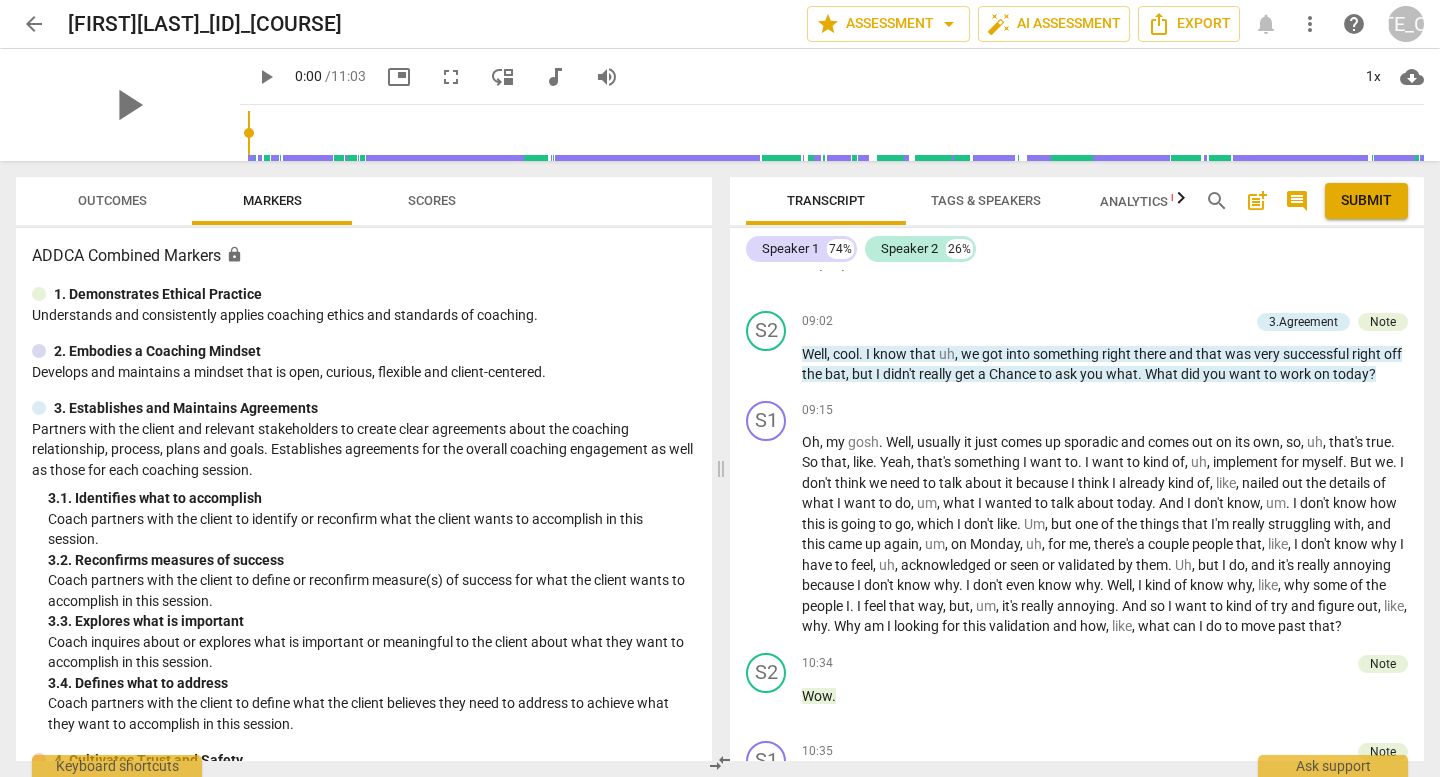 scroll, scrollTop: 4090, scrollLeft: 0, axis: vertical 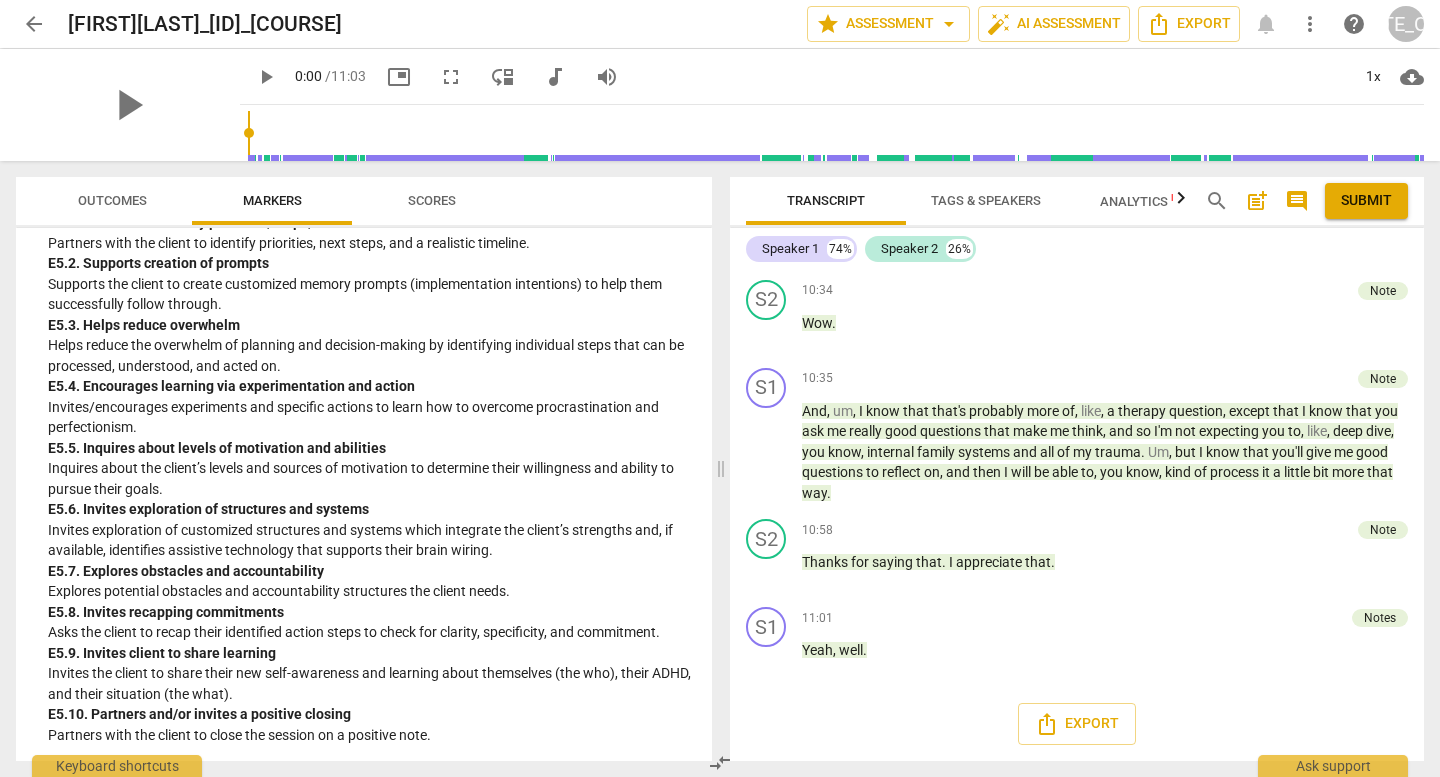 click on "Tags & Speakers" at bounding box center [986, 200] 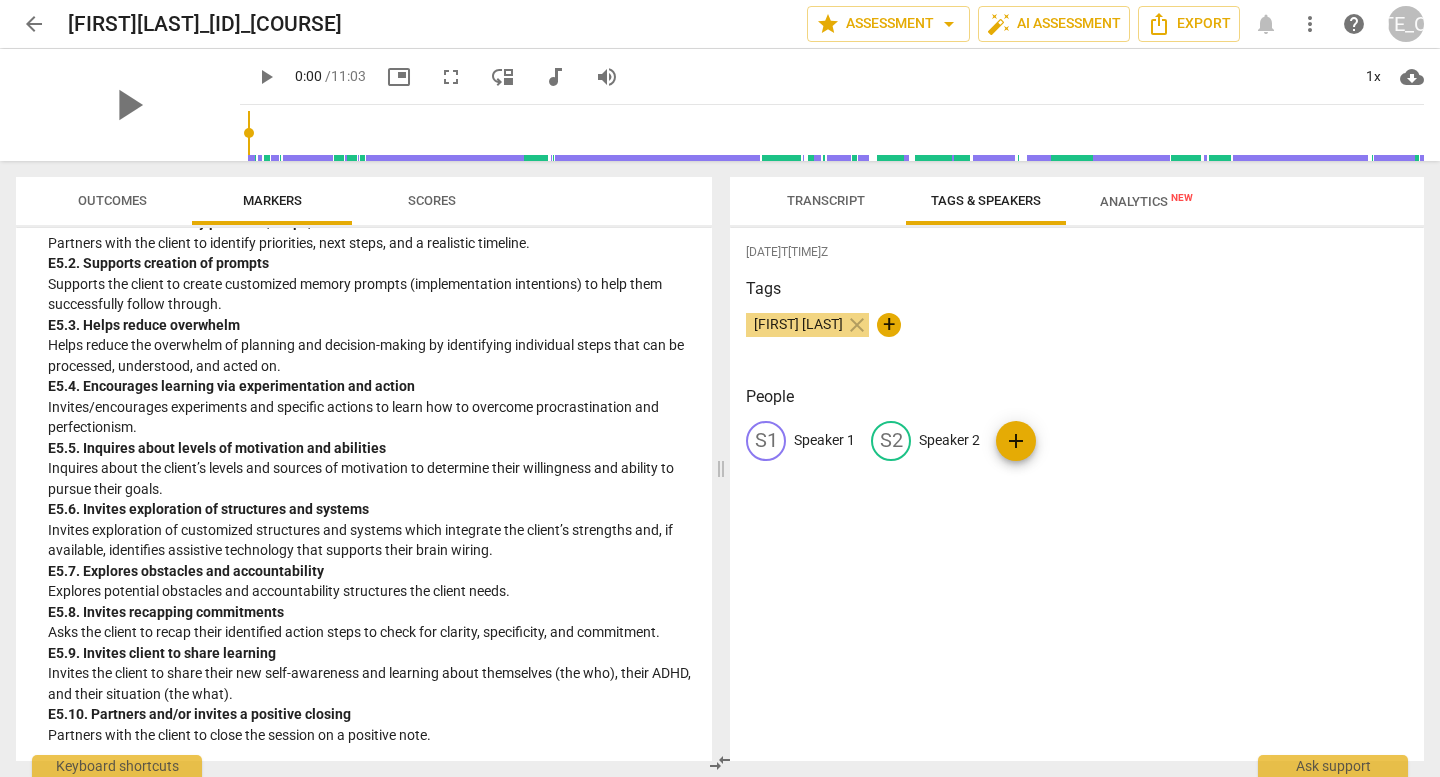 click on "Transcript" at bounding box center [826, 201] 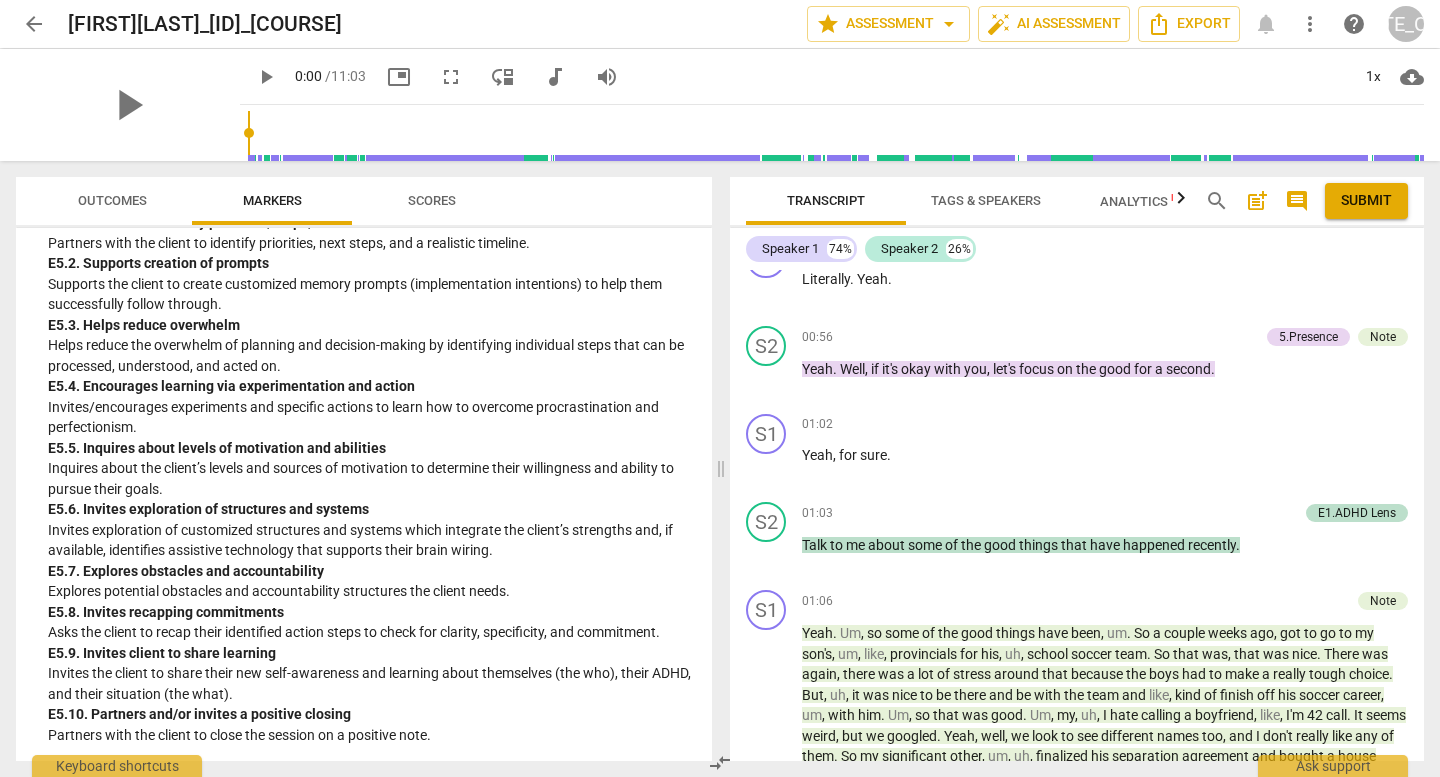 scroll, scrollTop: 0, scrollLeft: 0, axis: both 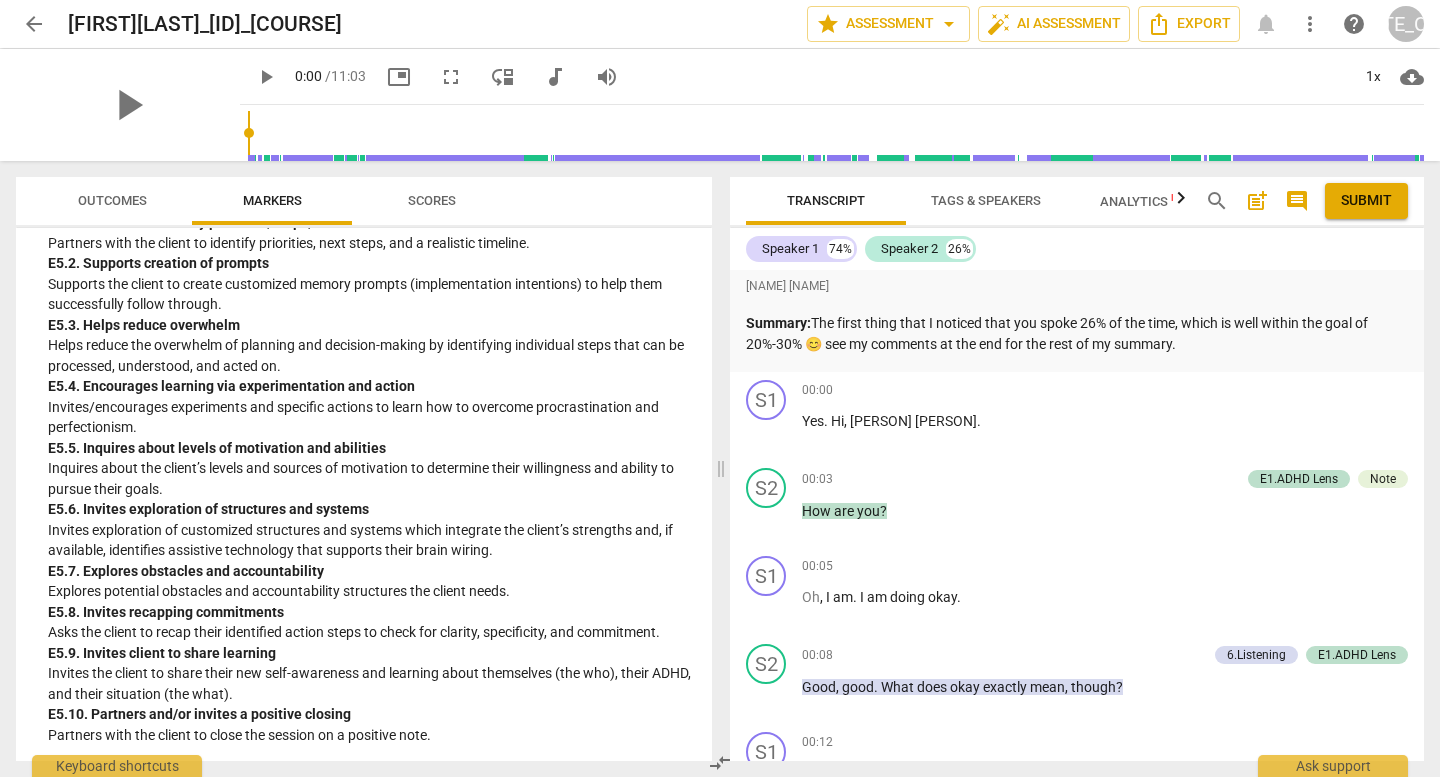 click on "Summary: The first thing that I noticed that you spoke 26% of the time, which is well within the goal of 20%-30% 😊 see my comments at the end for the rest of my summary." at bounding box center (1077, 333) 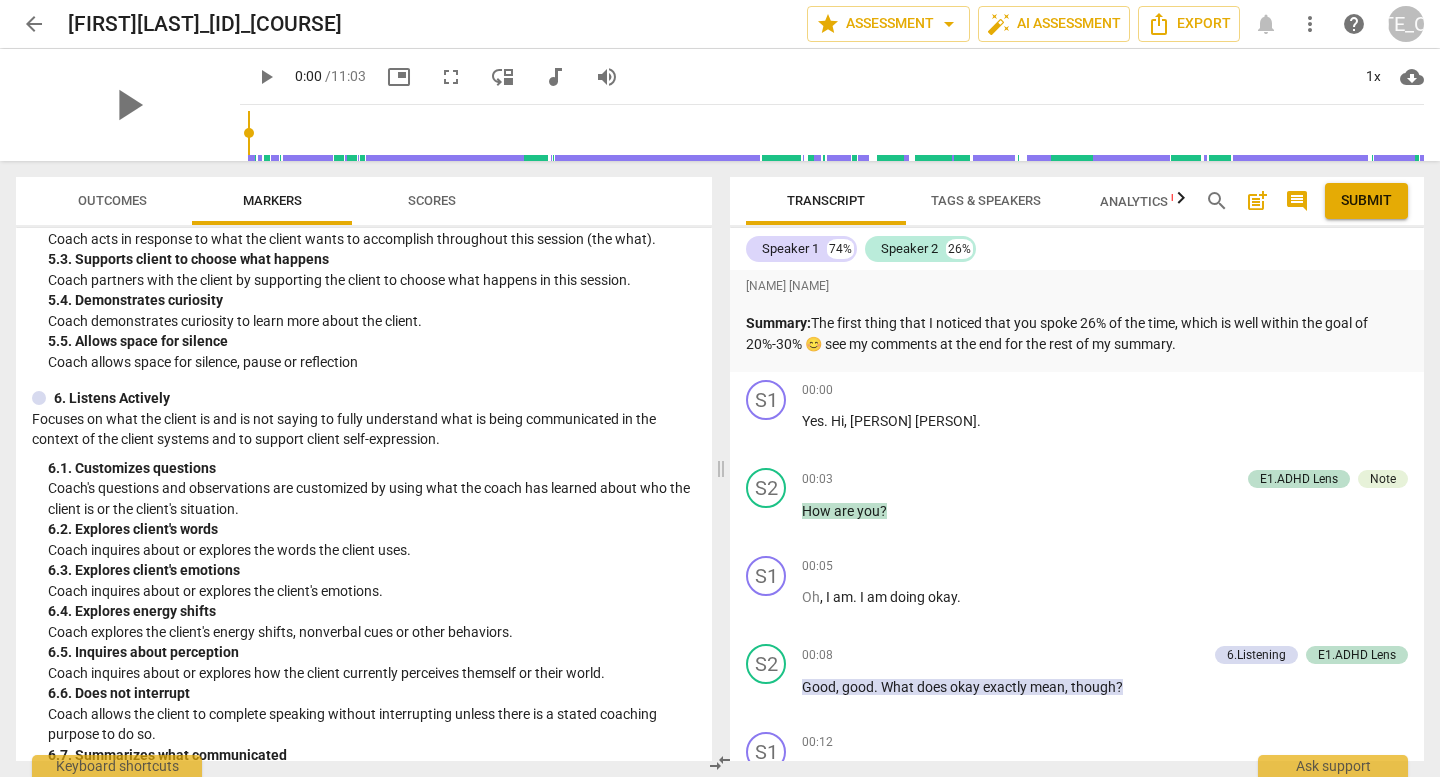 scroll, scrollTop: 0, scrollLeft: 0, axis: both 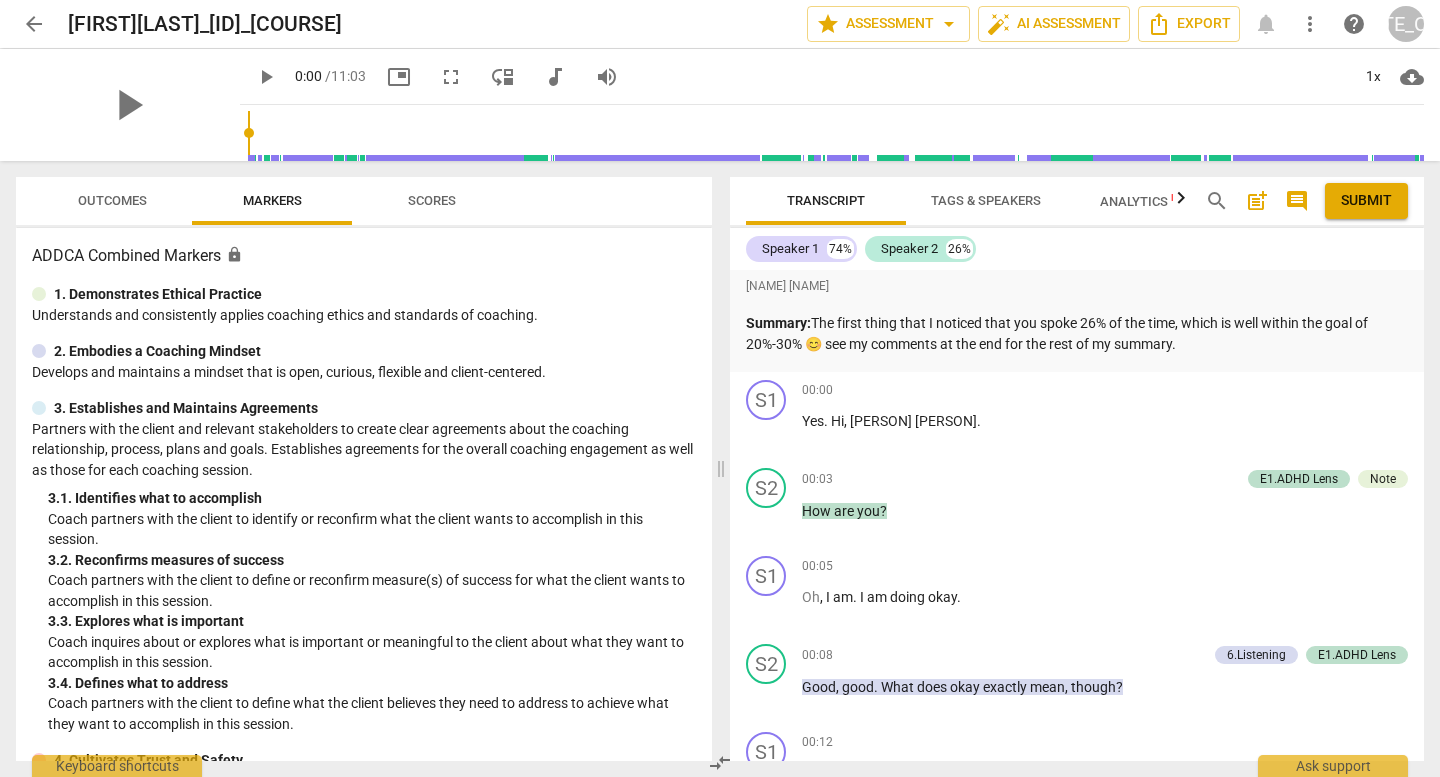 click on "Outcomes" at bounding box center [112, 200] 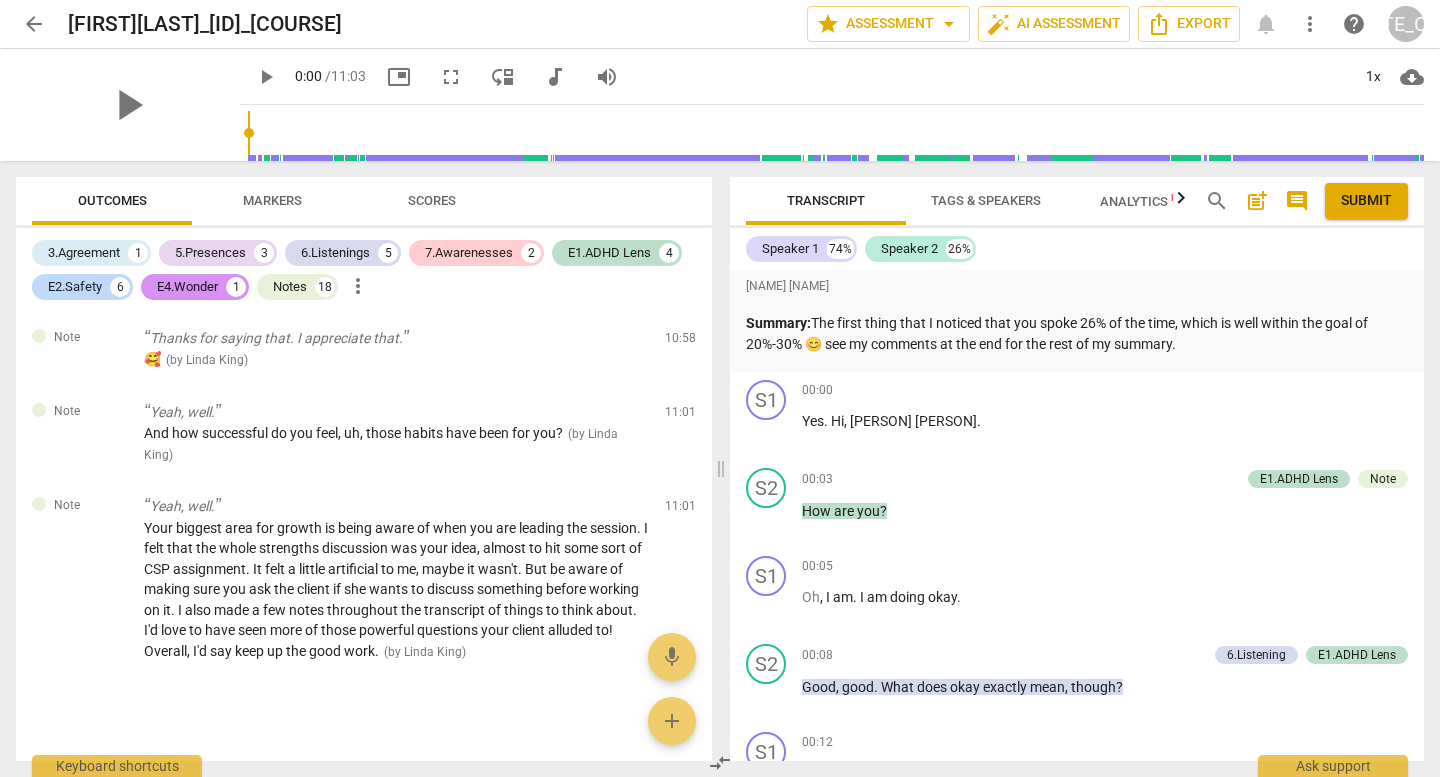 scroll, scrollTop: 6787, scrollLeft: 0, axis: vertical 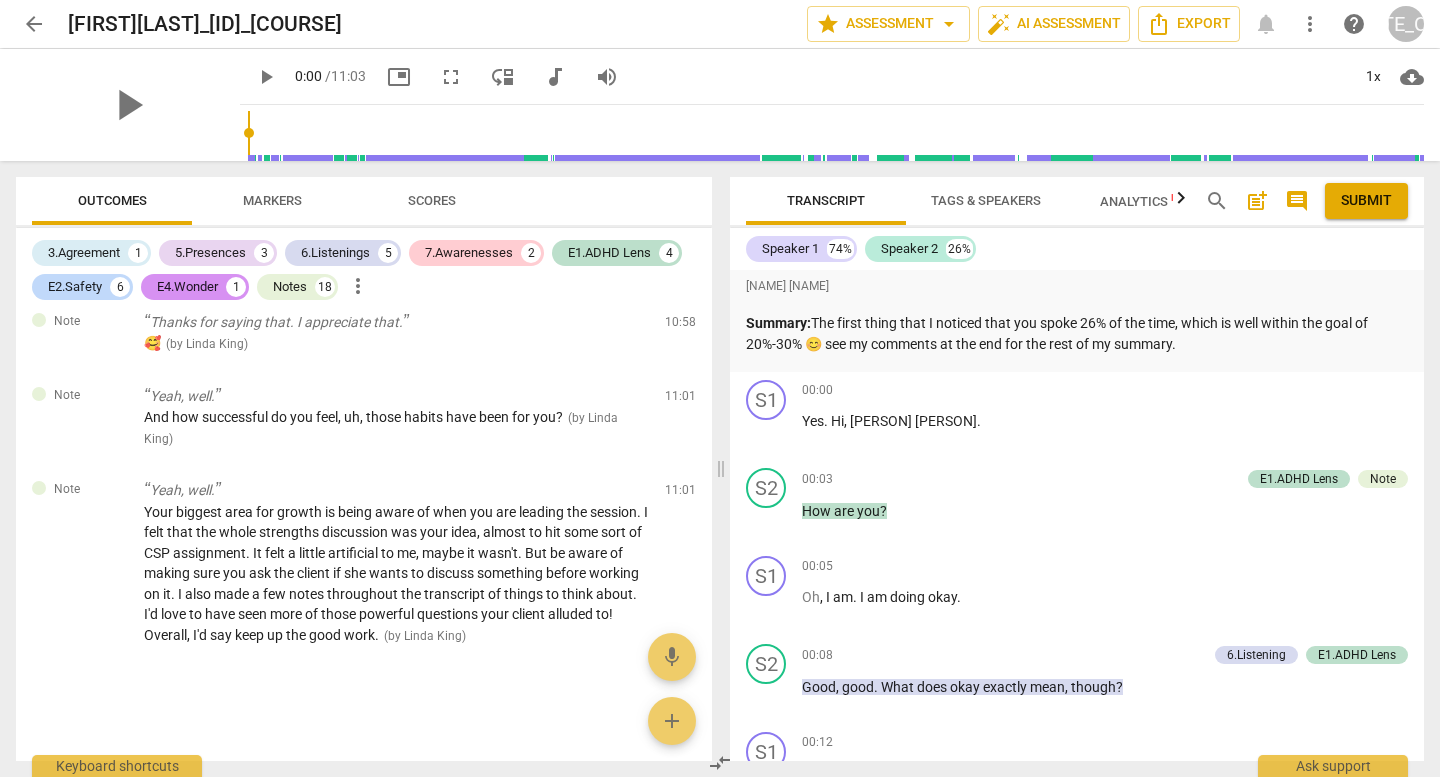 click on "Markers" at bounding box center (272, 201) 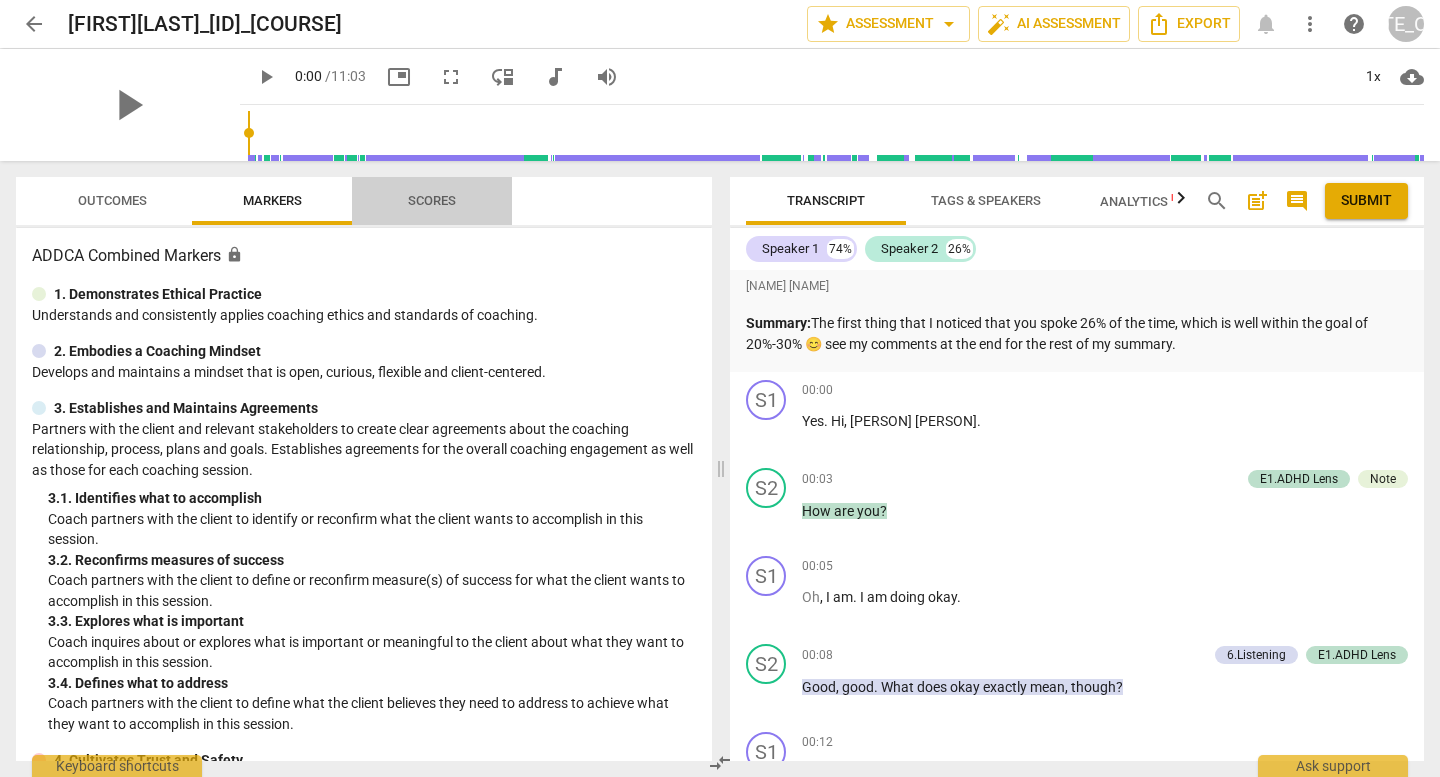 click on "Scores" at bounding box center (432, 200) 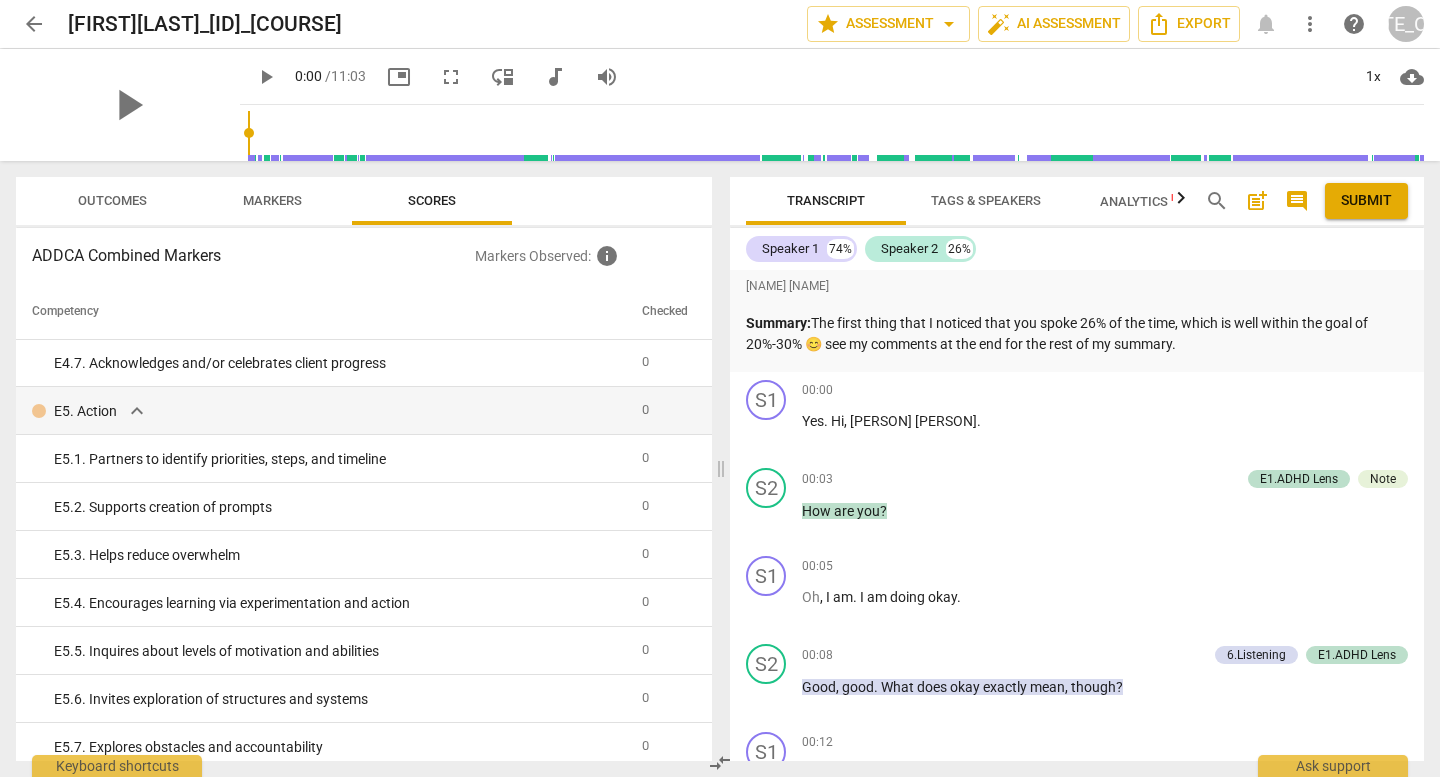 scroll, scrollTop: 4053, scrollLeft: 0, axis: vertical 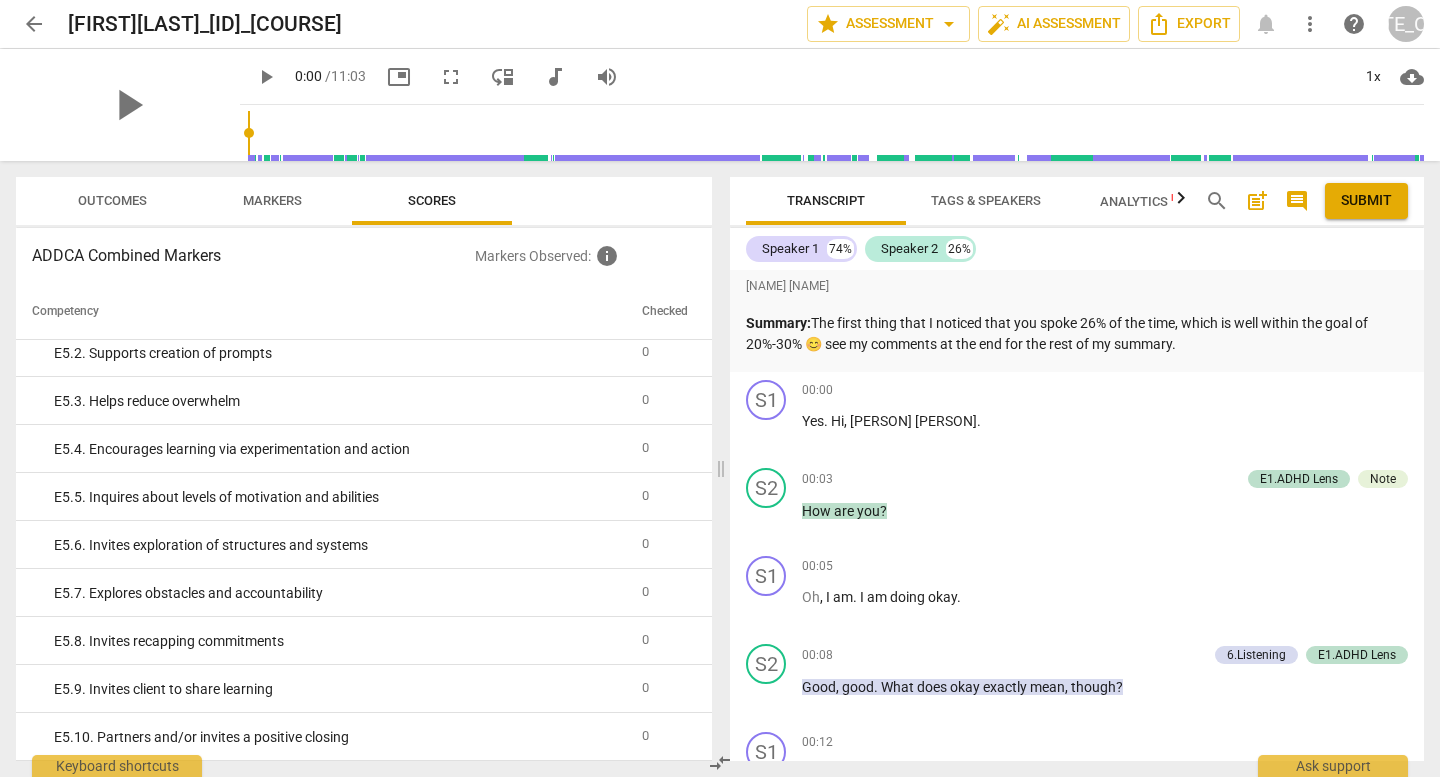 click on "arrow_back" at bounding box center (34, 24) 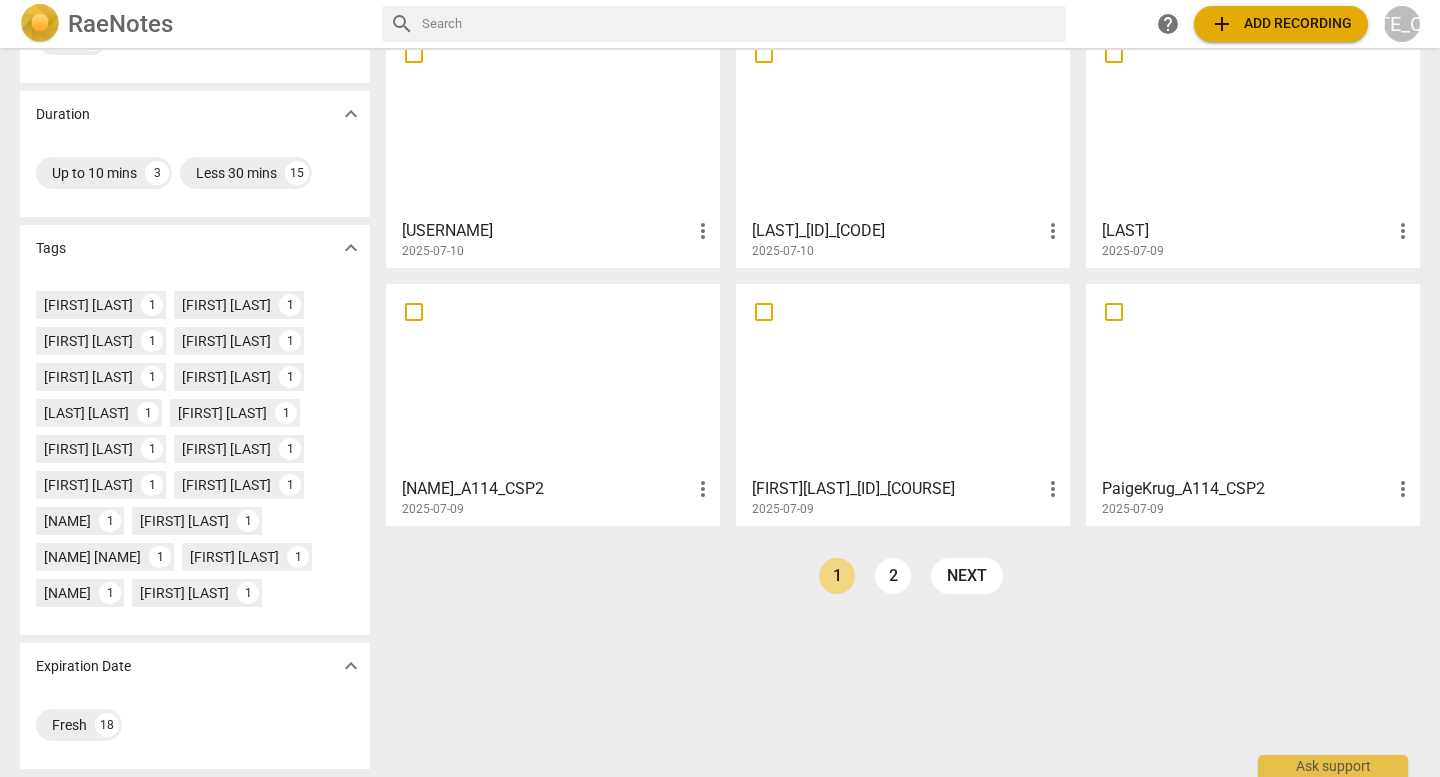 scroll, scrollTop: 411, scrollLeft: 0, axis: vertical 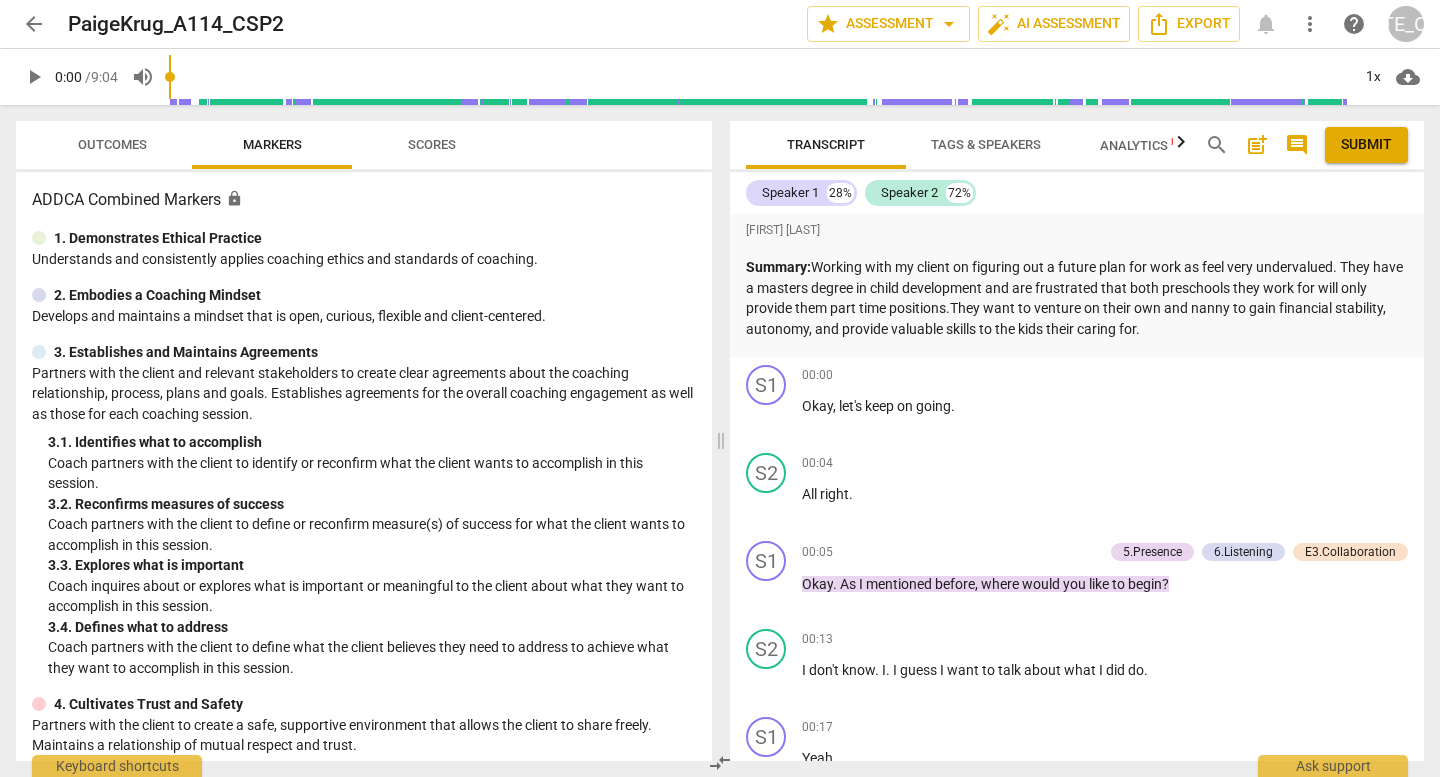 click on "Outcomes" at bounding box center [112, 144] 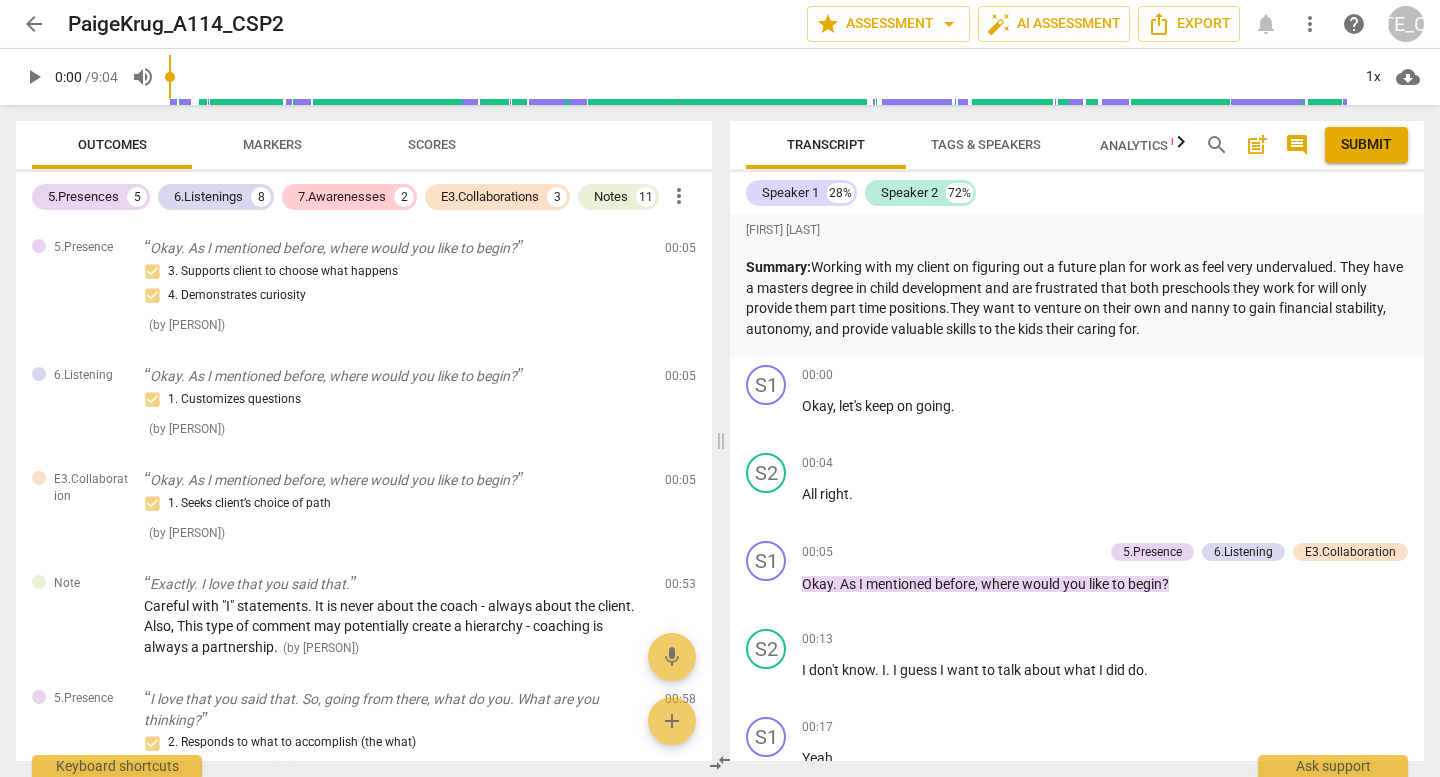 click on "arrow_back" at bounding box center [34, 24] 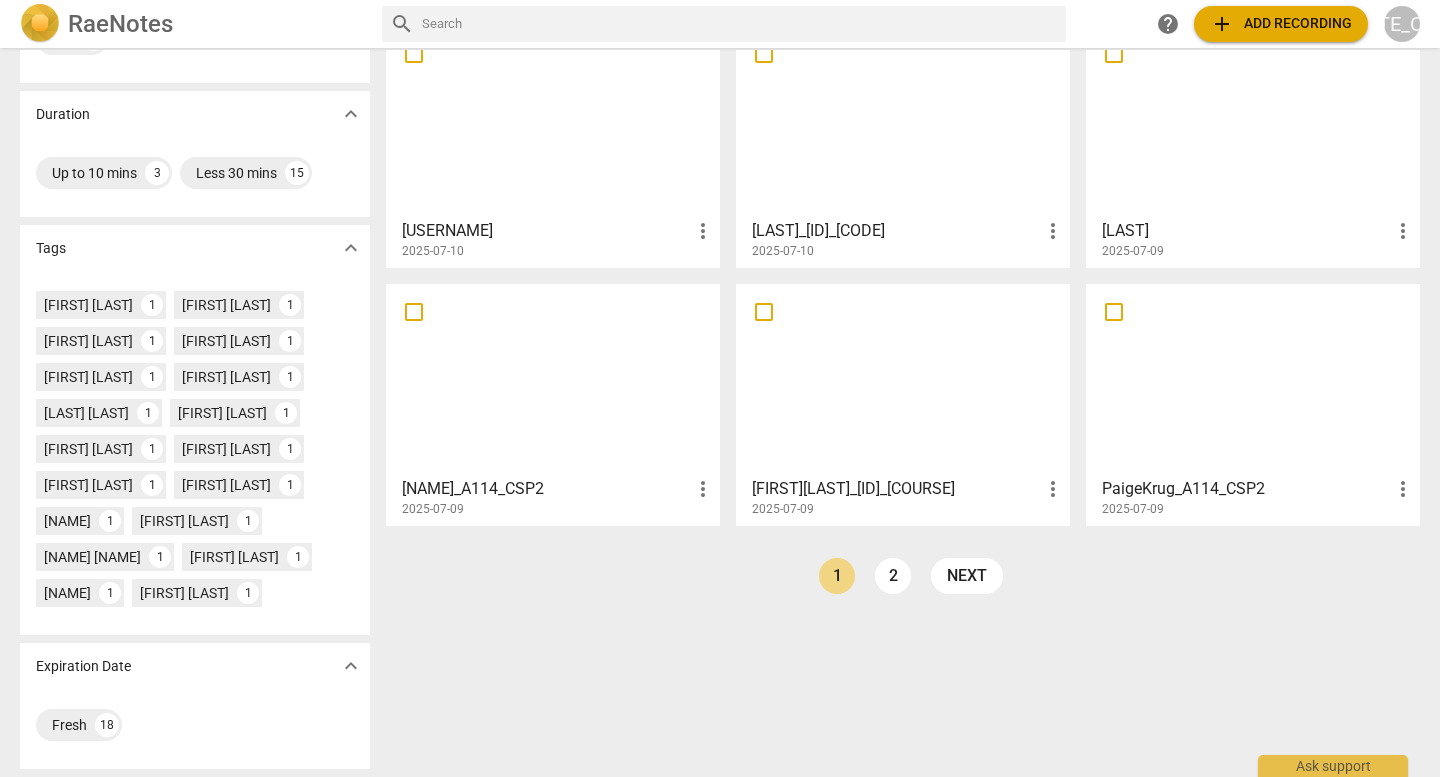 scroll, scrollTop: 411, scrollLeft: 0, axis: vertical 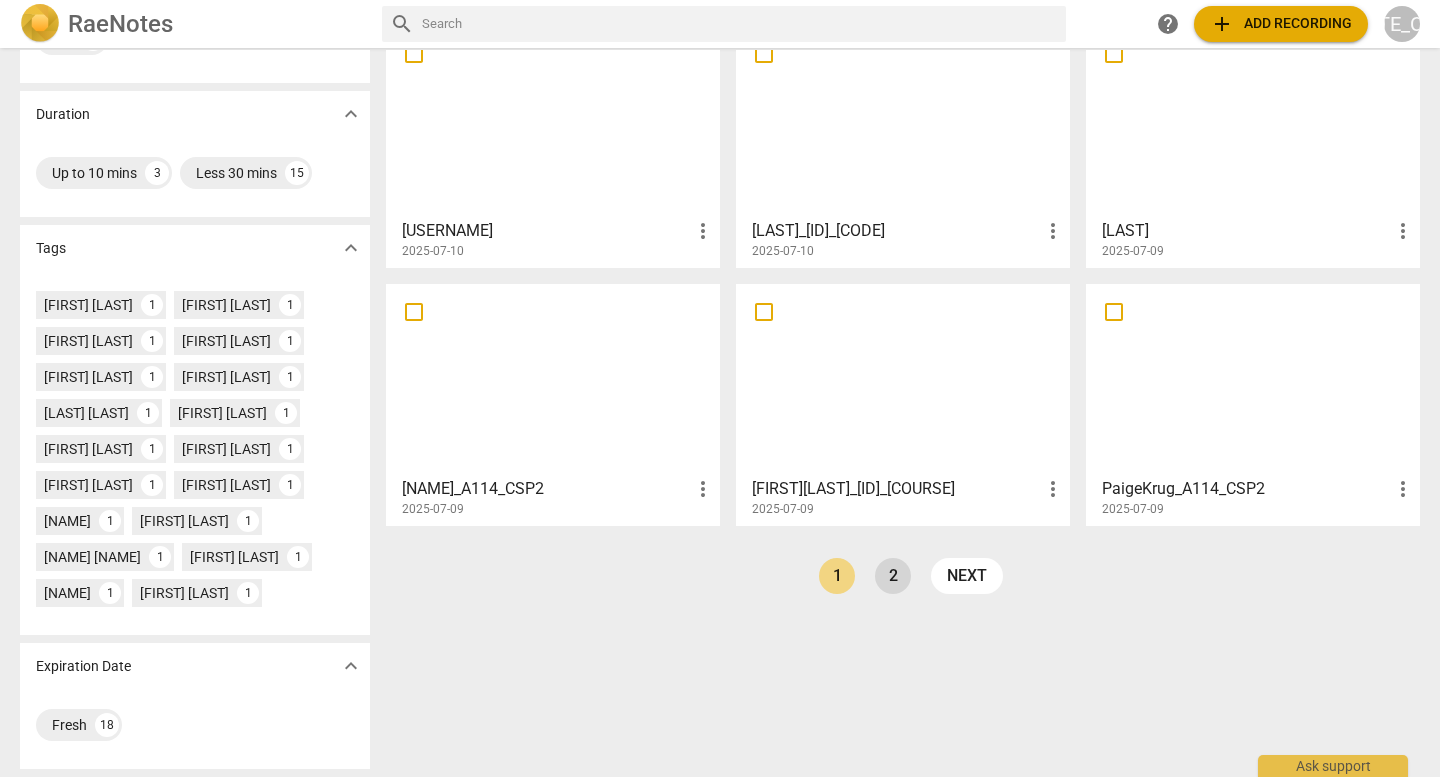 click on "2" at bounding box center [893, 576] 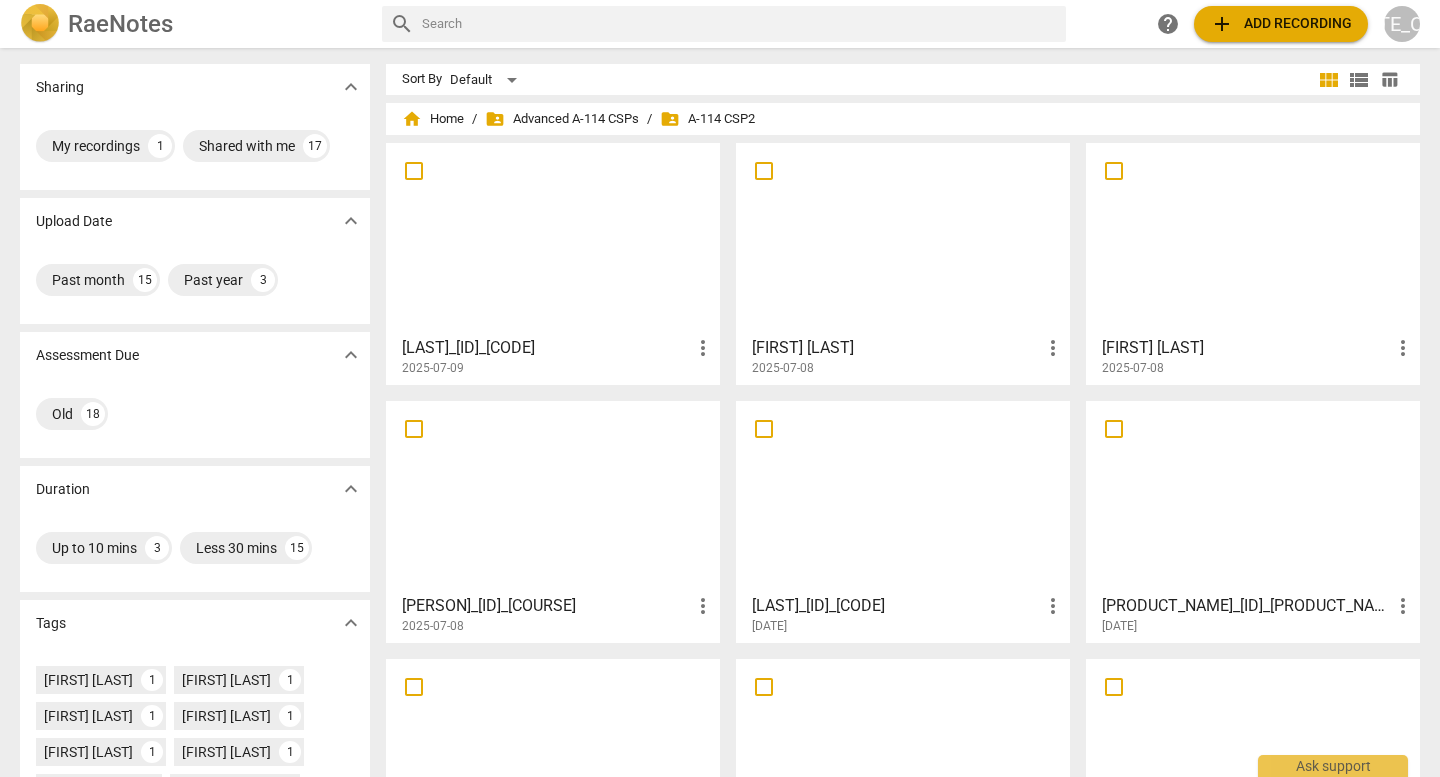 click at bounding box center (553, 238) 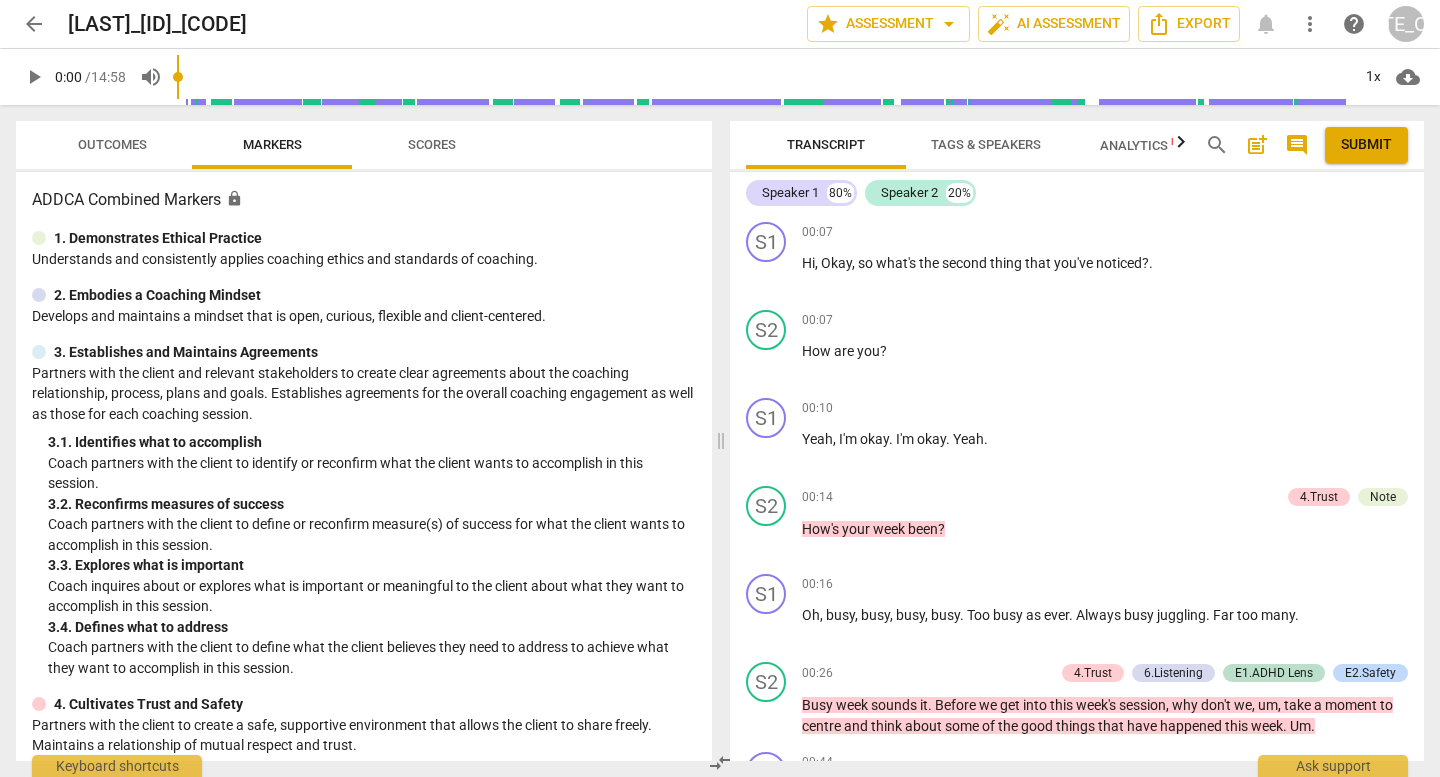 click on "Outcomes" at bounding box center [112, 145] 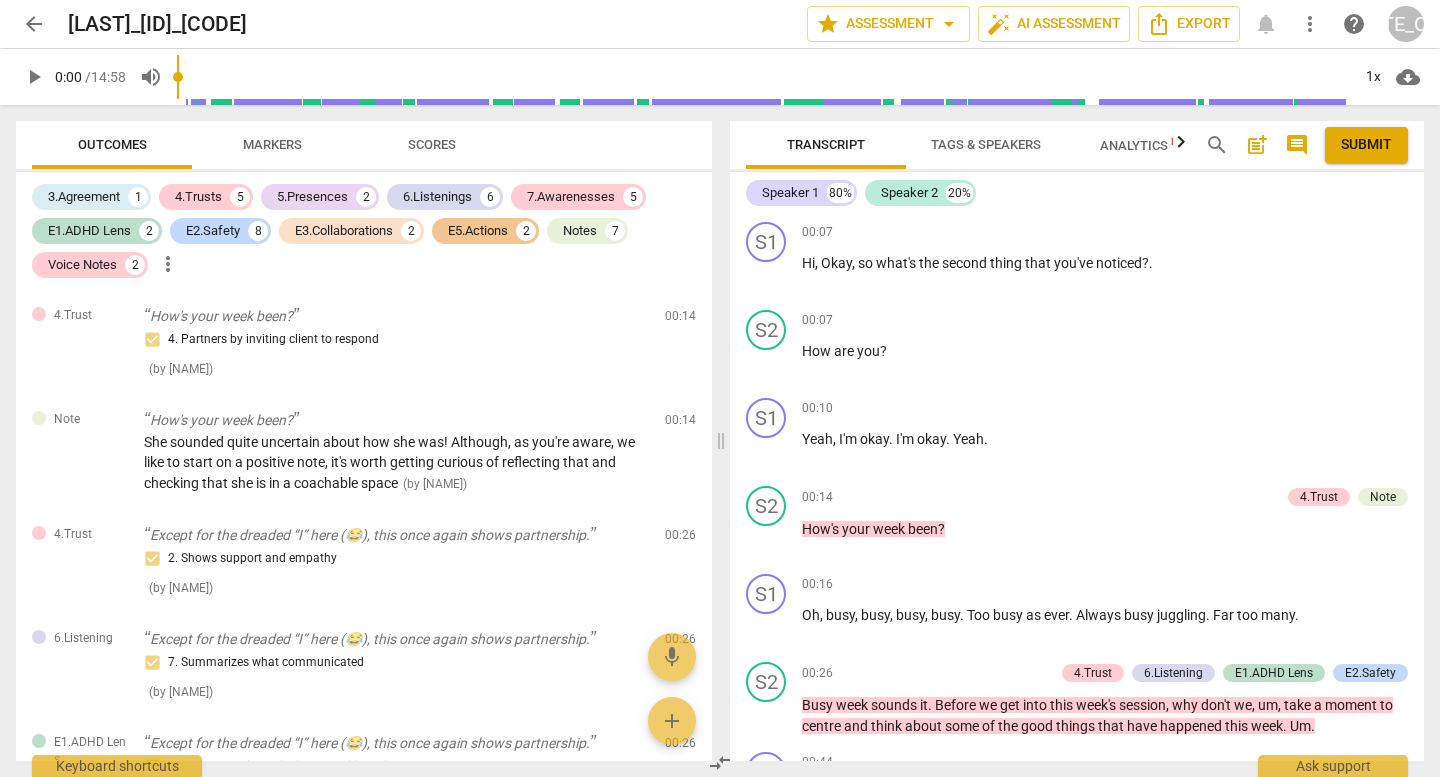 click on "arrow_back" at bounding box center [34, 24] 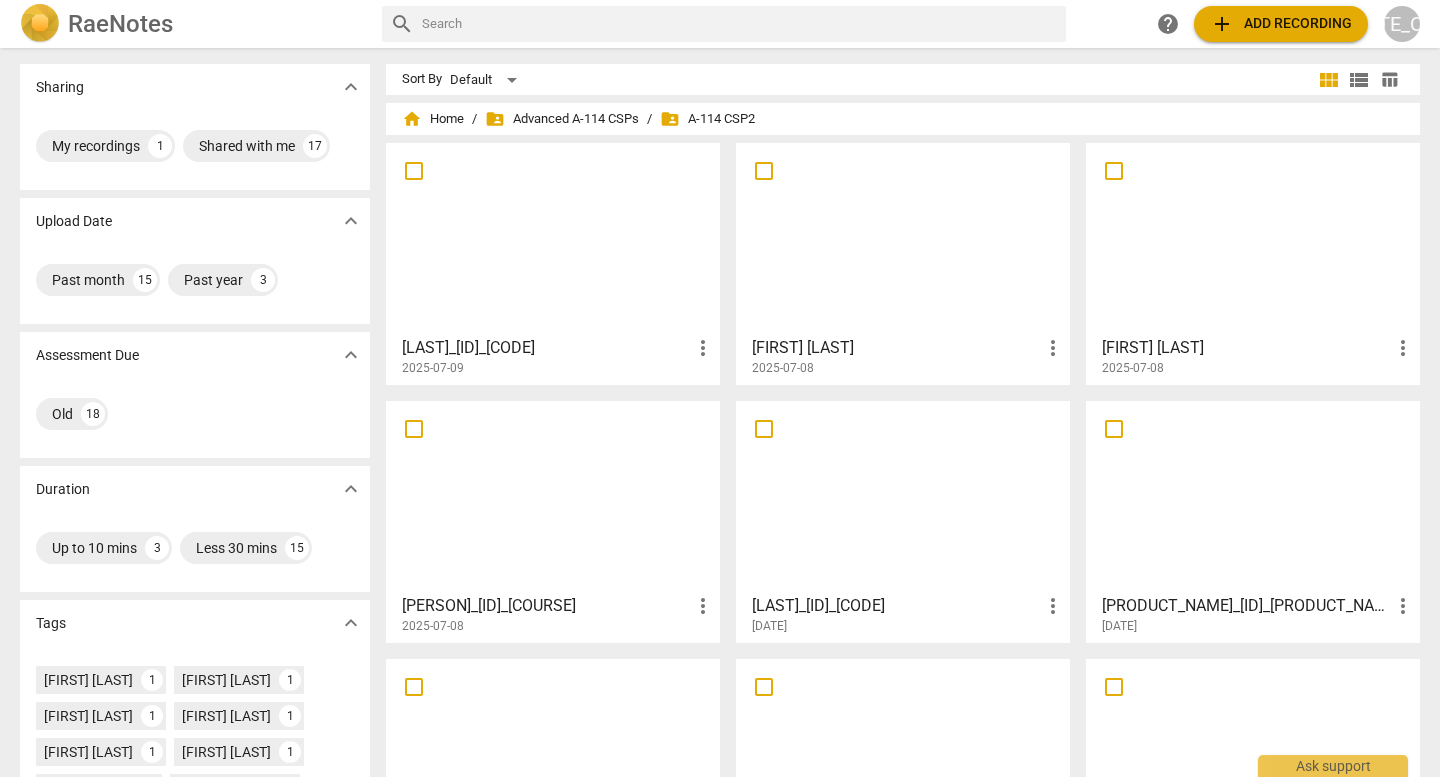 click on "[FIRST] [LAST]" at bounding box center (896, 348) 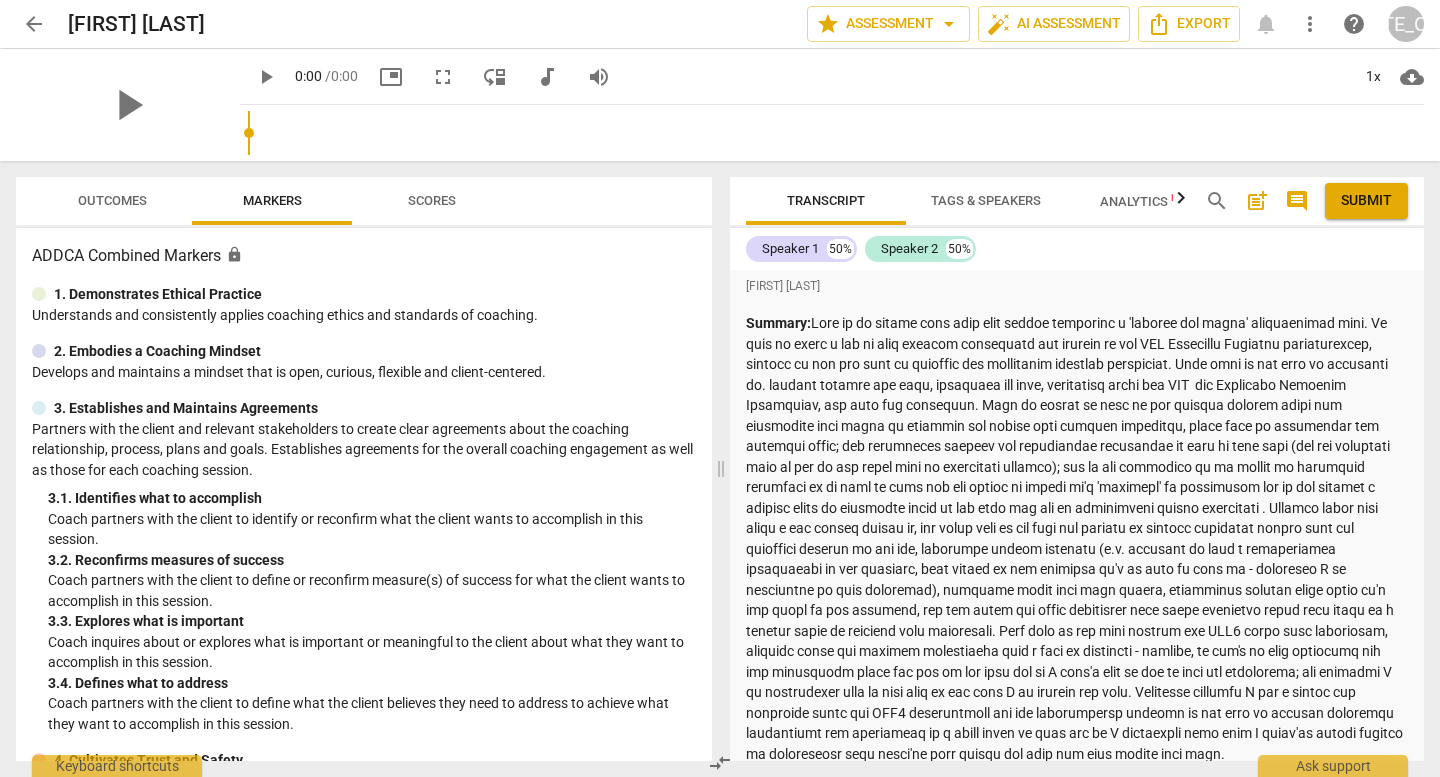 click on "Outcomes" at bounding box center (112, 201) 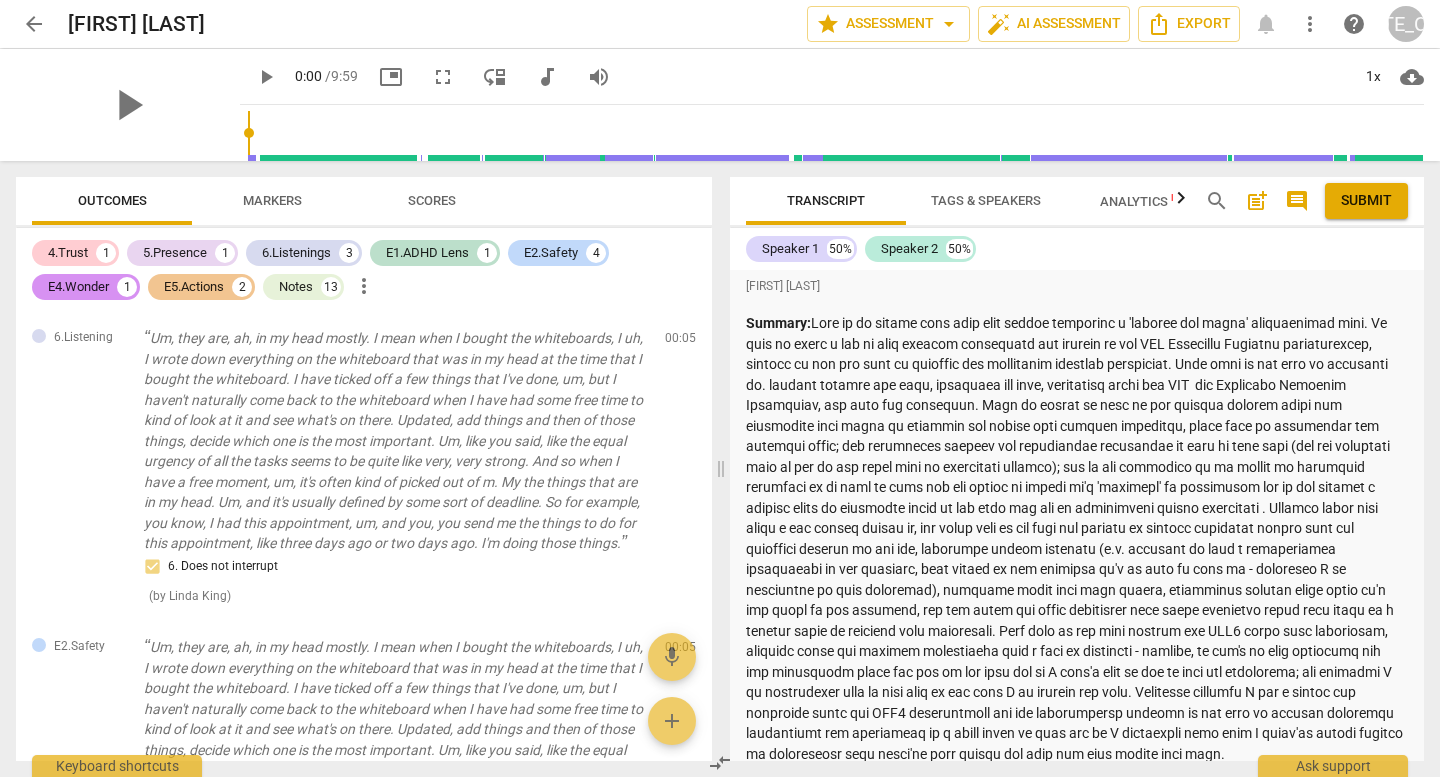 click on "arrow_back" at bounding box center (34, 24) 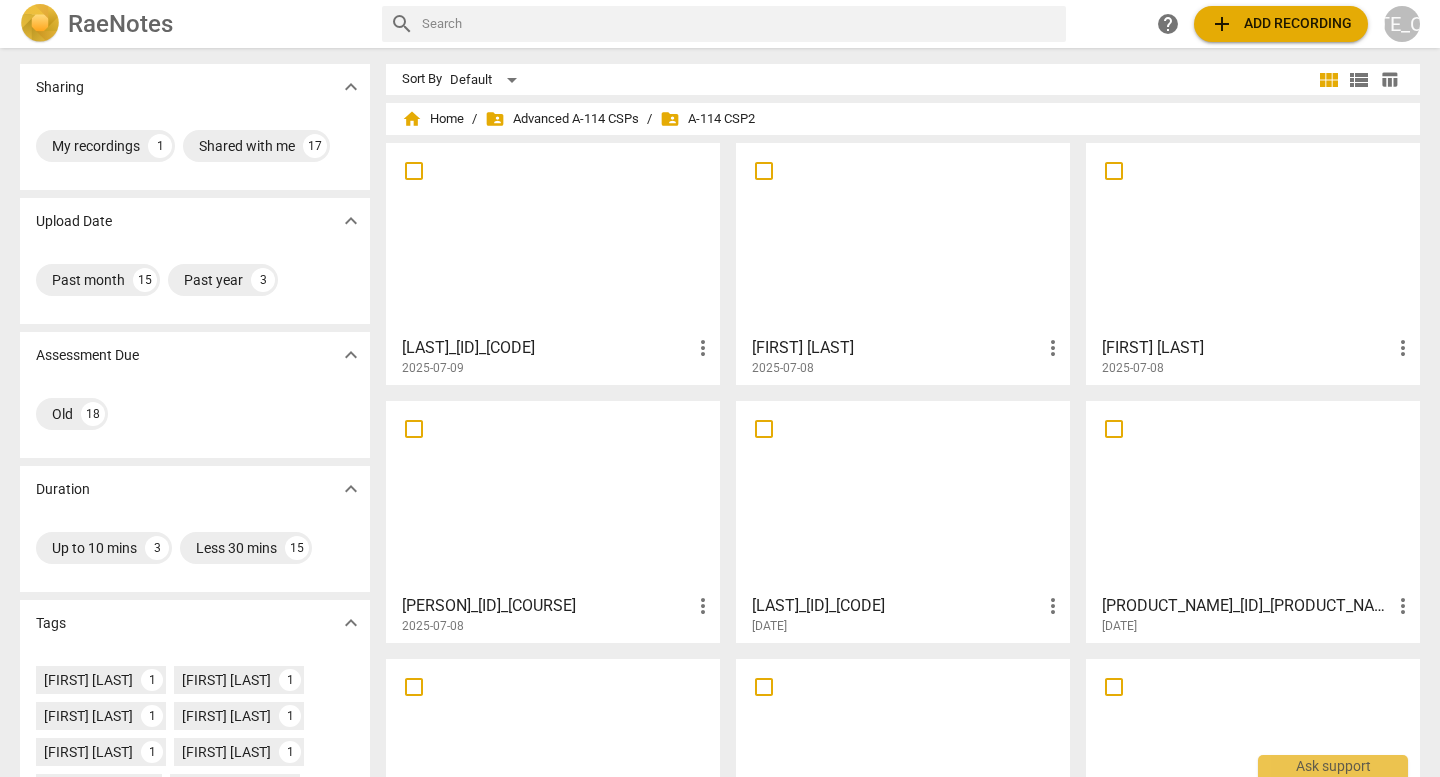 click at bounding box center [1253, 238] 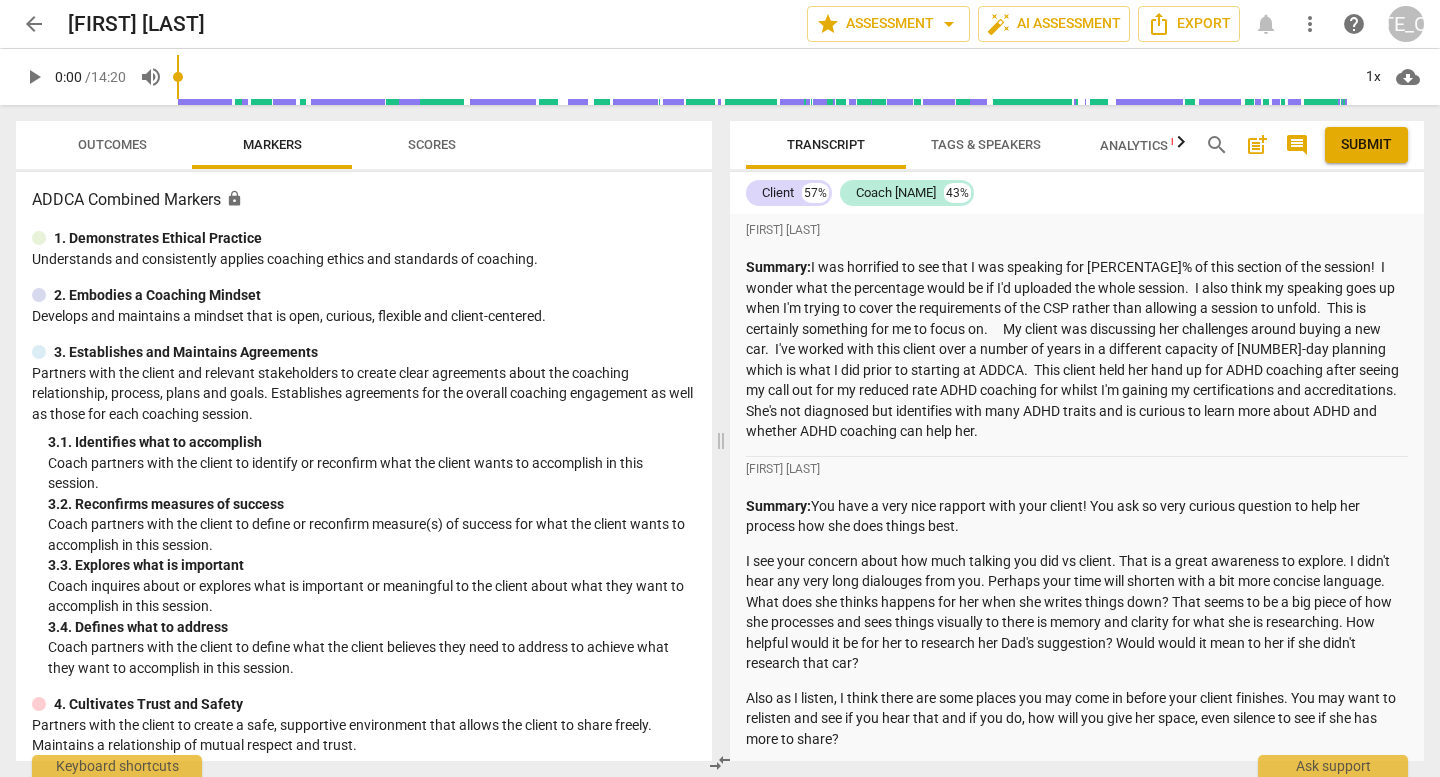 click on "Outcomes" at bounding box center (112, 144) 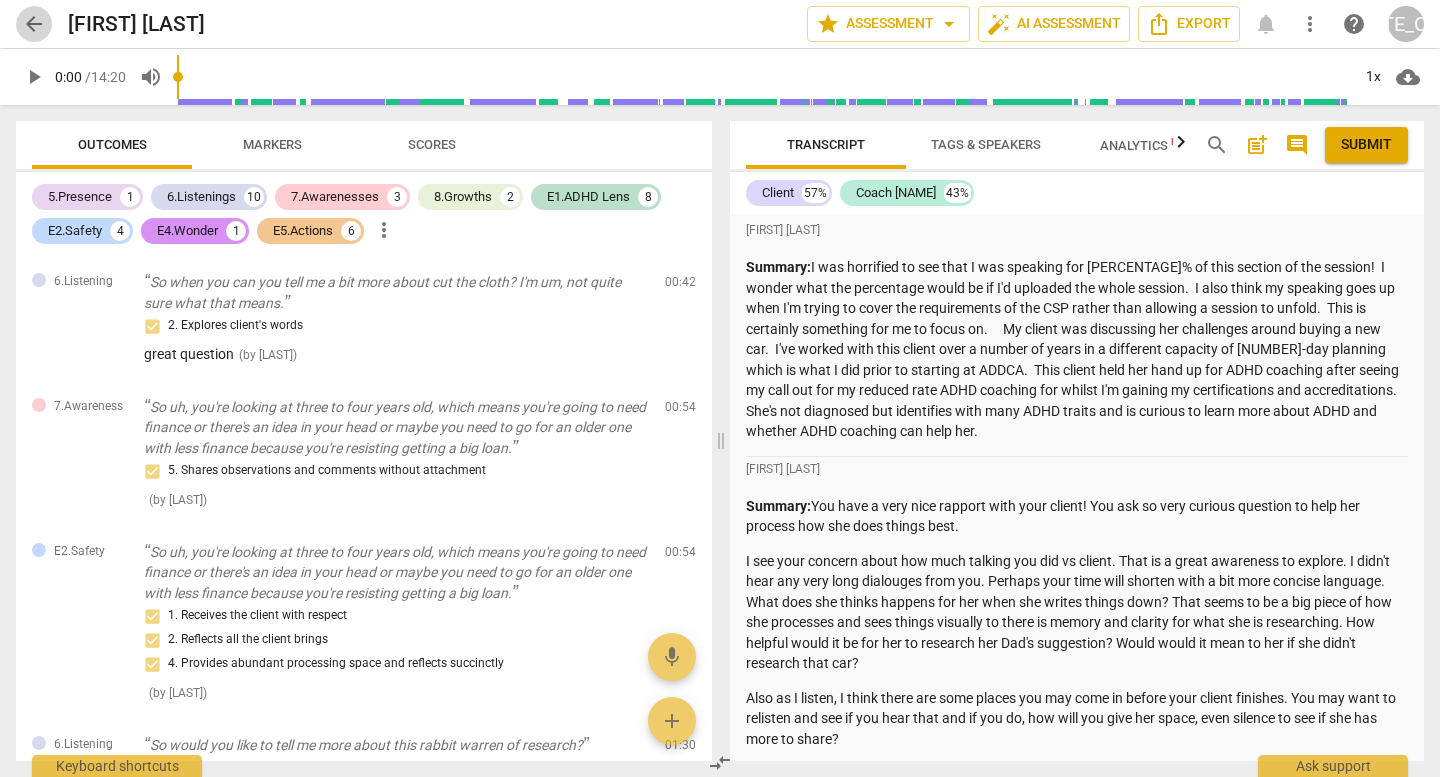 click on "arrow_back" at bounding box center [34, 24] 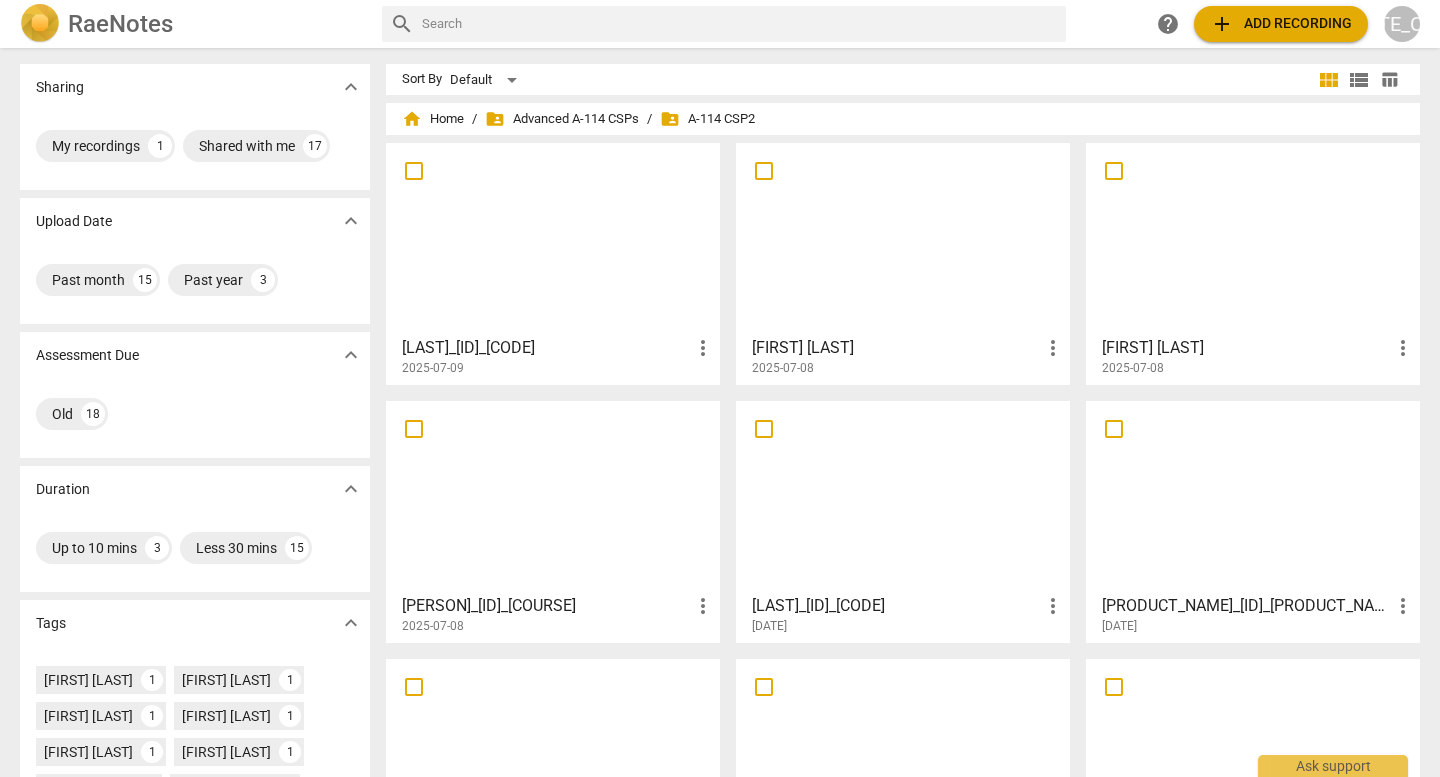click at bounding box center [553, 496] 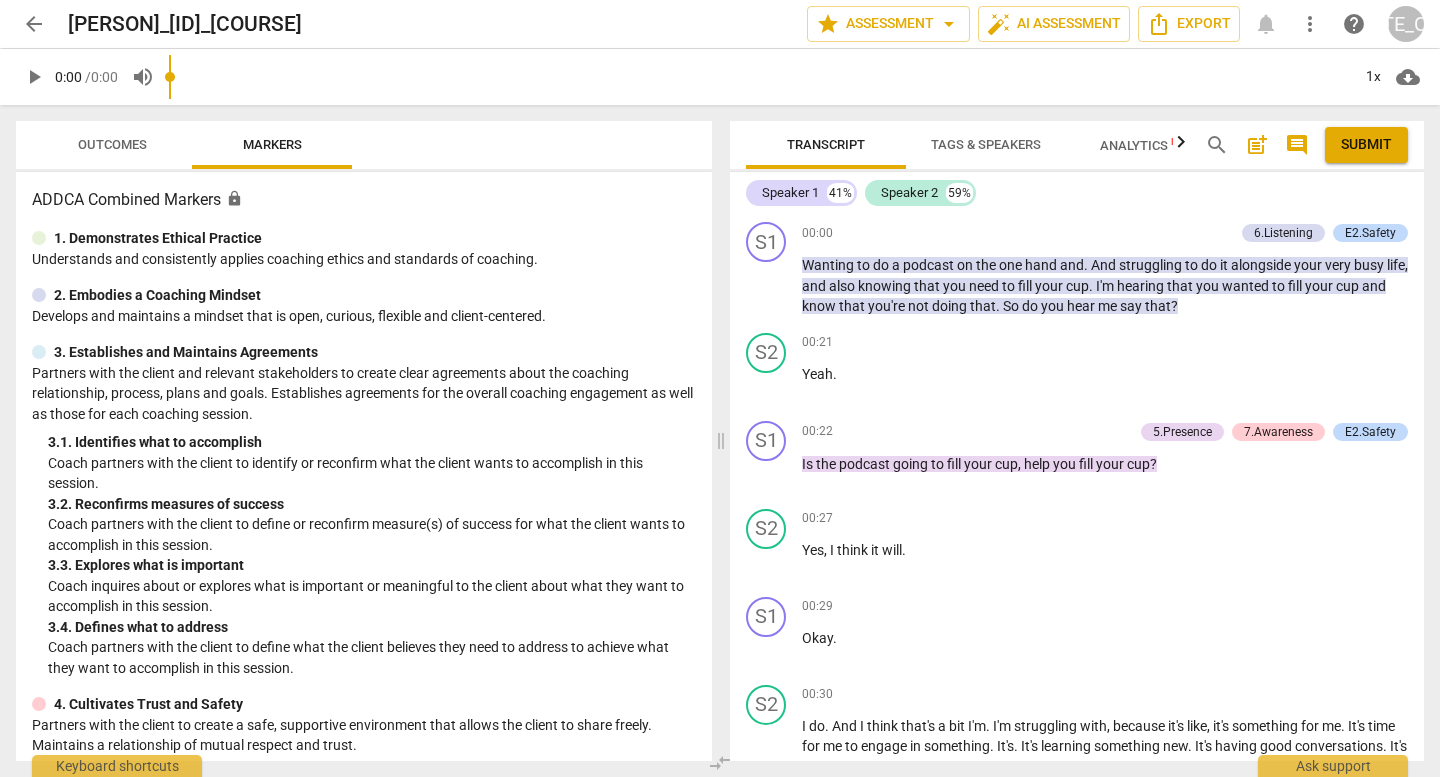 click on "play_arrow [TIME] / [TIME] volume_up 1x cloud_download" at bounding box center (720, 77) 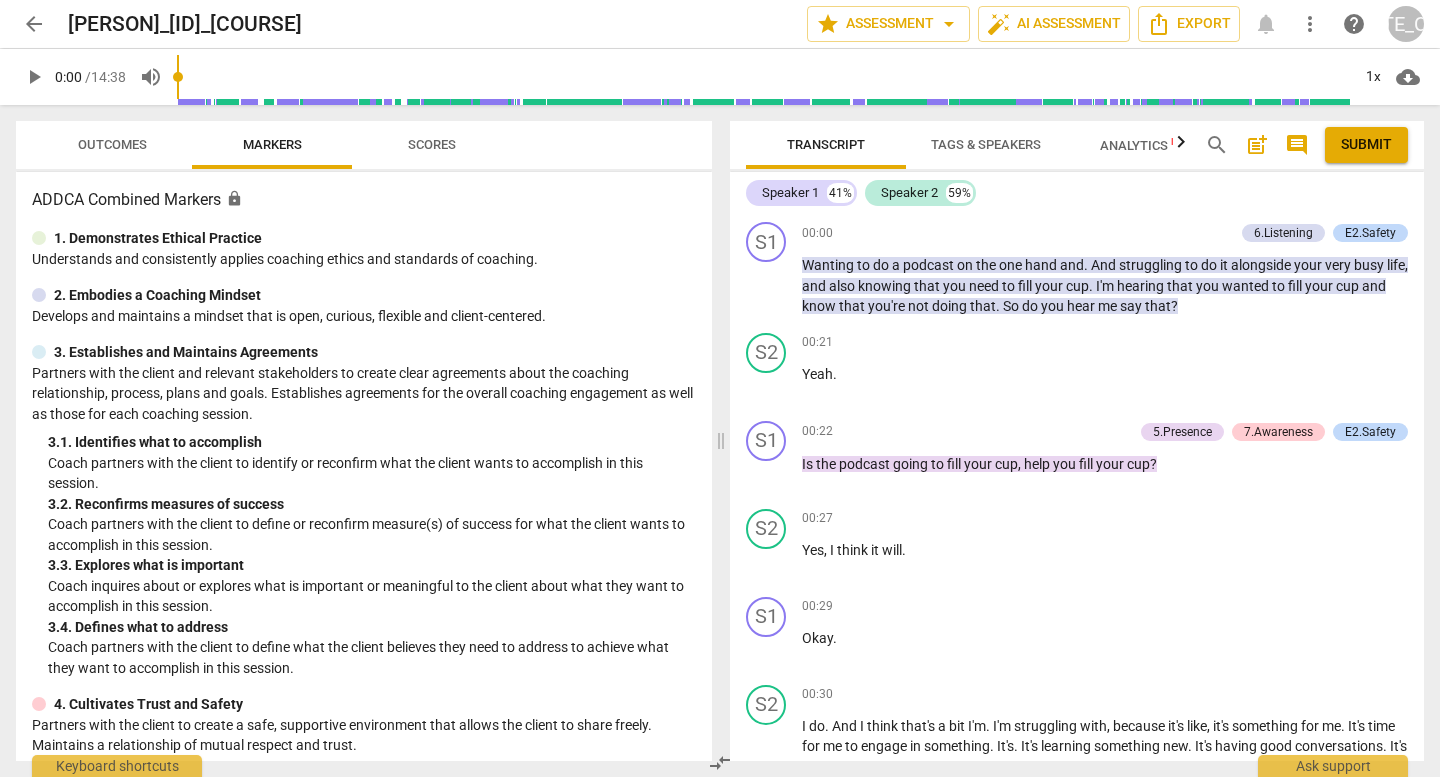 click on "Outcomes" at bounding box center [112, 145] 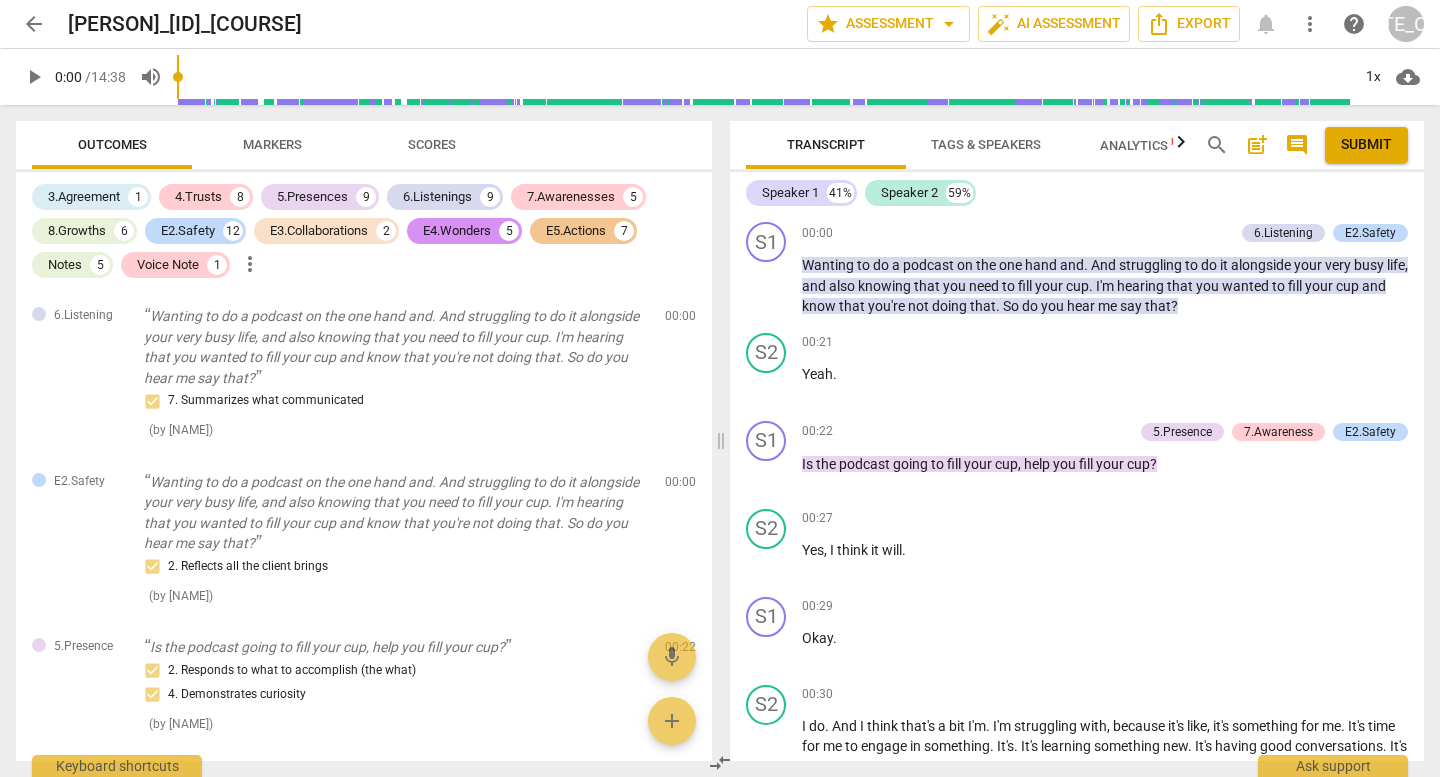 click on "arrow_back" at bounding box center (34, 24) 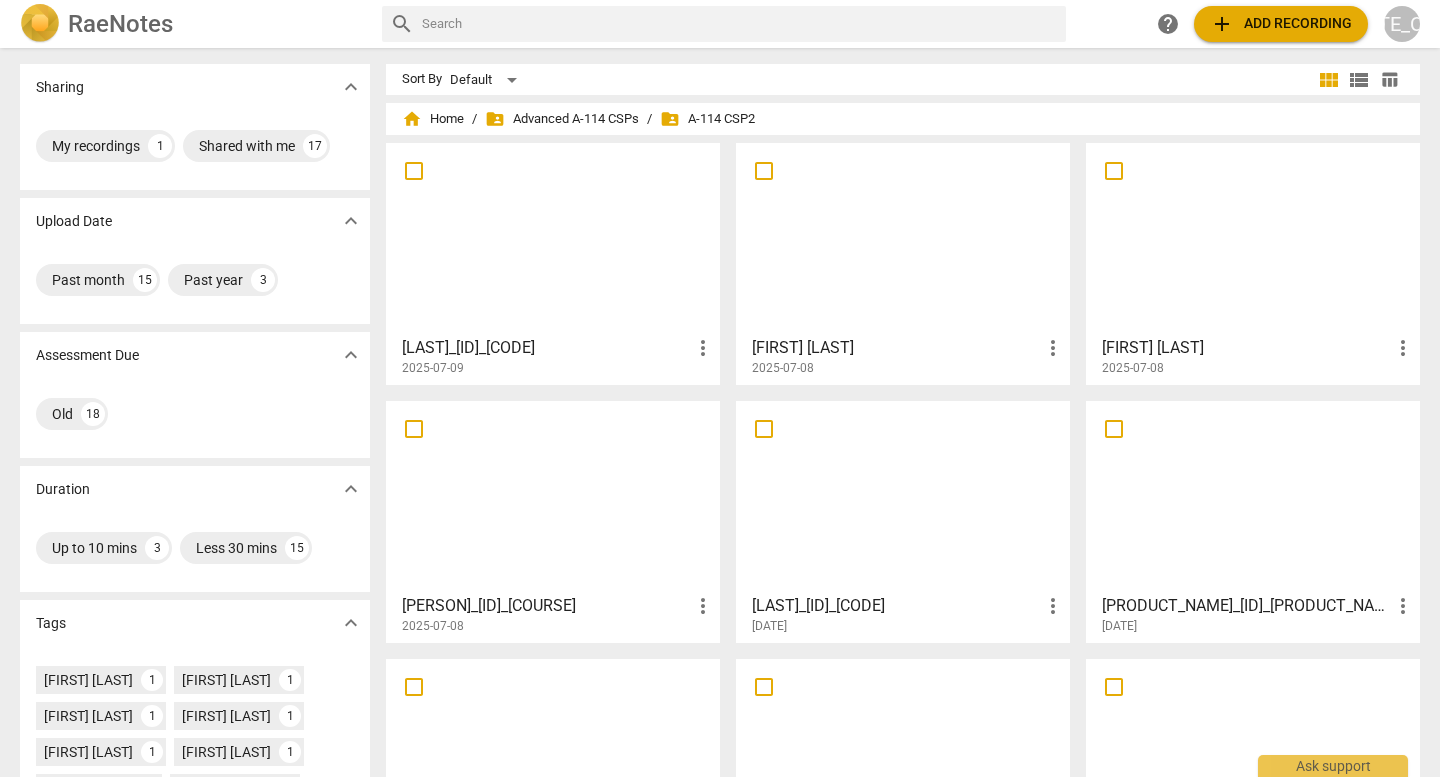 click on "[LAST]_[ID]_[CODE]" at bounding box center (896, 606) 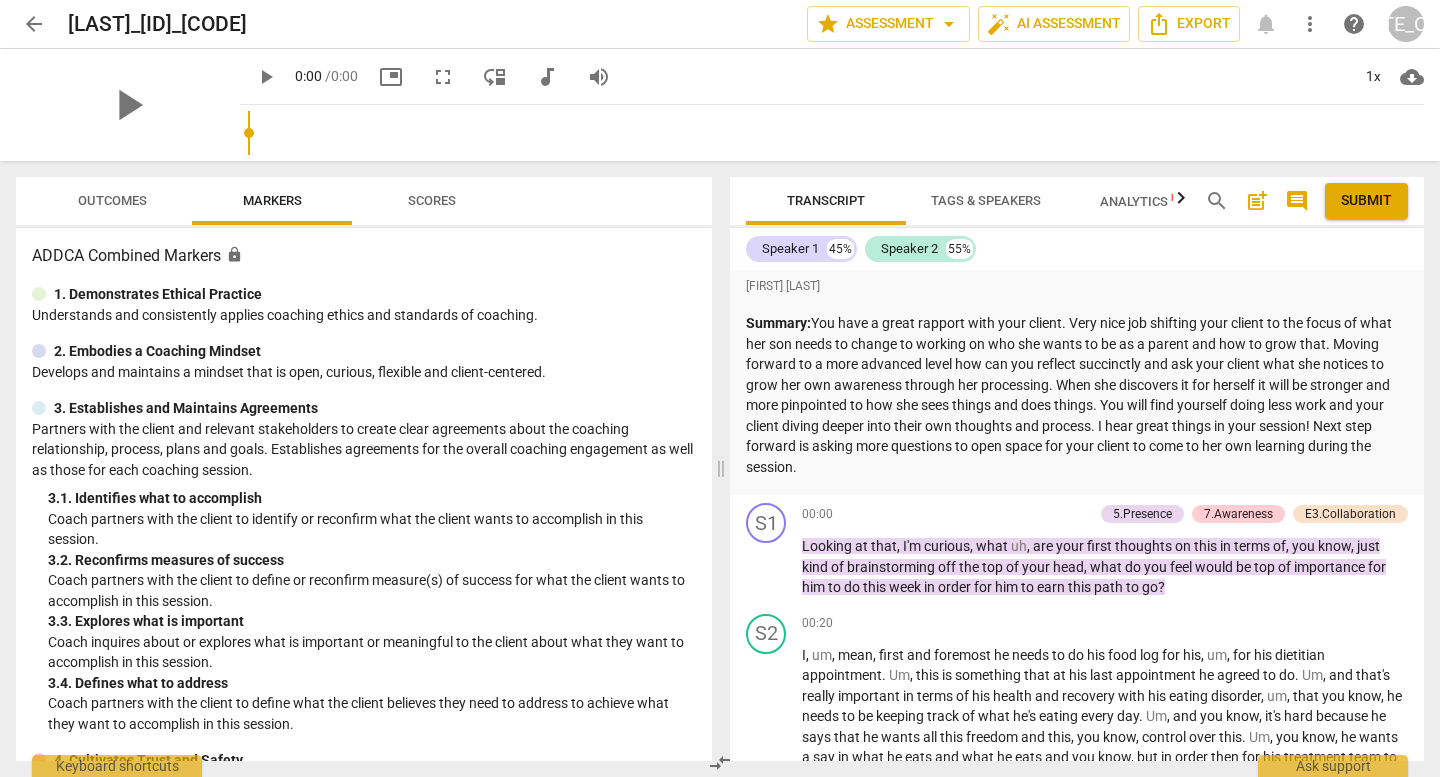 click on "play_arrow" at bounding box center [128, 105] 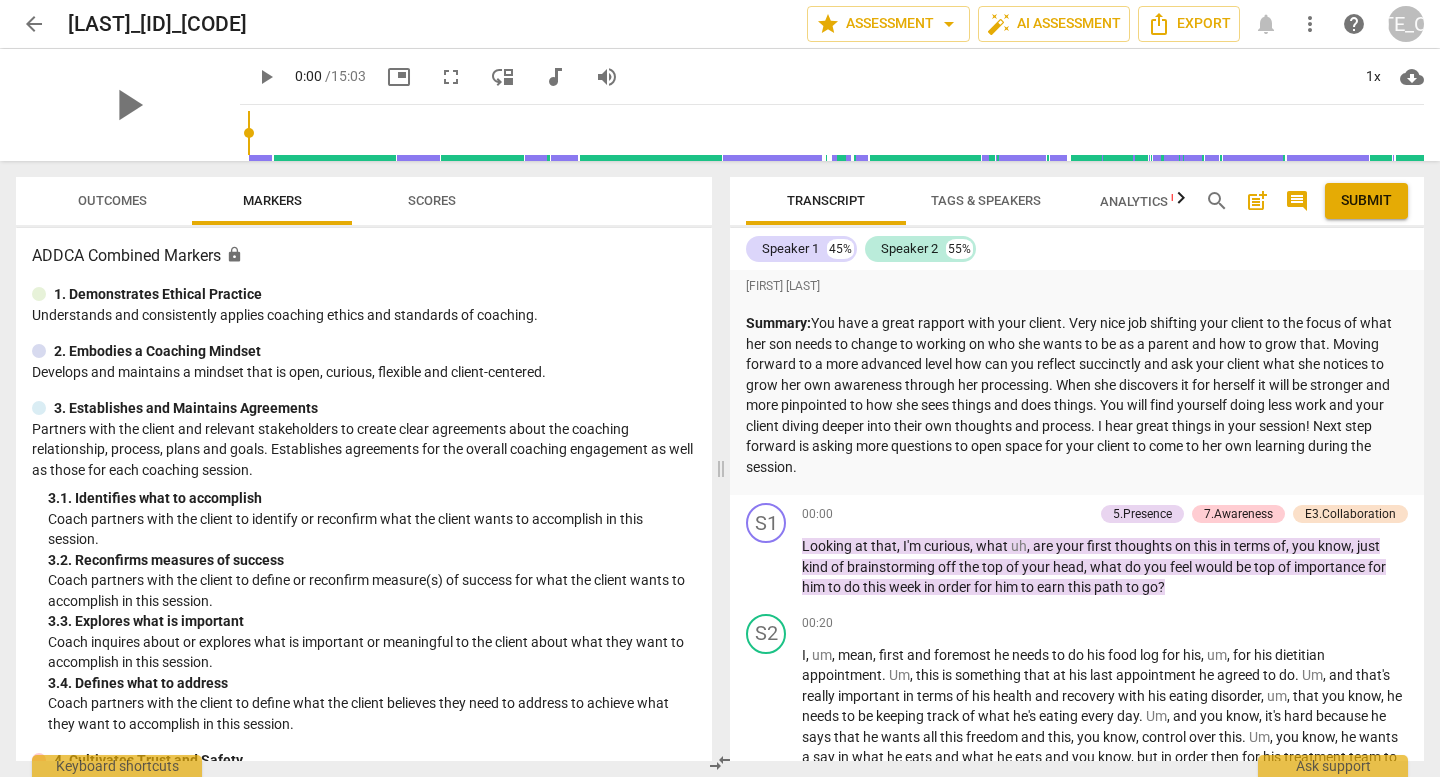 click on "Outcomes" at bounding box center (112, 201) 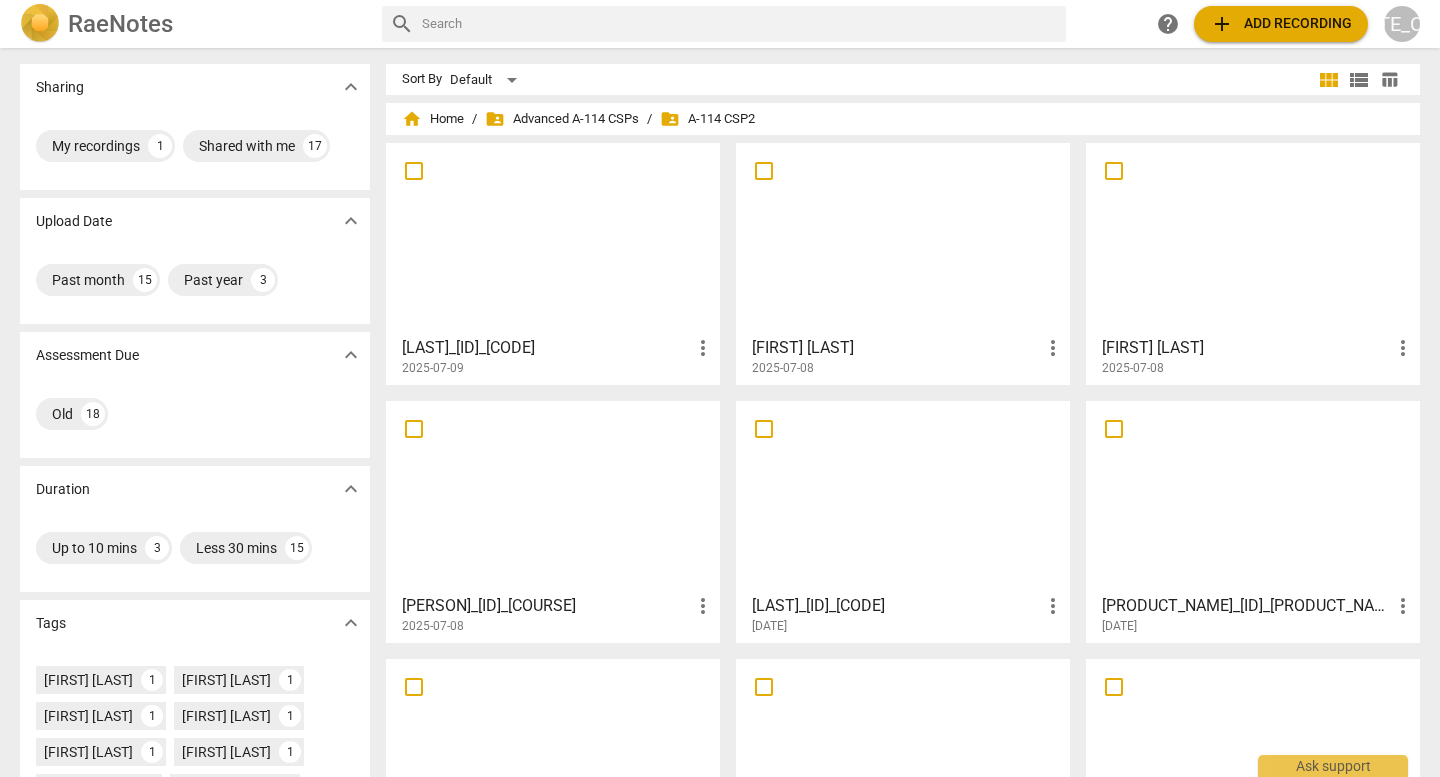 click on "[PRODUCT_NAME]_[ID]_[PRODUCT_NAME]" at bounding box center (1246, 606) 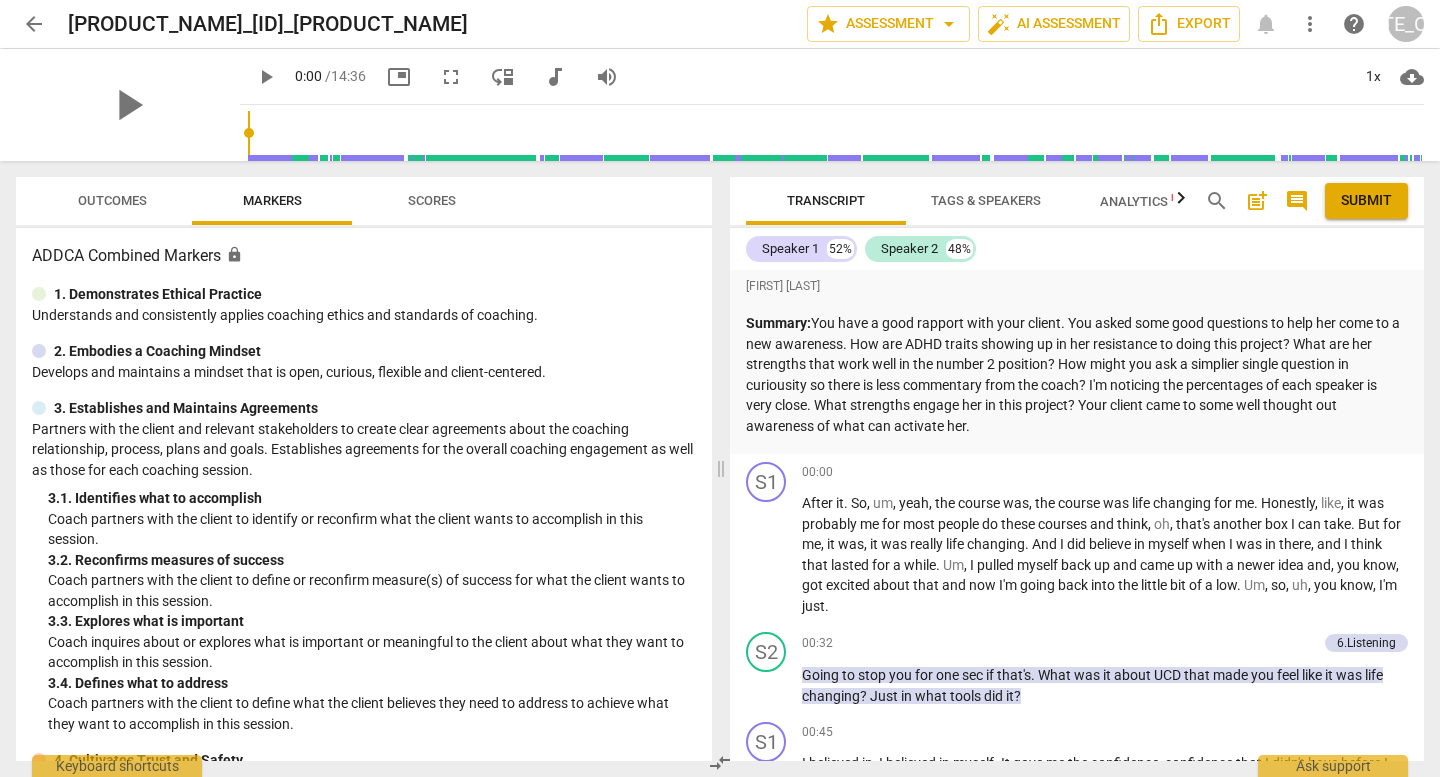 click on "Outcomes" at bounding box center (112, 200) 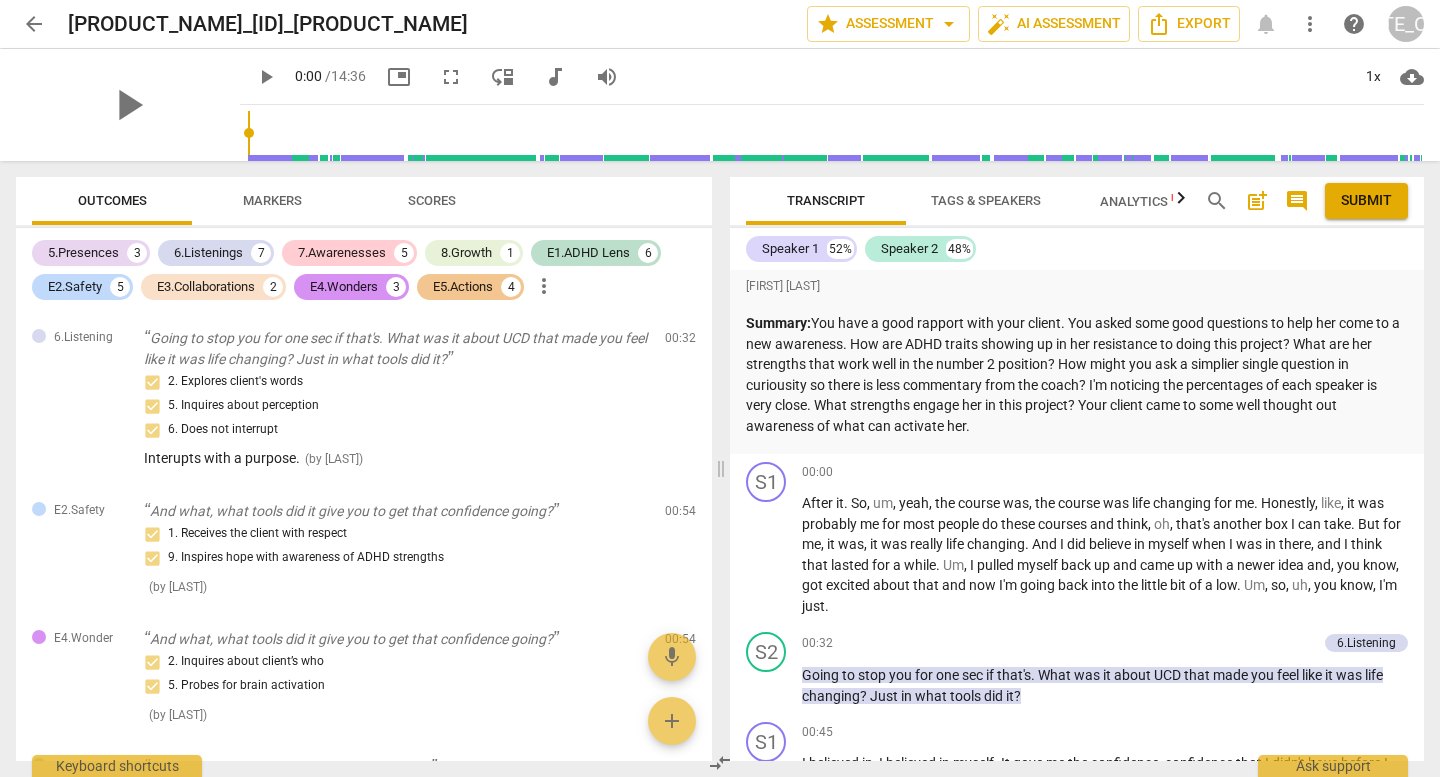 click on "arrow_back" at bounding box center (34, 24) 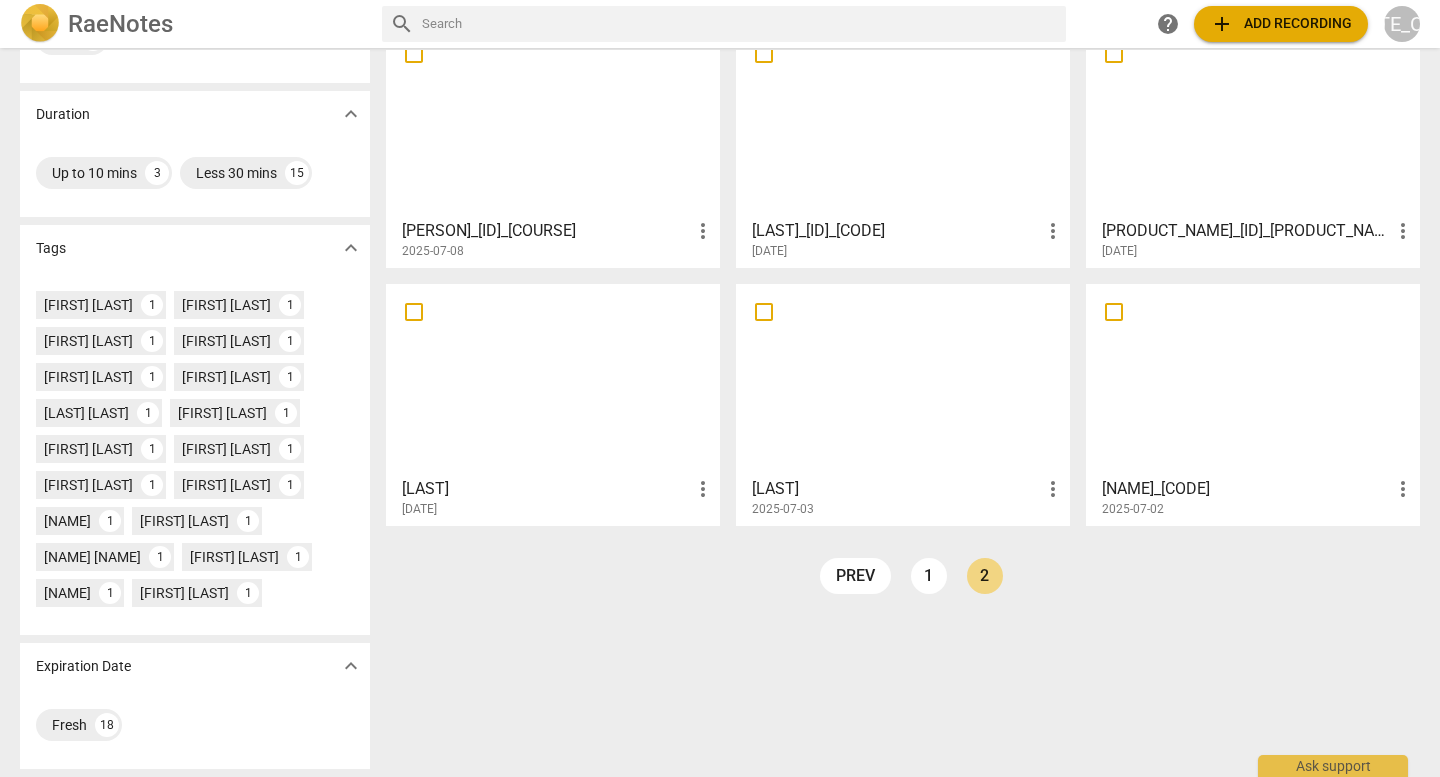 scroll, scrollTop: 410, scrollLeft: 0, axis: vertical 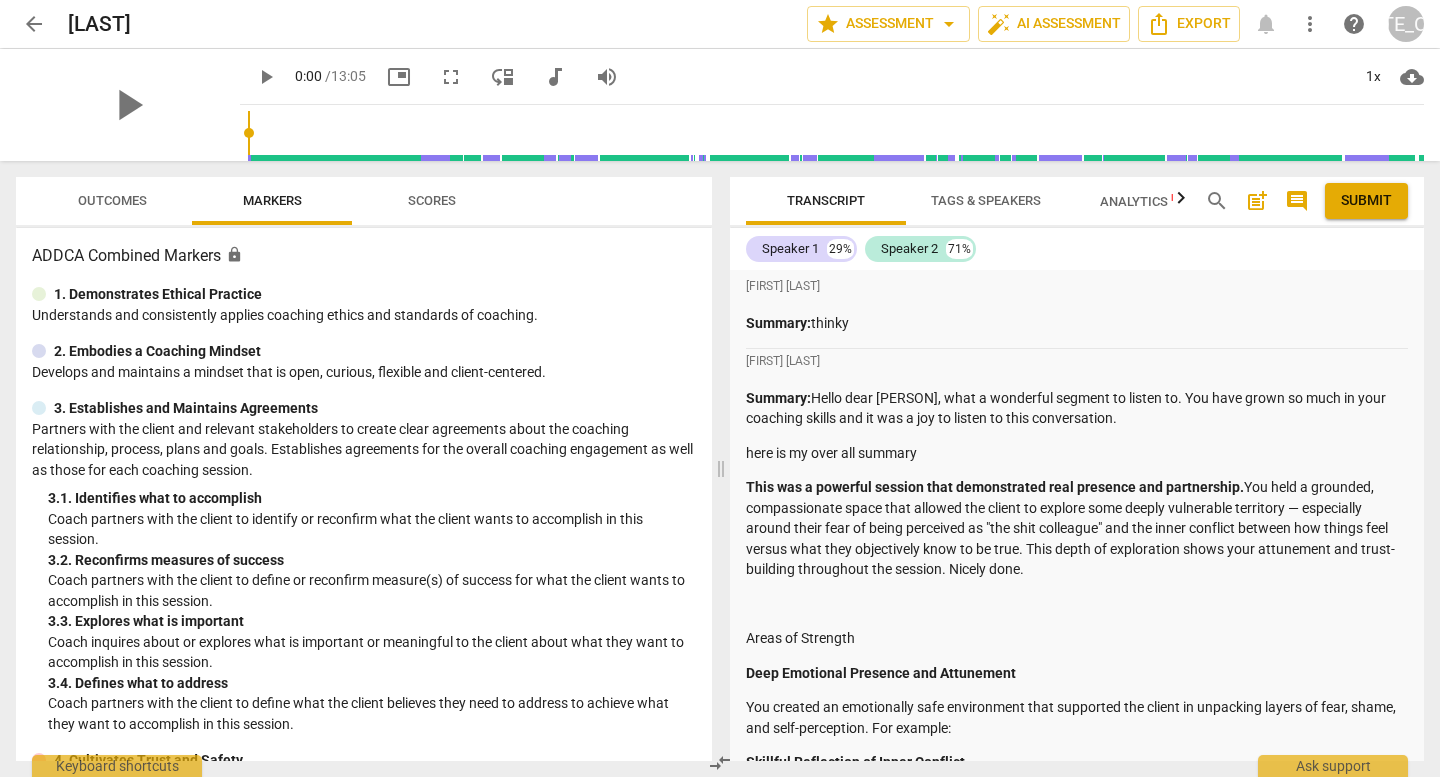 click on "Outcomes" at bounding box center (112, 200) 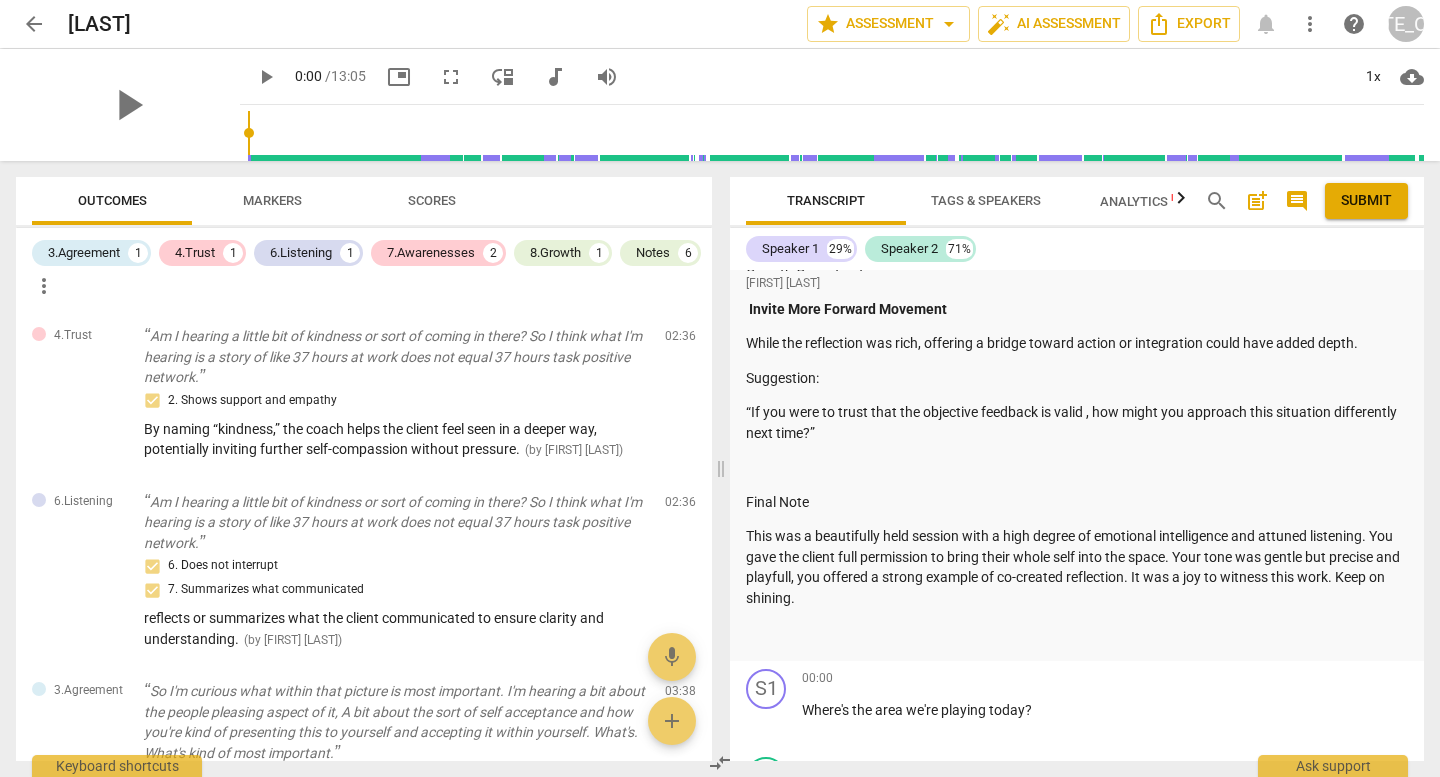 scroll, scrollTop: 682, scrollLeft: 0, axis: vertical 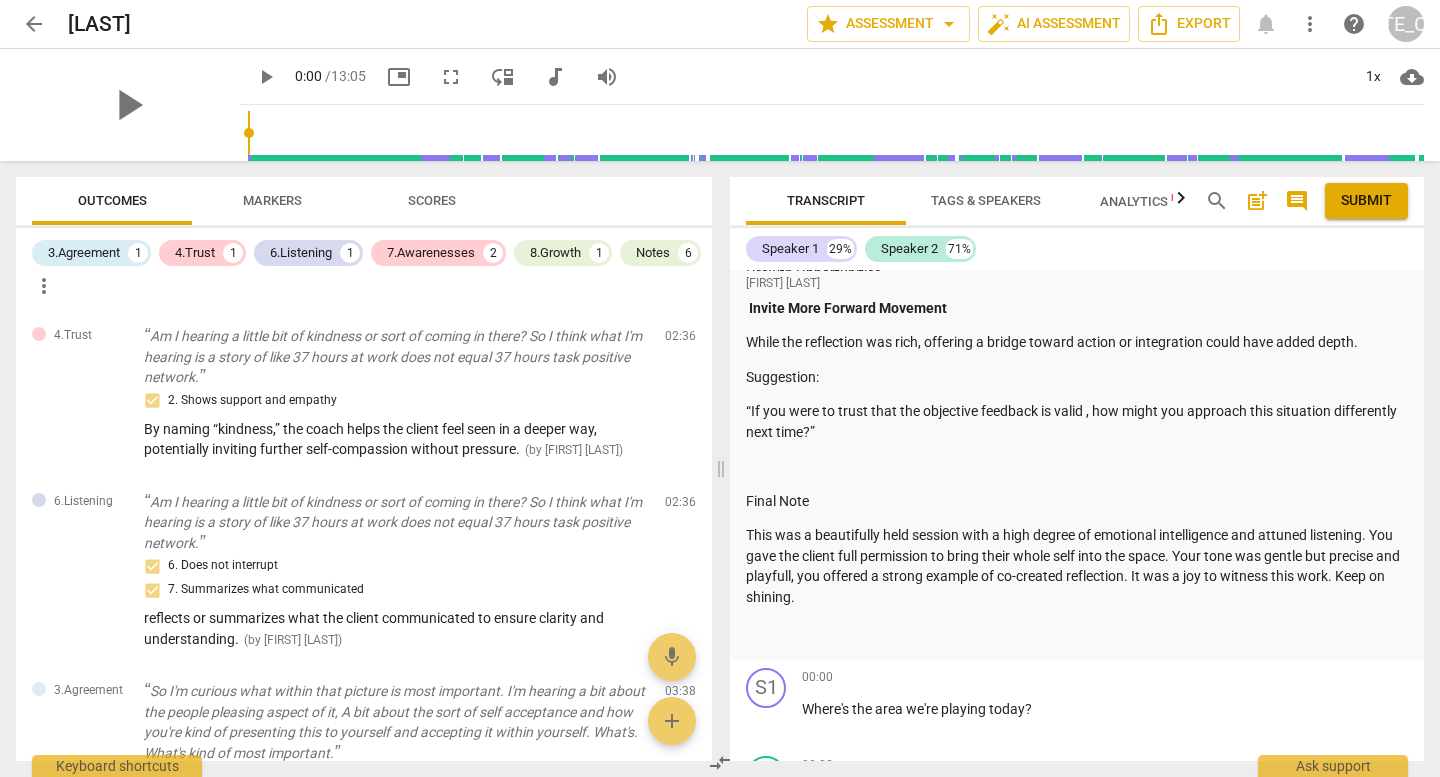 click on "arrow_back" at bounding box center [34, 24] 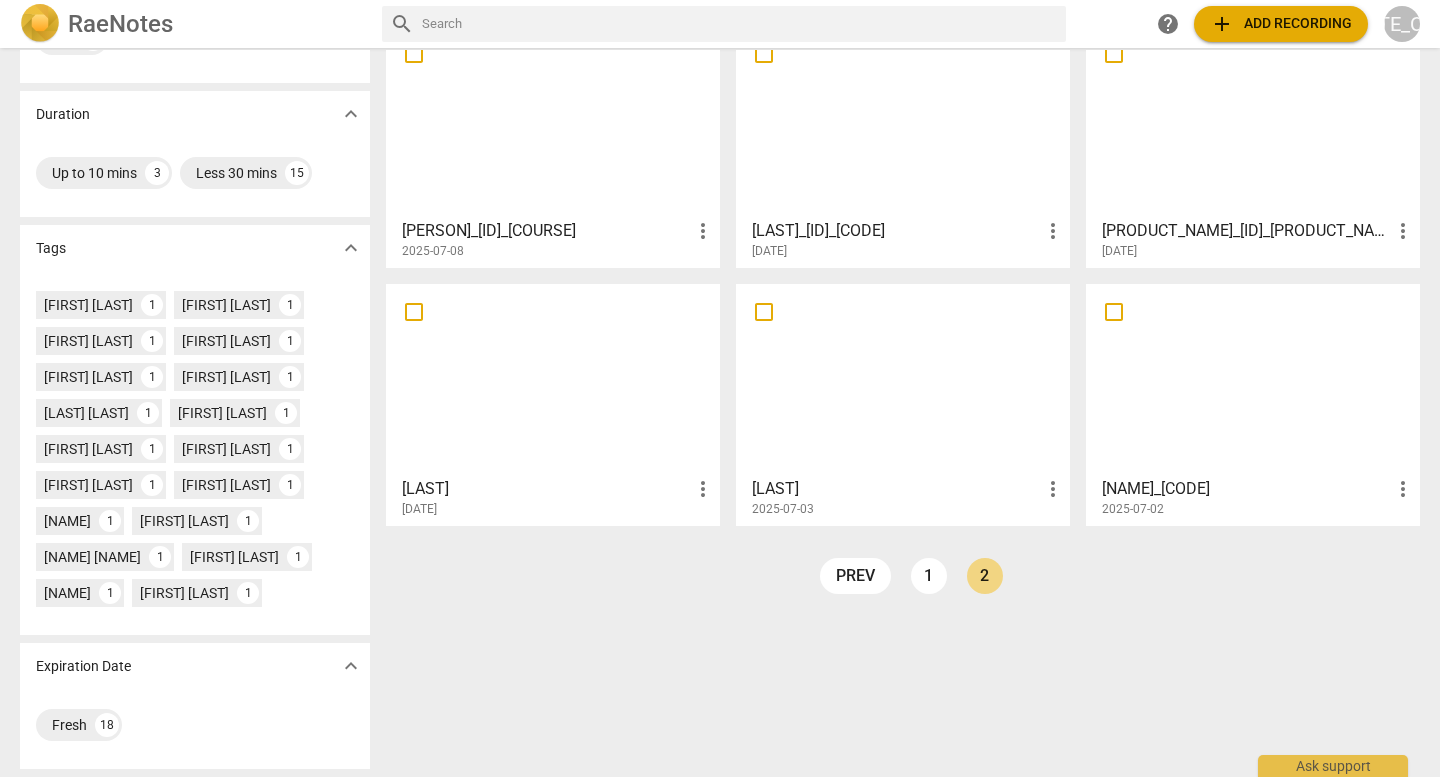 scroll, scrollTop: 408, scrollLeft: 0, axis: vertical 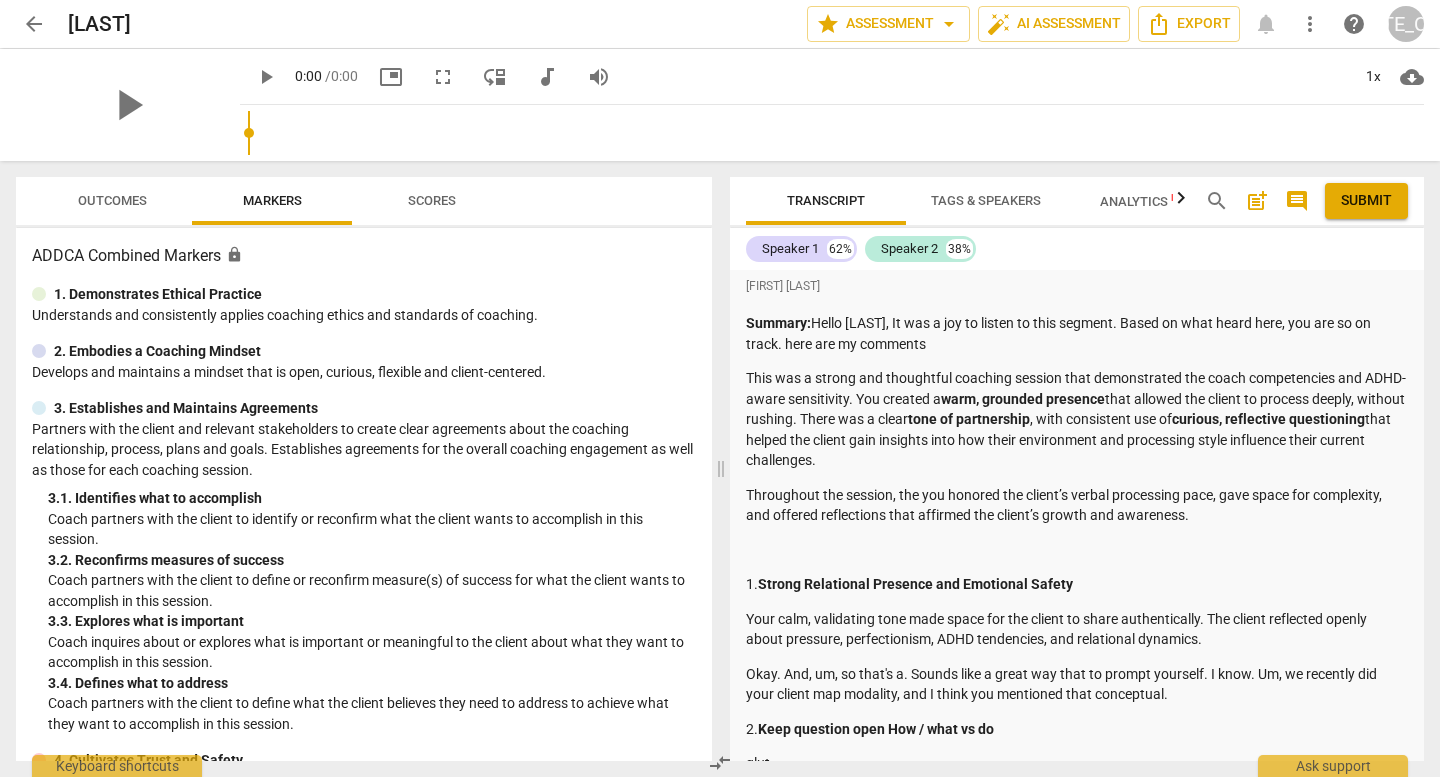 click on "Outcomes" at bounding box center (112, 200) 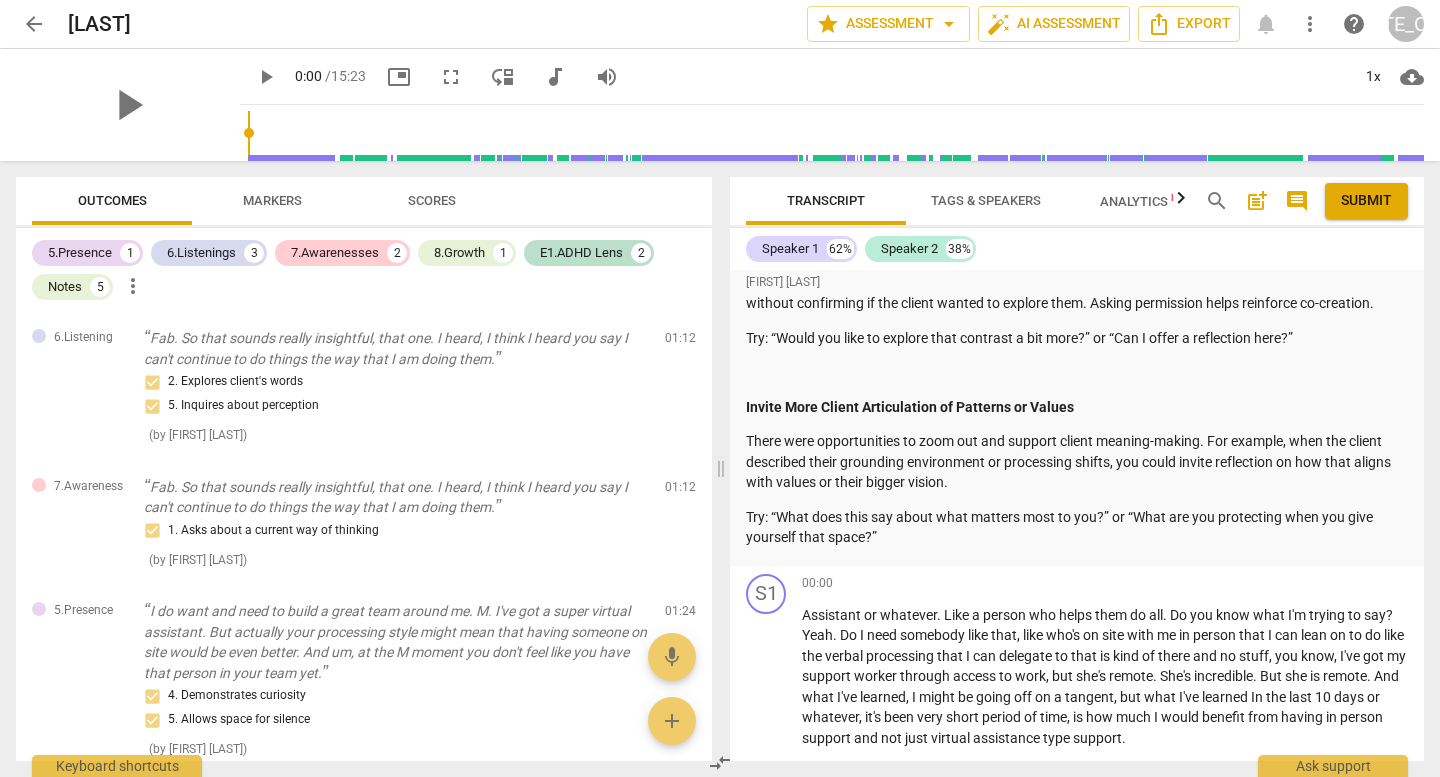 scroll, scrollTop: 893, scrollLeft: 0, axis: vertical 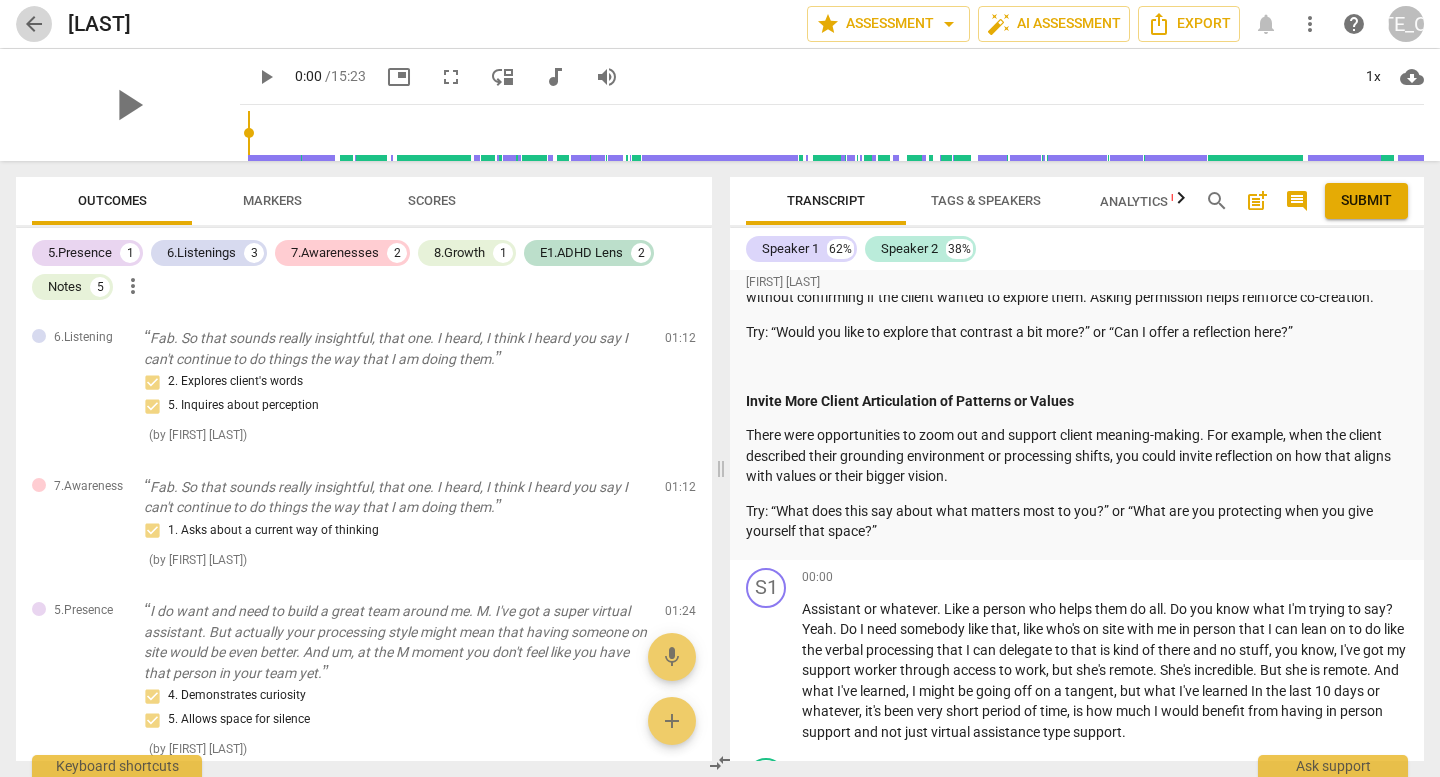 click on "arrow_back" at bounding box center (34, 24) 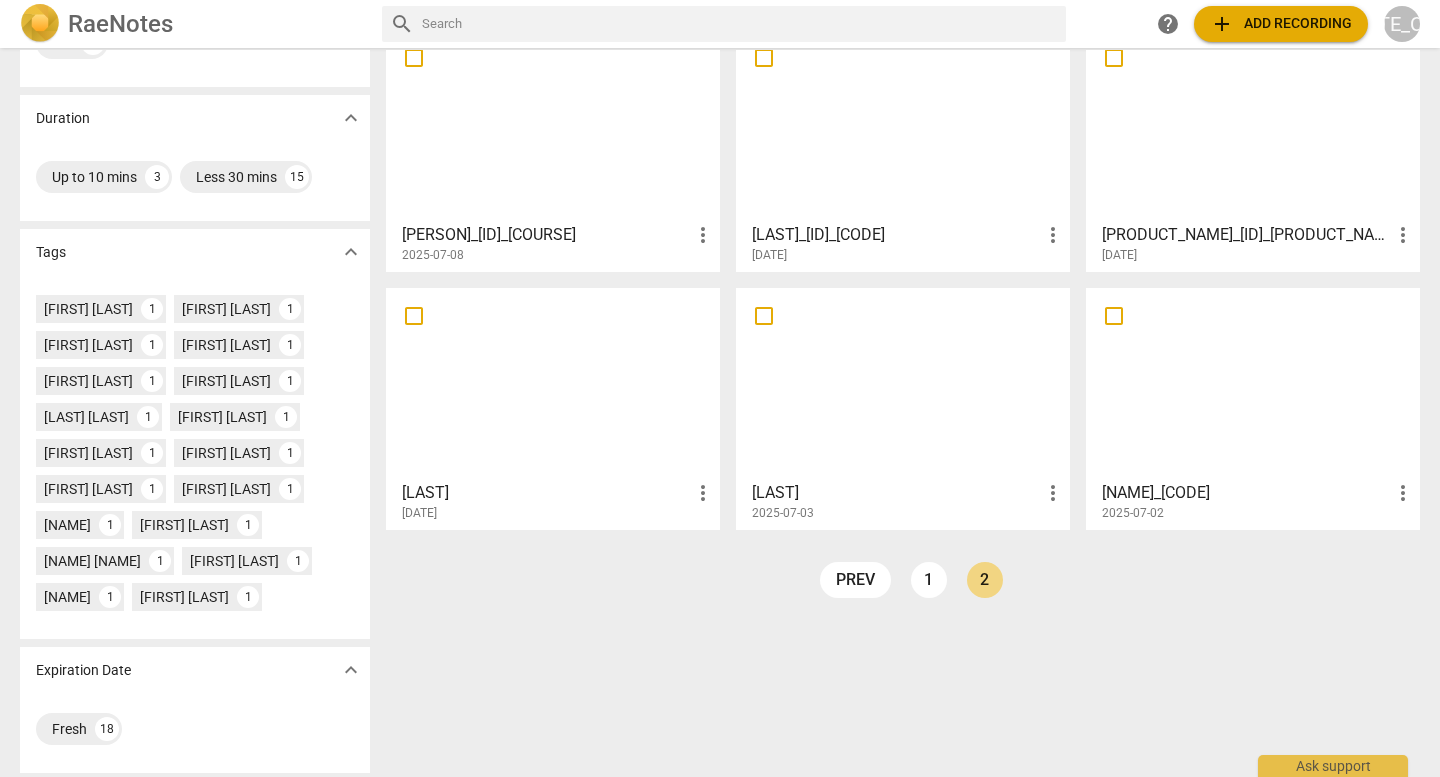 scroll, scrollTop: 374, scrollLeft: 0, axis: vertical 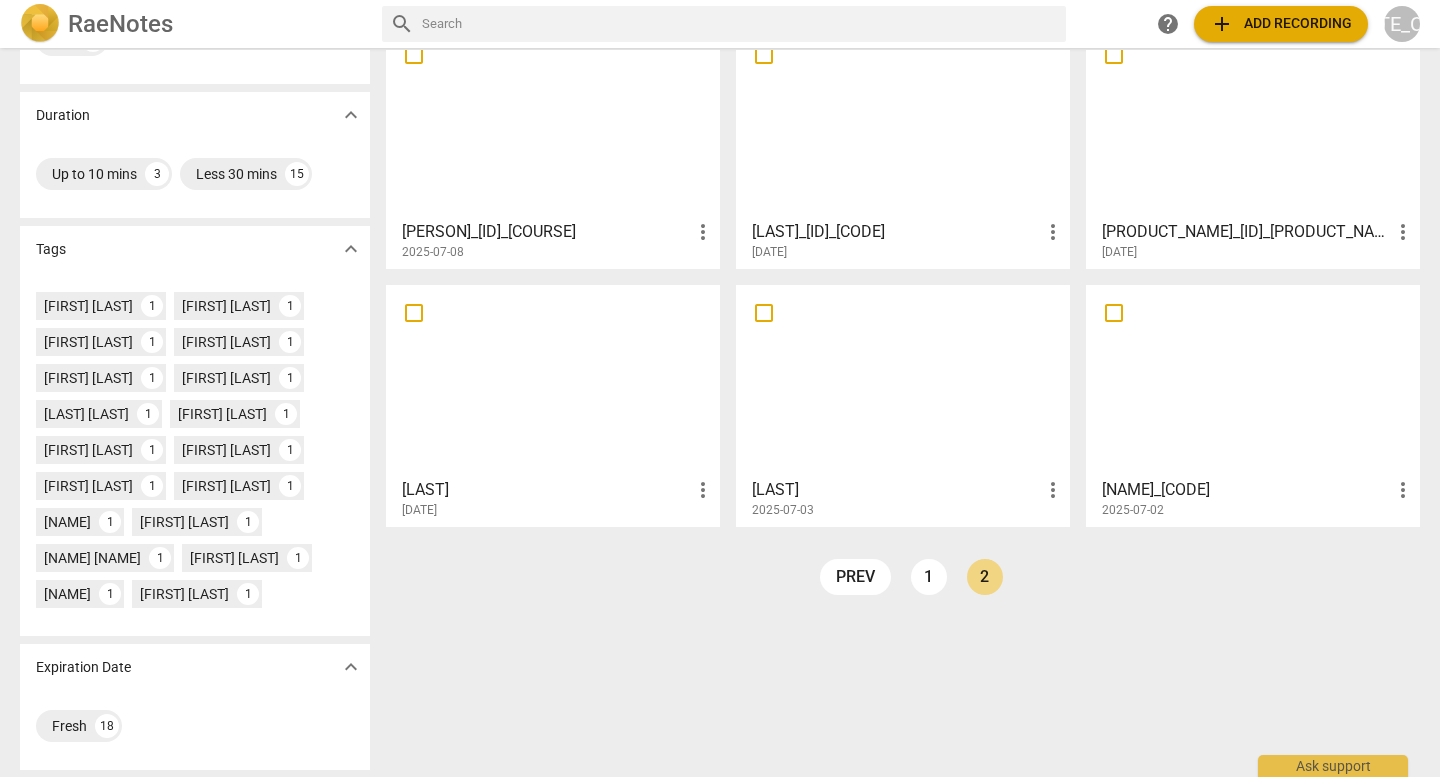 click at bounding box center (1253, 380) 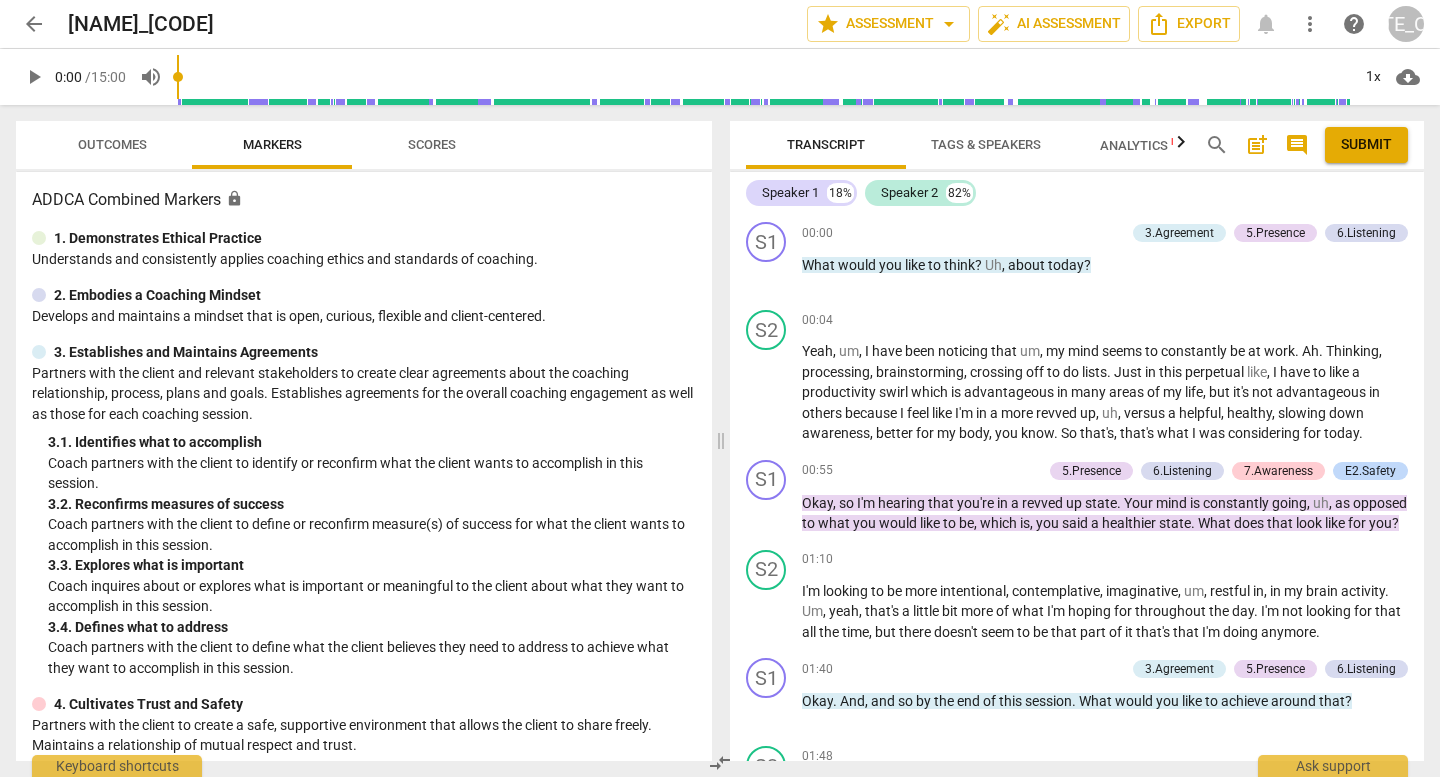 click on "Outcomes" at bounding box center (112, 144) 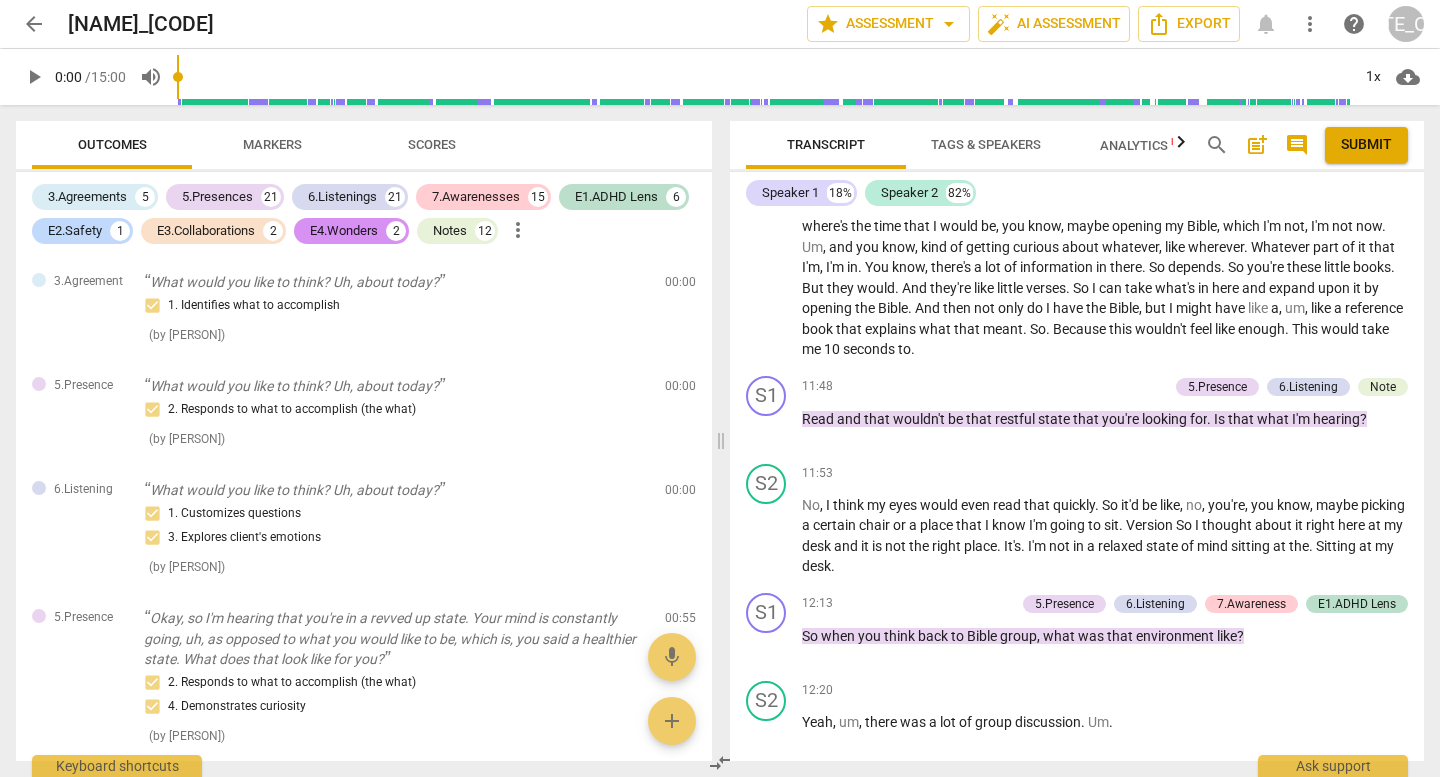 scroll, scrollTop: 4954, scrollLeft: 0, axis: vertical 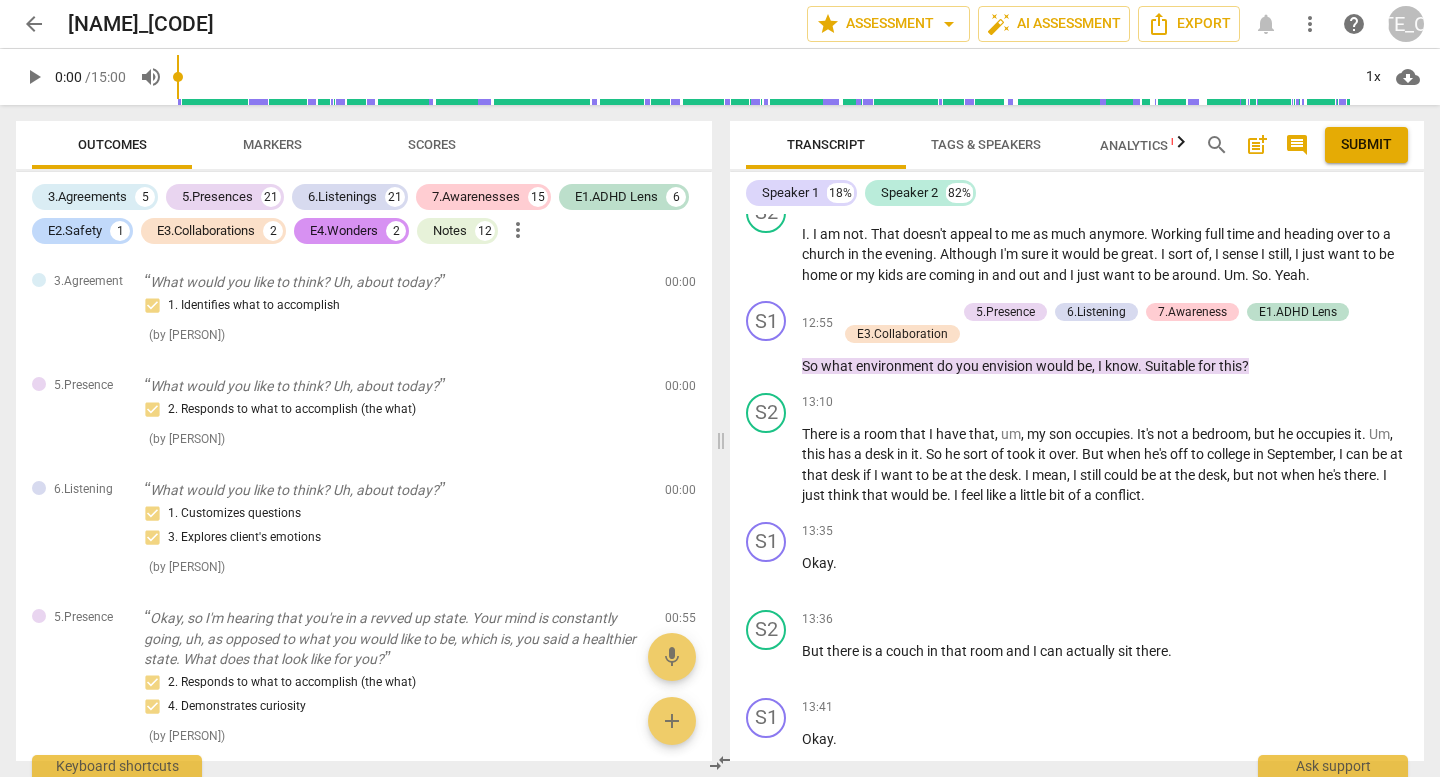 click on "arrow_back" at bounding box center [34, 24] 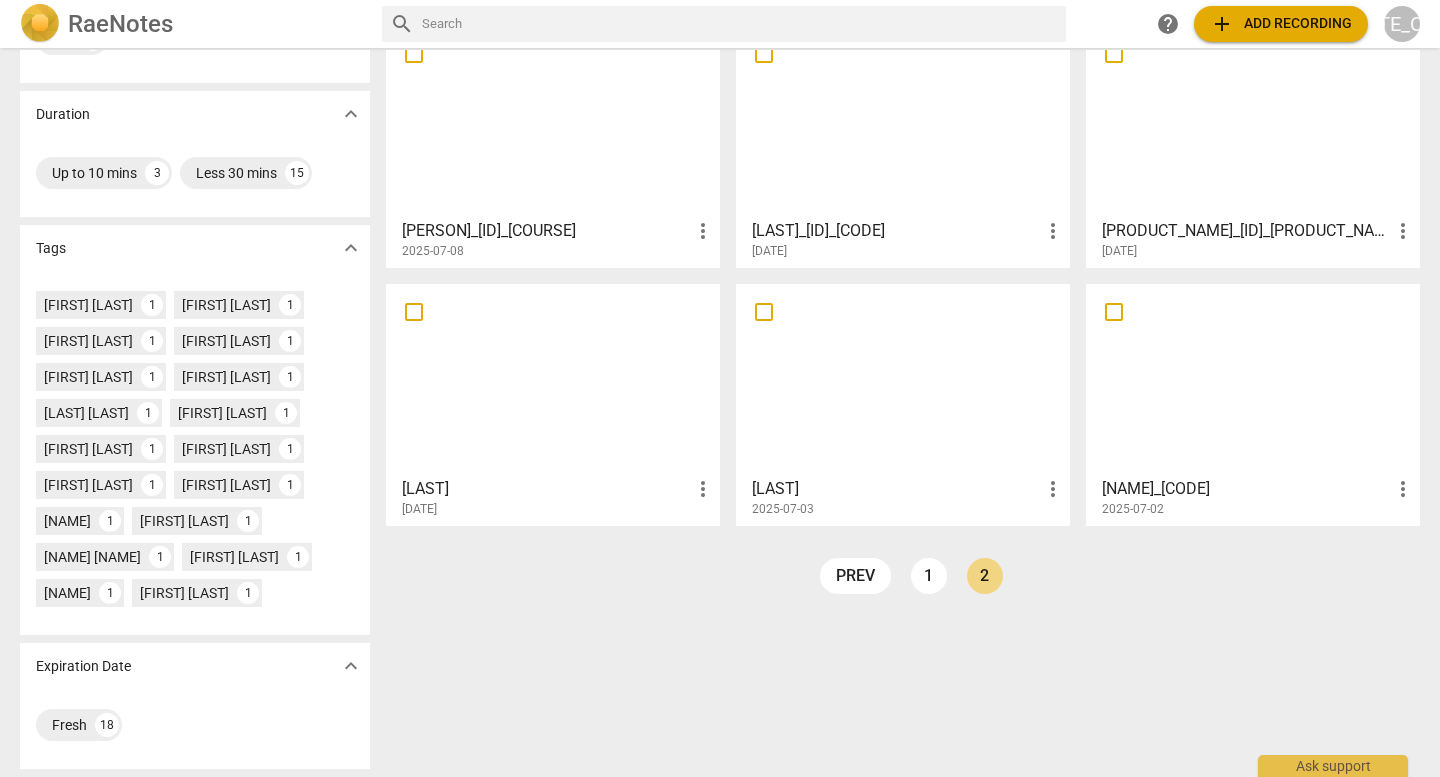 scroll, scrollTop: 411, scrollLeft: 0, axis: vertical 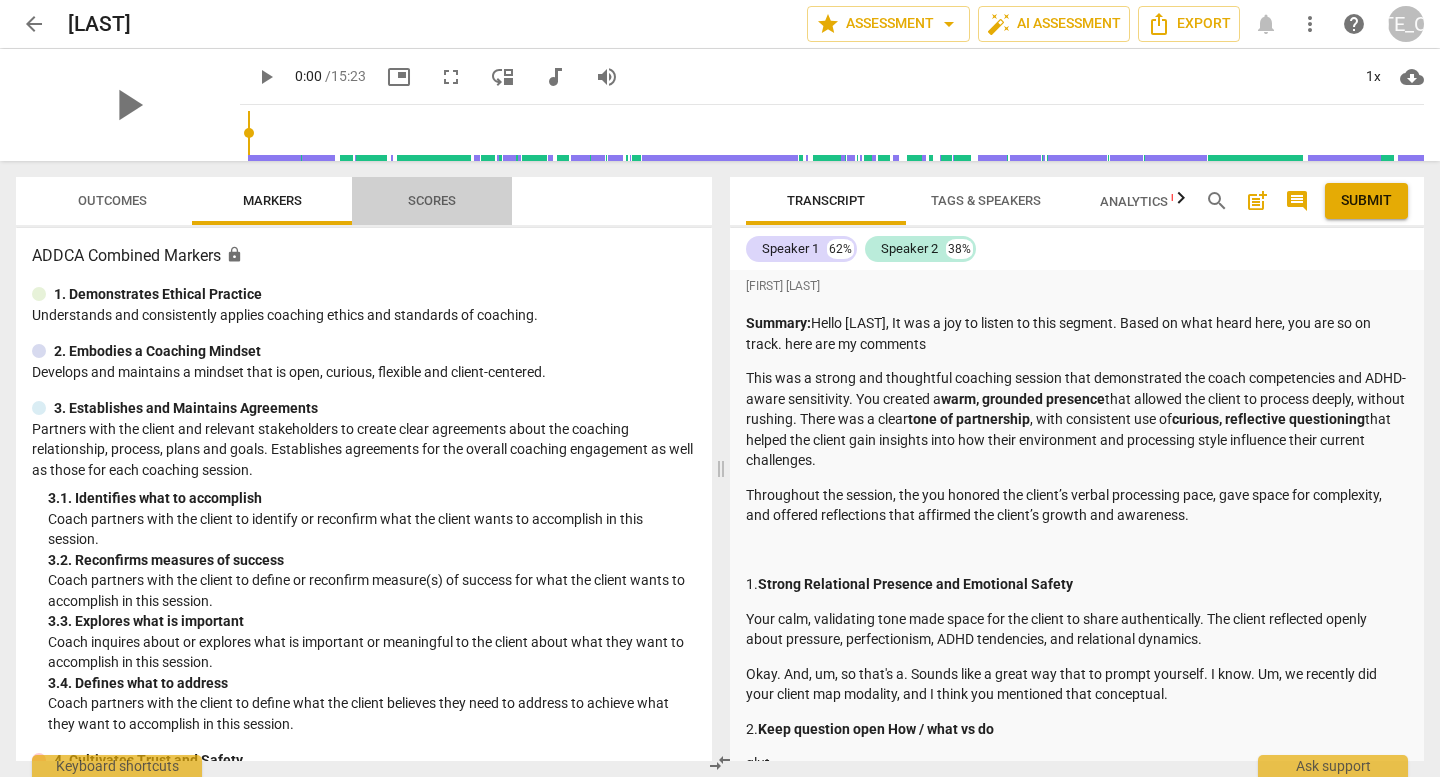 click on "Scores" at bounding box center [432, 200] 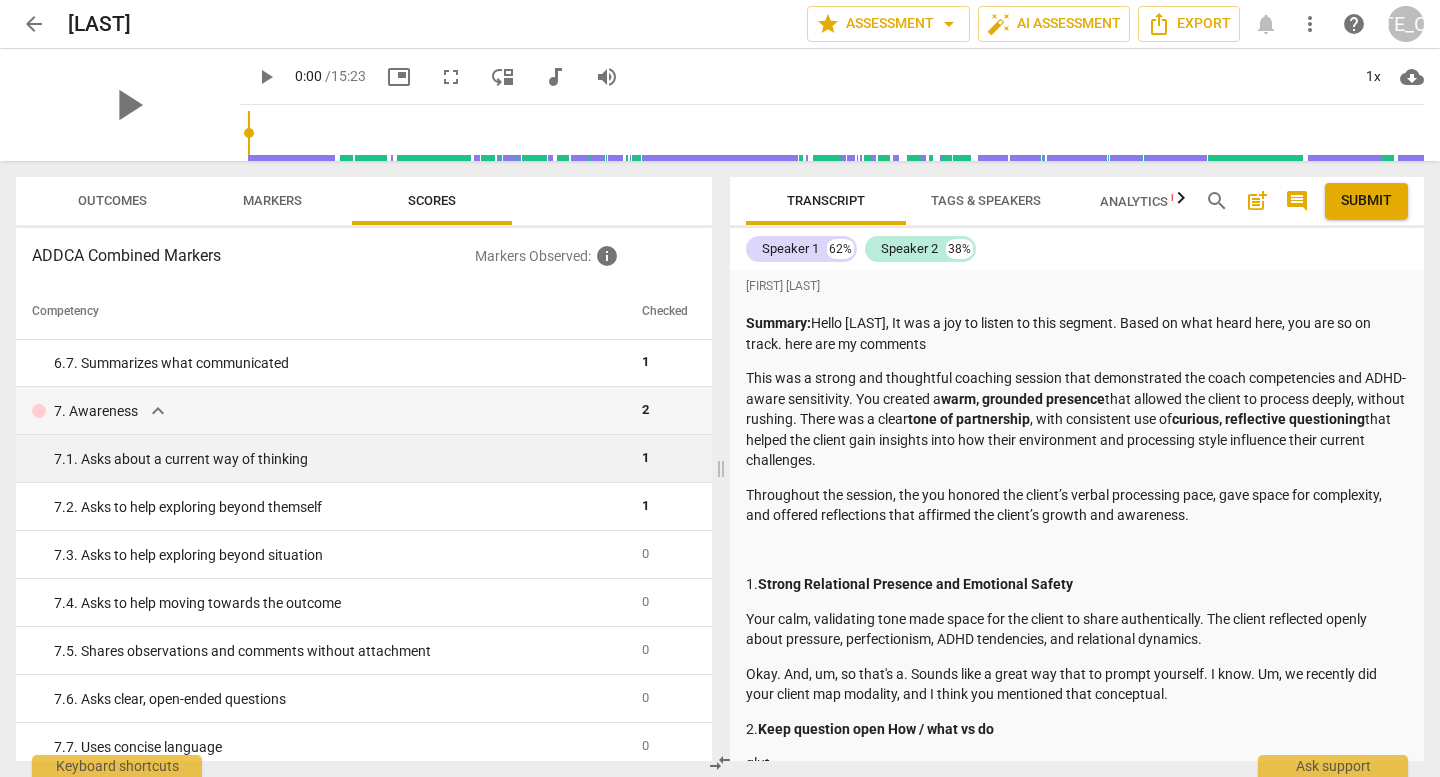 scroll, scrollTop: 1211, scrollLeft: 0, axis: vertical 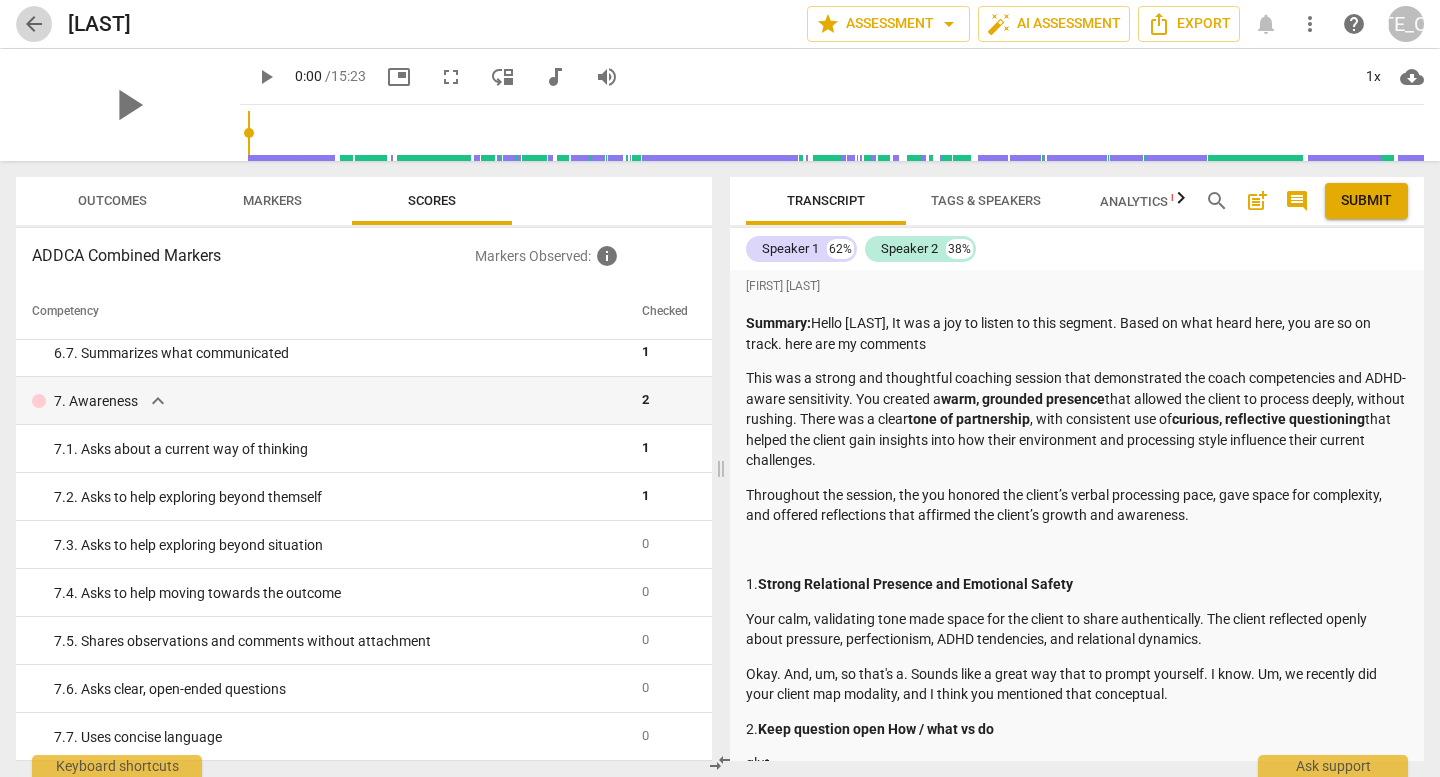 click on "arrow_back" at bounding box center (34, 24) 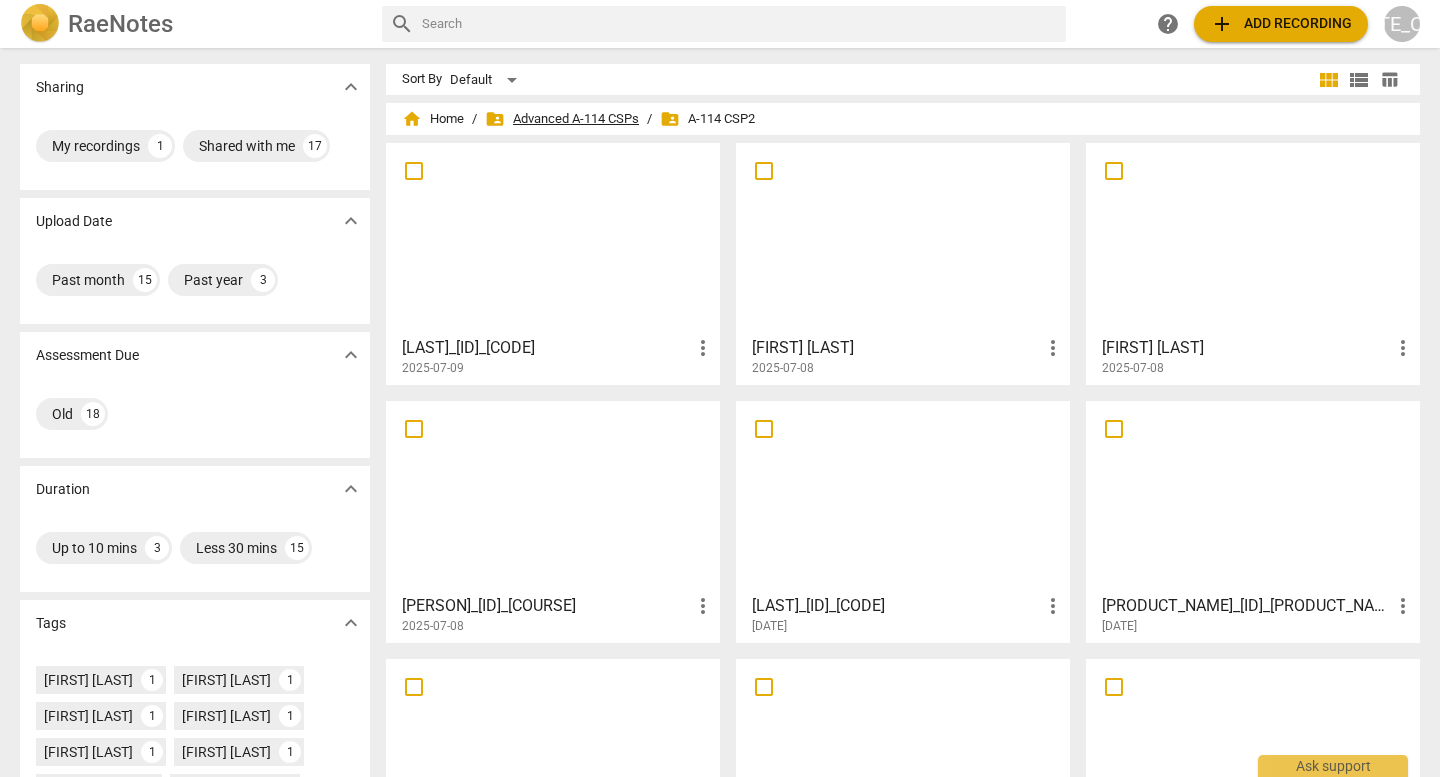 click on "folder_shared Advanced A-114 CSPs" at bounding box center [562, 119] 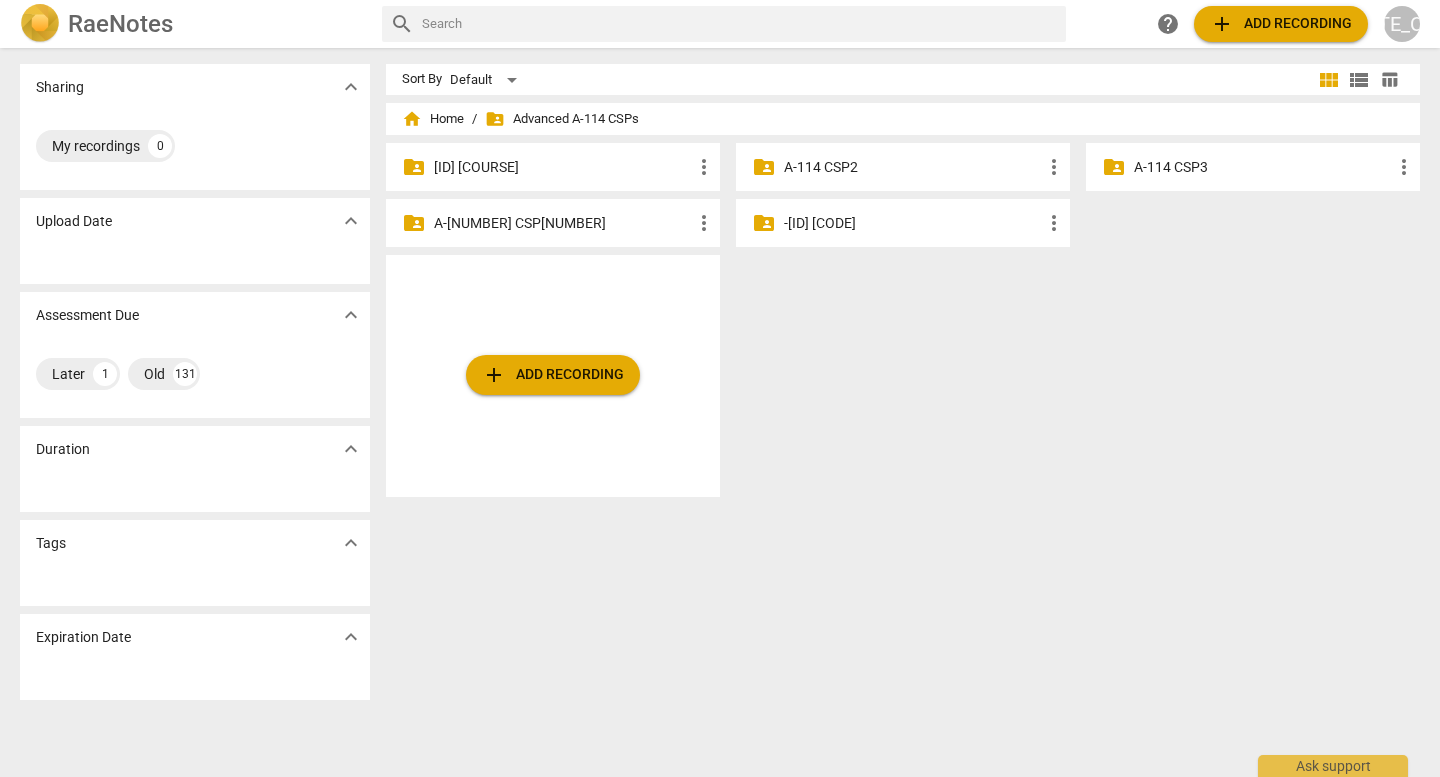 click on "A-114 CSP2" at bounding box center [913, 167] 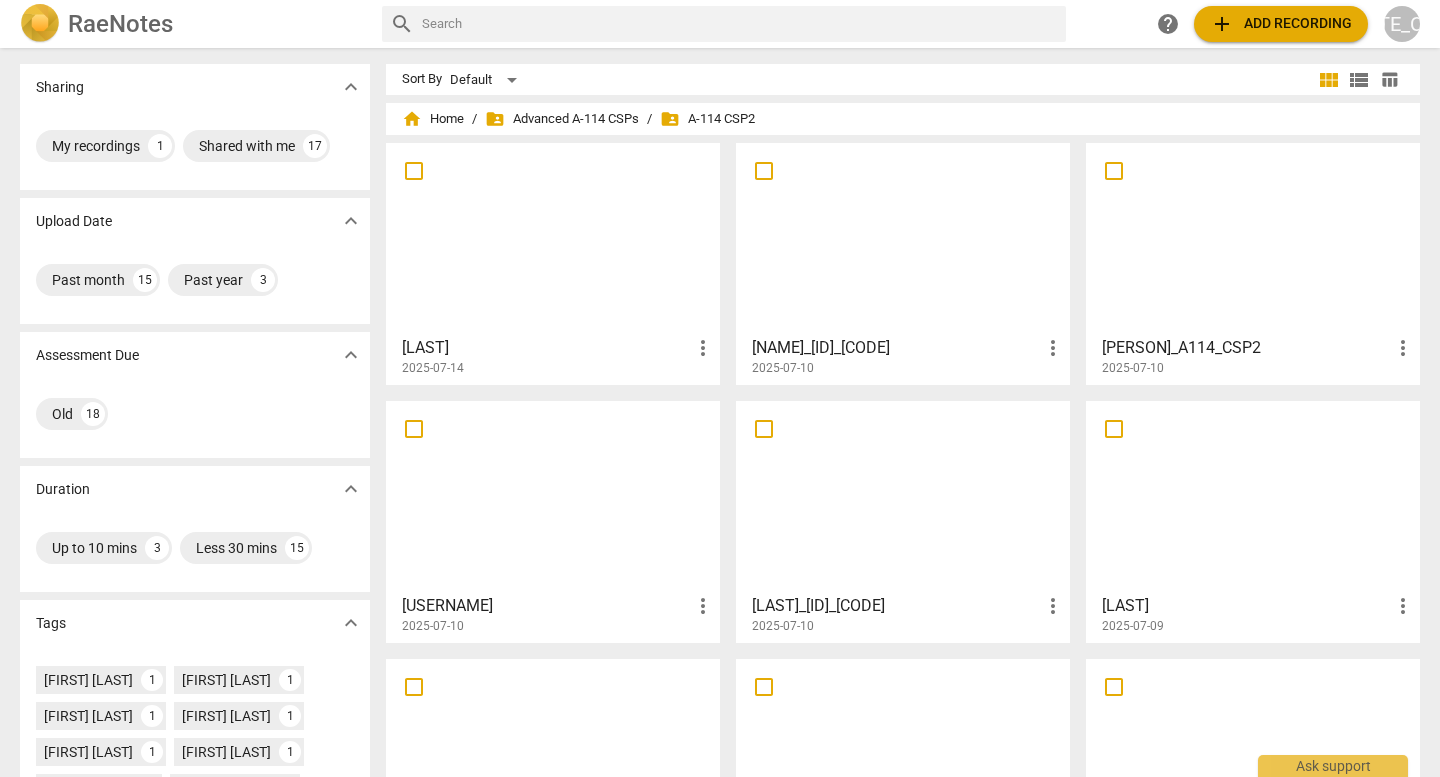 click on "[LAST]" at bounding box center (546, 348) 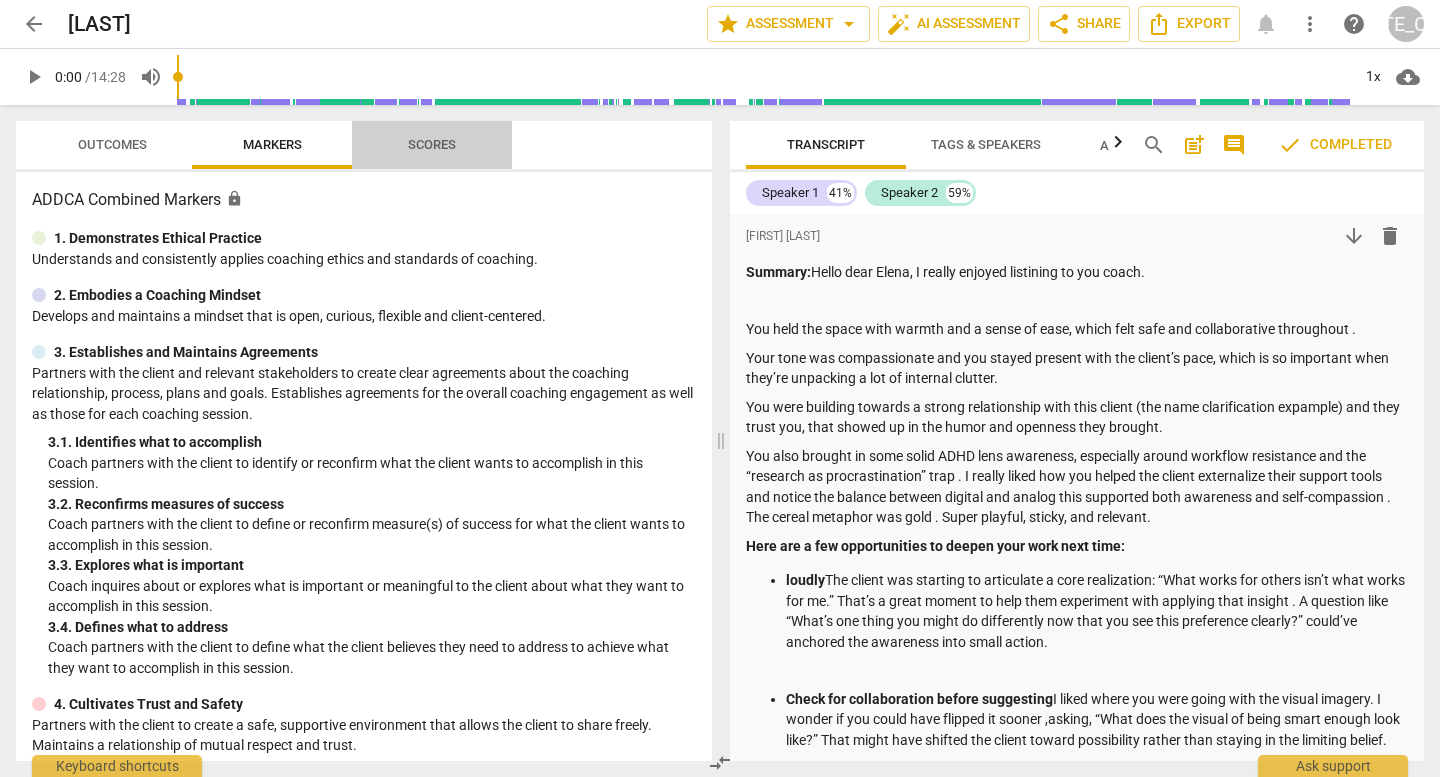 click on "Scores" at bounding box center (432, 144) 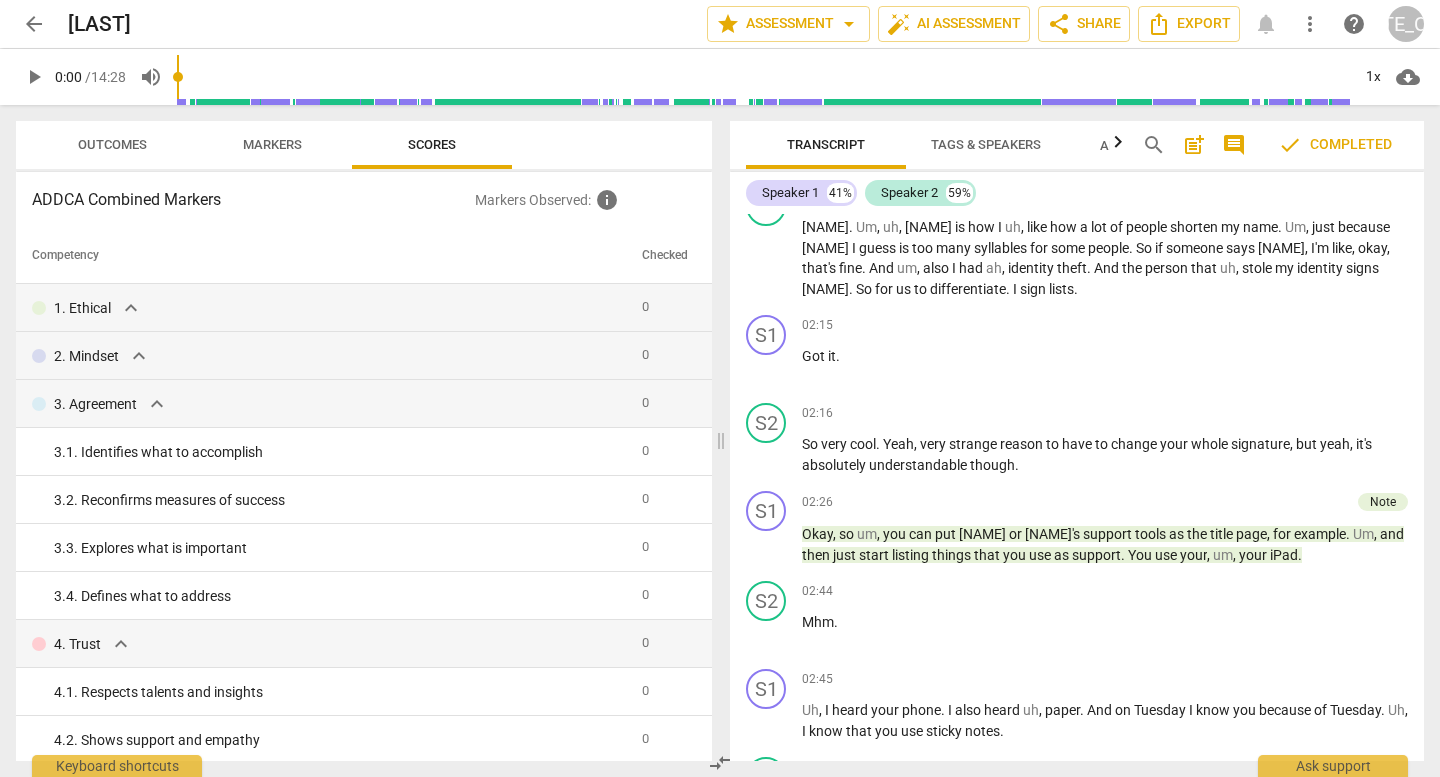 scroll, scrollTop: 1818, scrollLeft: 0, axis: vertical 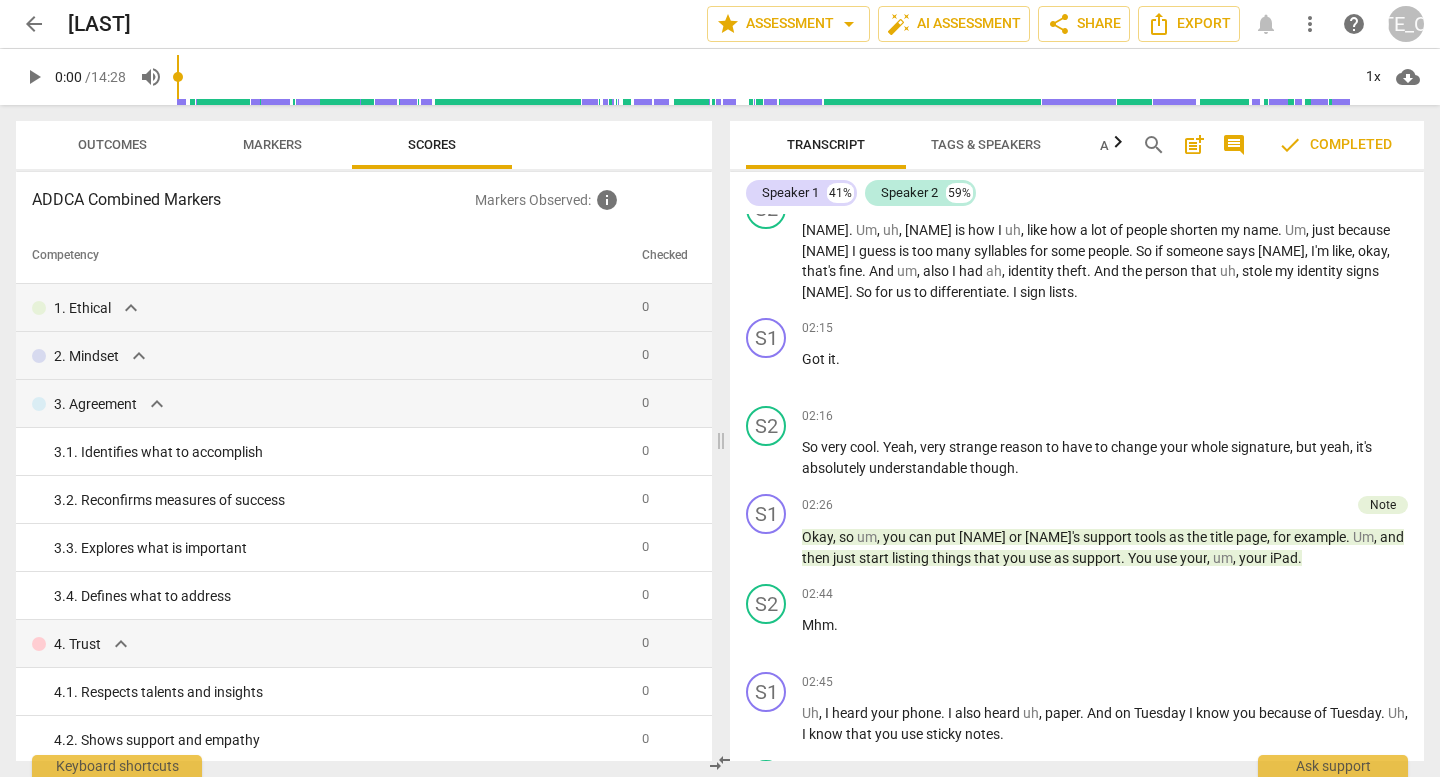 click on "arrow_back" at bounding box center (34, 24) 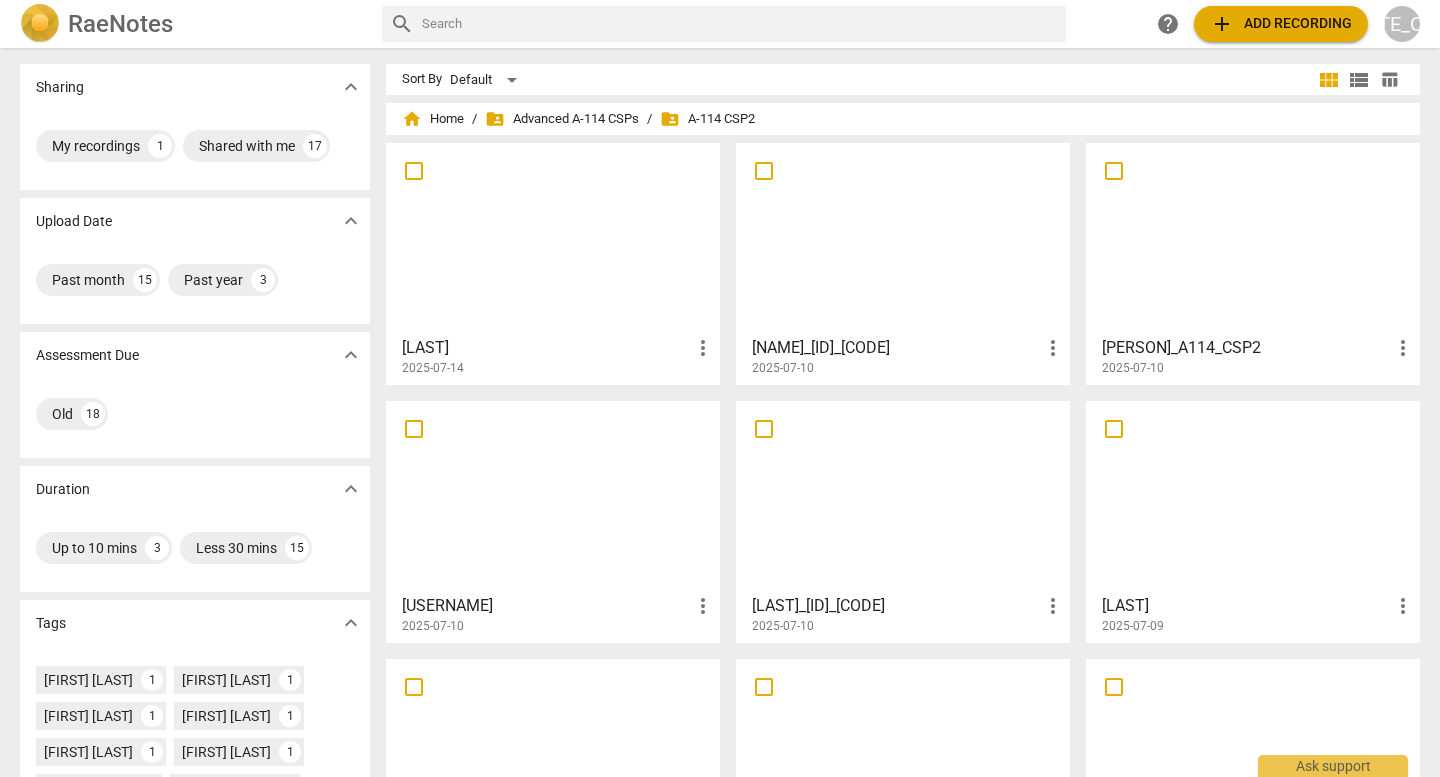 click on "[NAME]_[CODE] more_vert [DATE]" at bounding box center (554, 352) 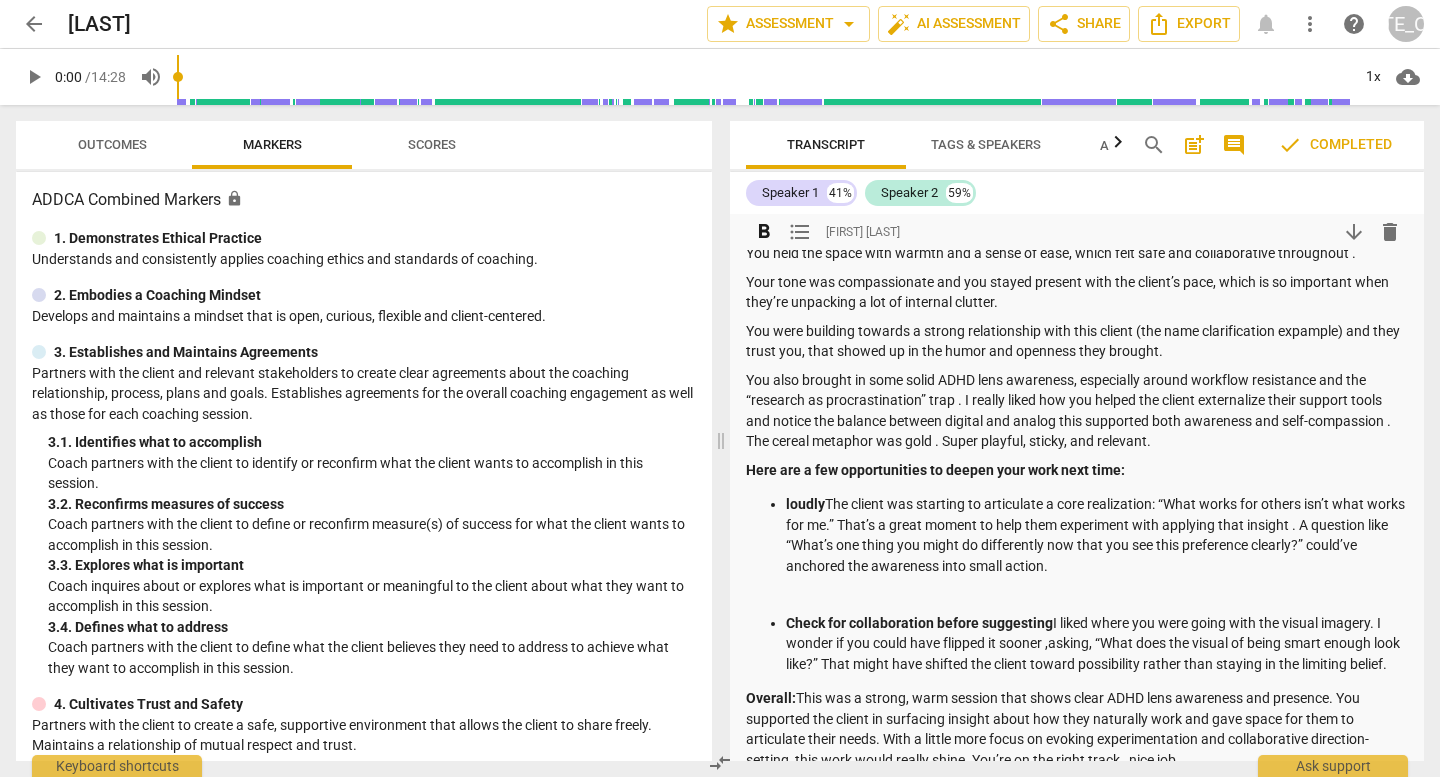 scroll, scrollTop: 0, scrollLeft: 0, axis: both 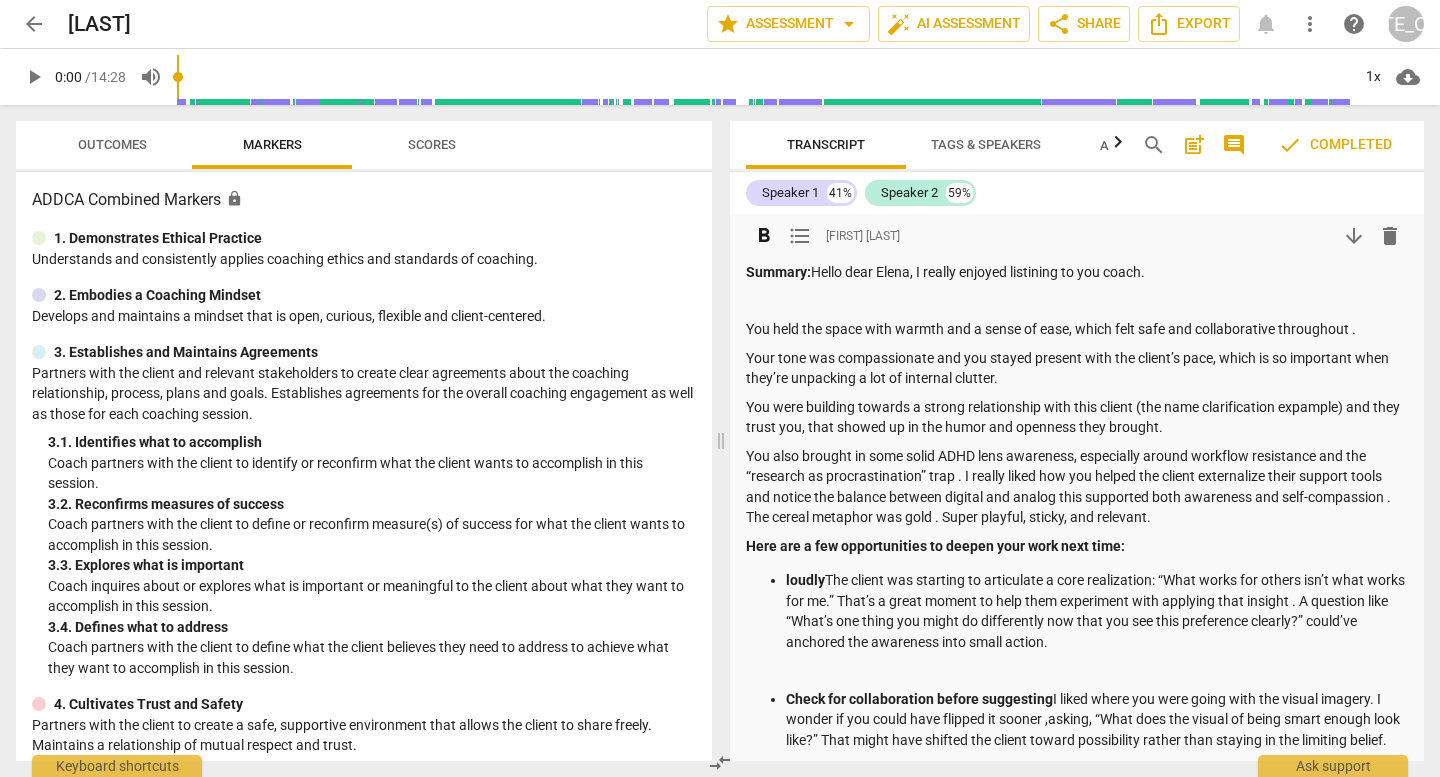 click on "format_list_bulleted" at bounding box center (800, 236) 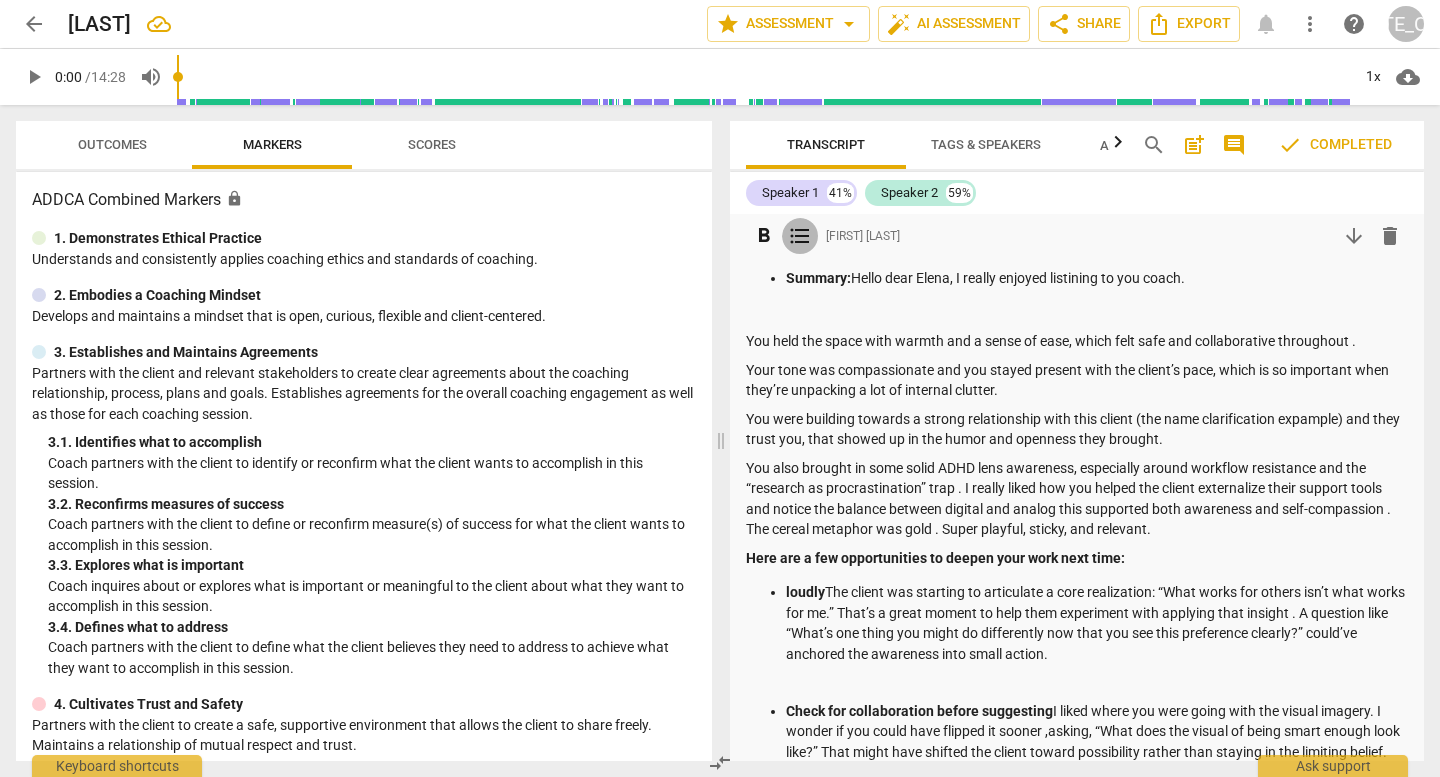 click on "format_list_bulleted" at bounding box center (800, 236) 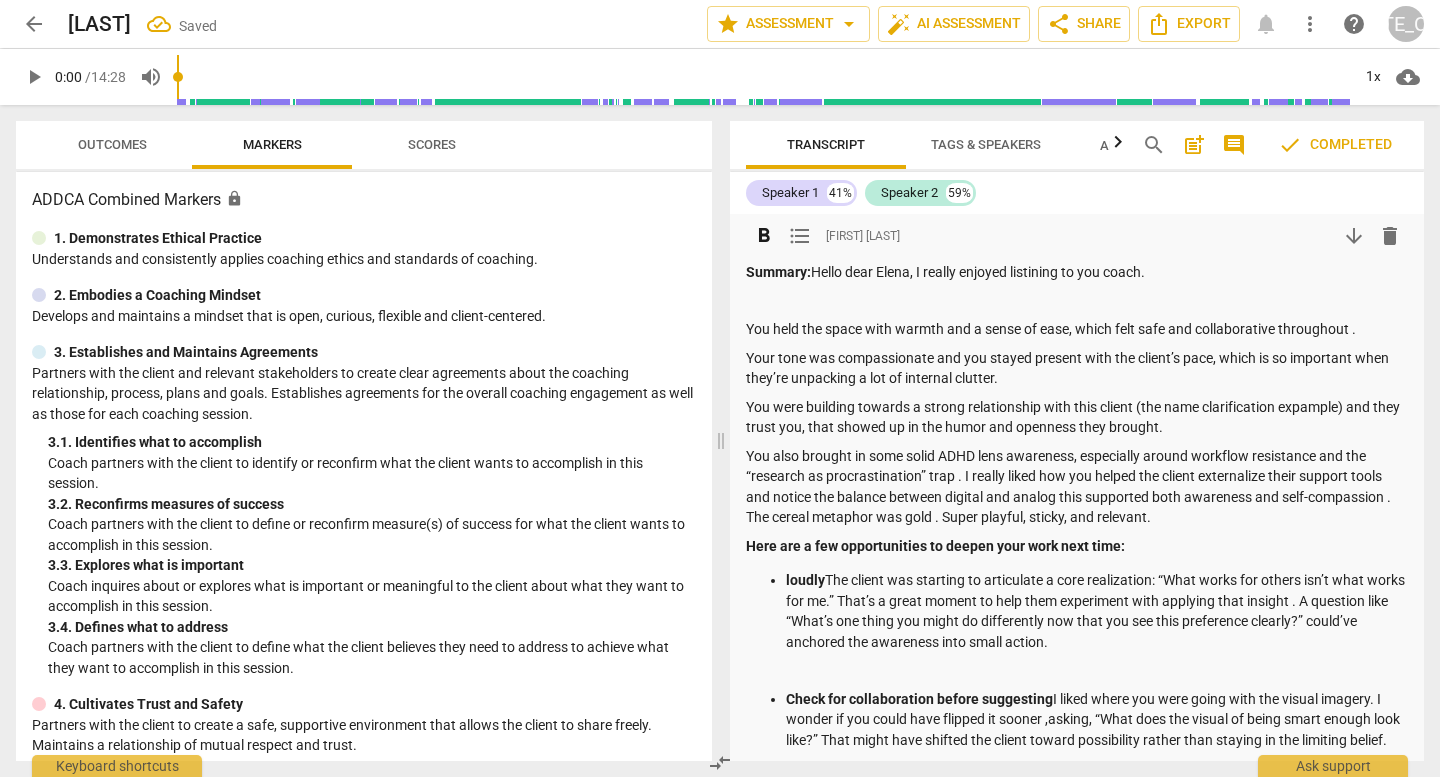 click on "format_bold" at bounding box center (764, 236) 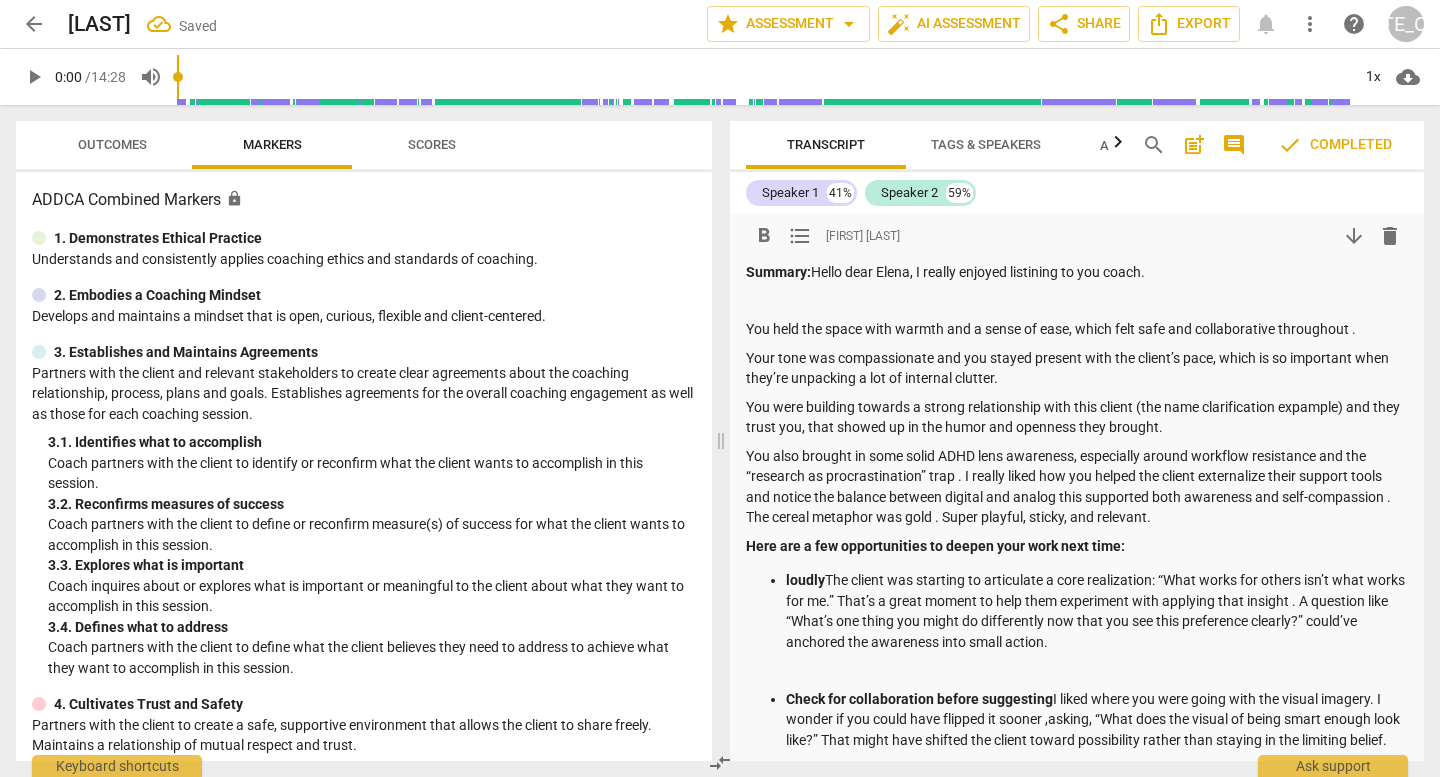click on "Outcomes" at bounding box center (112, 144) 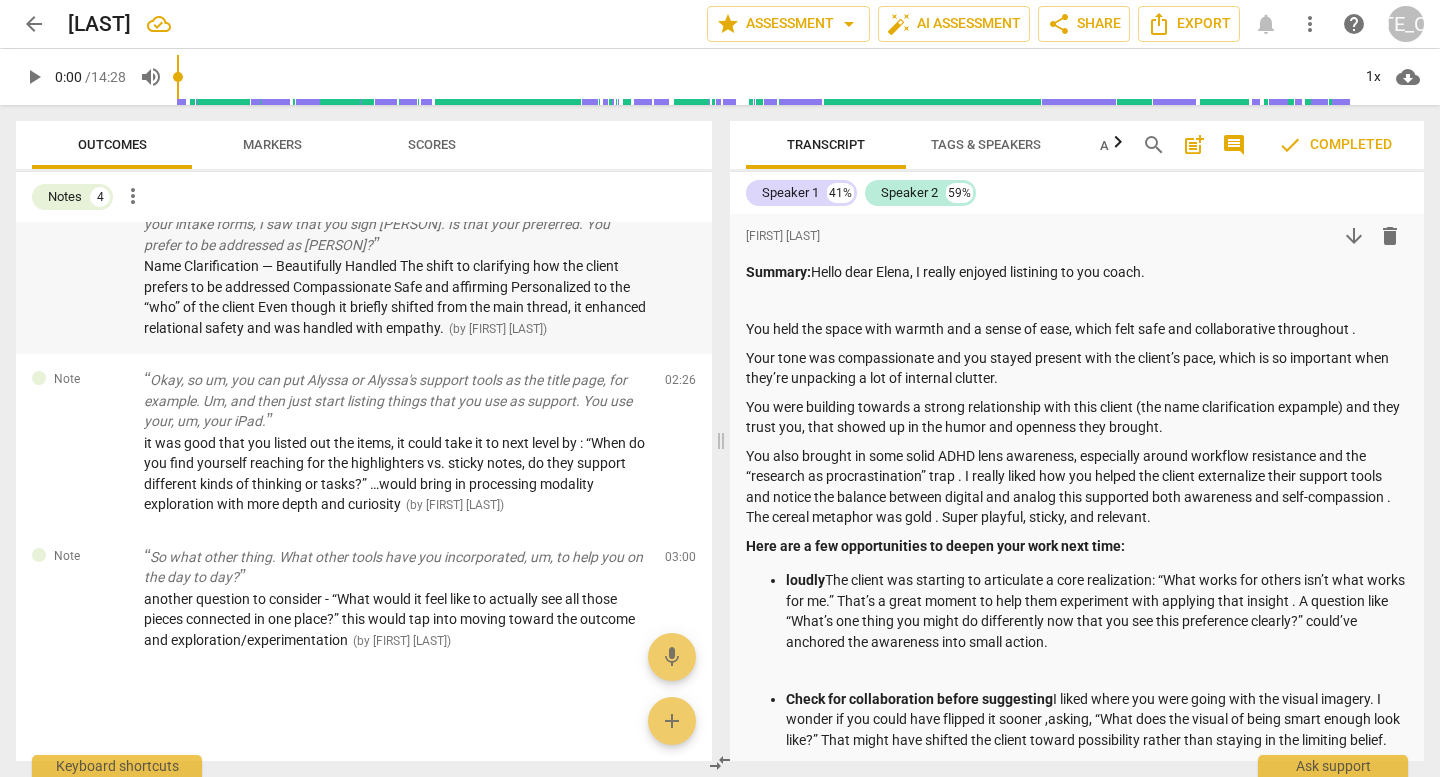 scroll, scrollTop: 226, scrollLeft: 0, axis: vertical 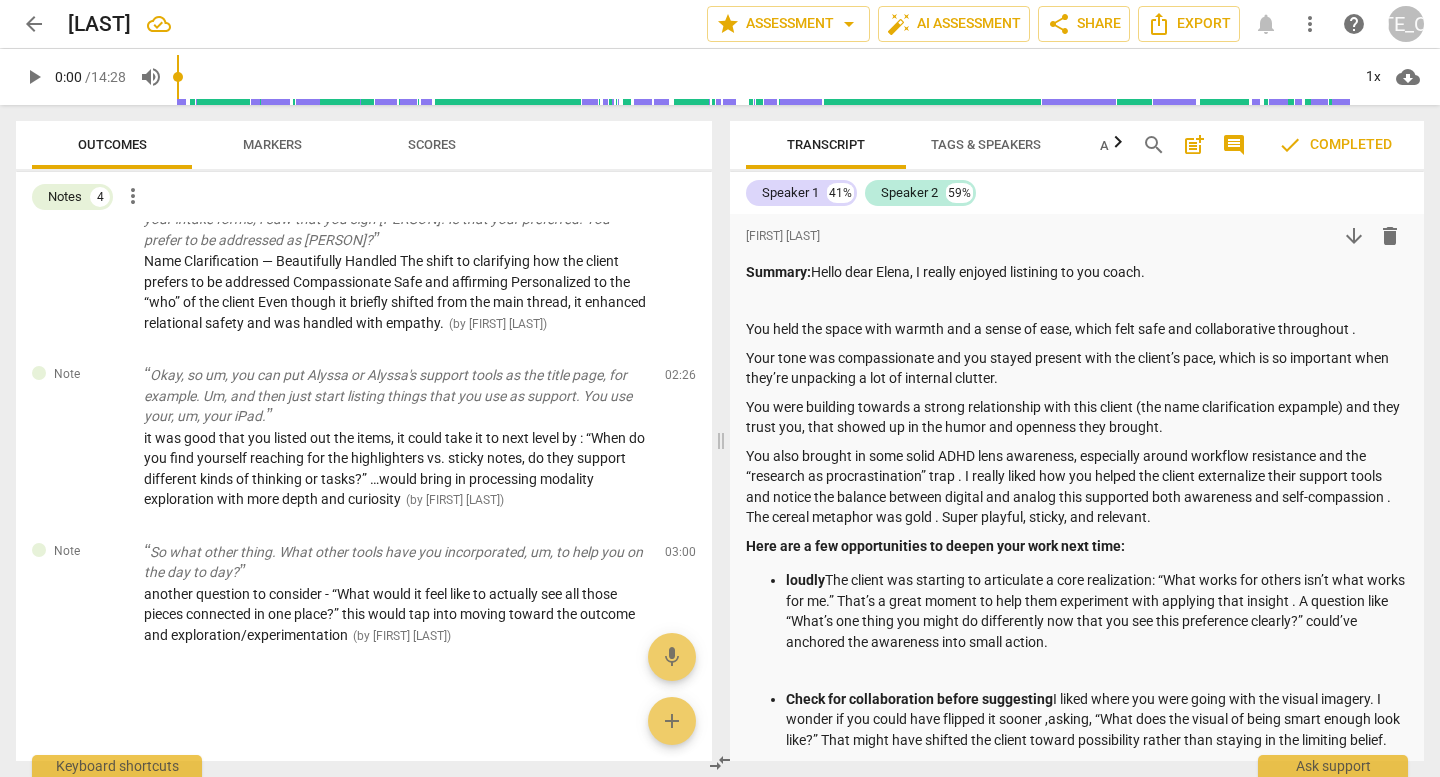 click on "arrow_back" at bounding box center [34, 24] 